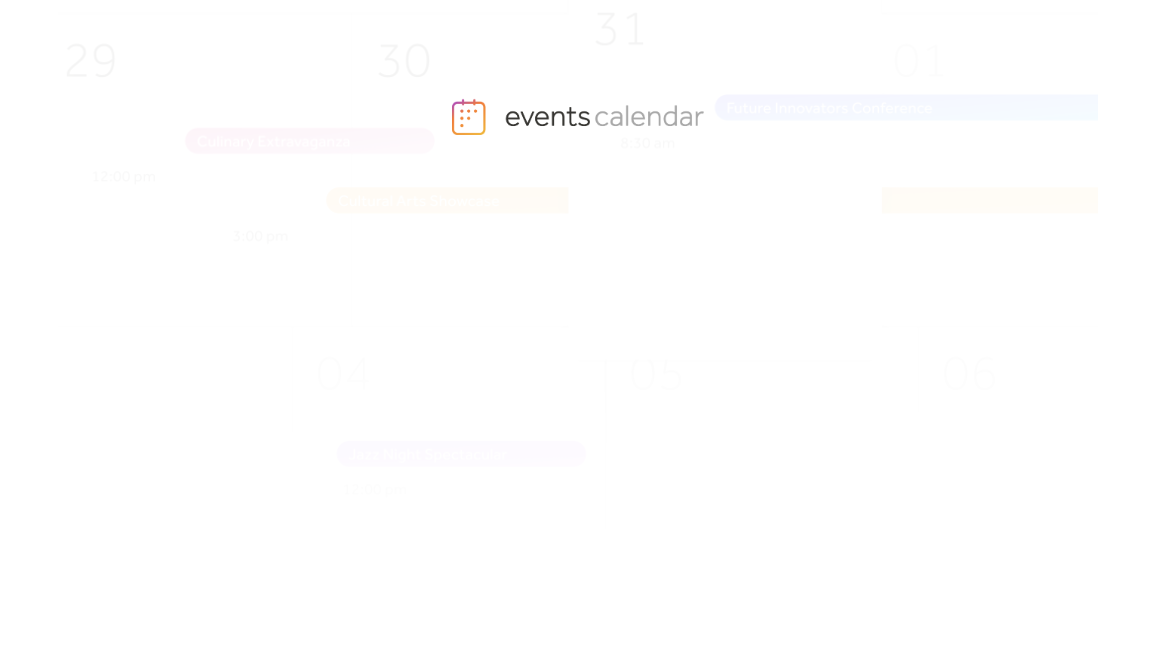 scroll, scrollTop: 0, scrollLeft: 0, axis: both 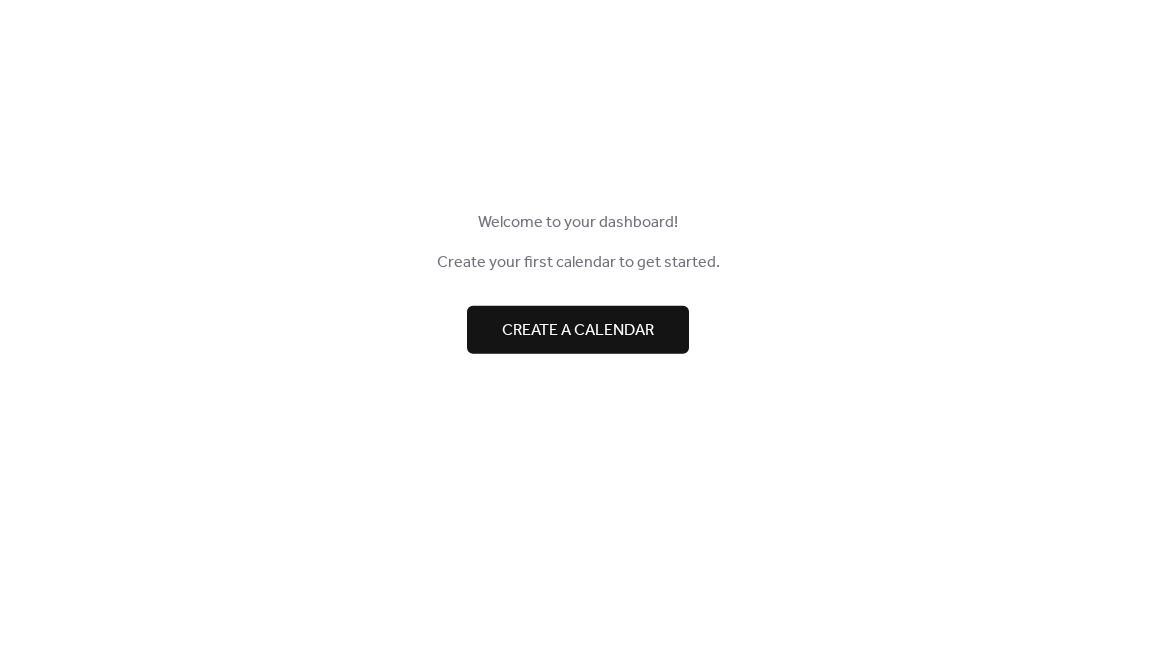 click on "Create a calendar" at bounding box center (578, 330) 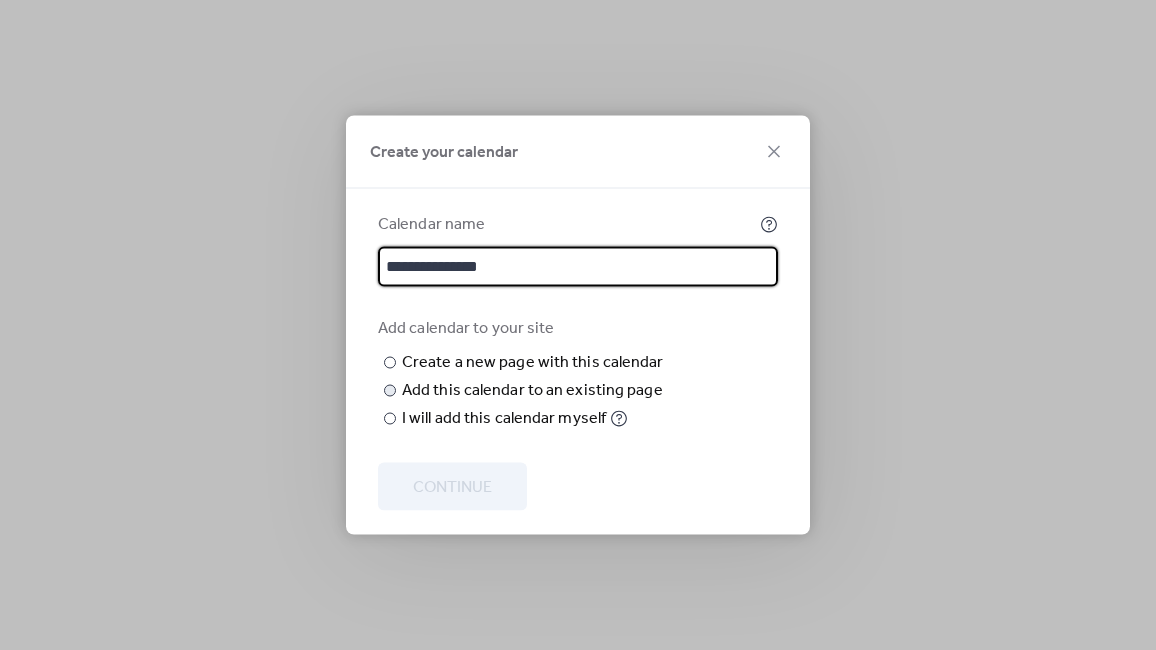 type on "**********" 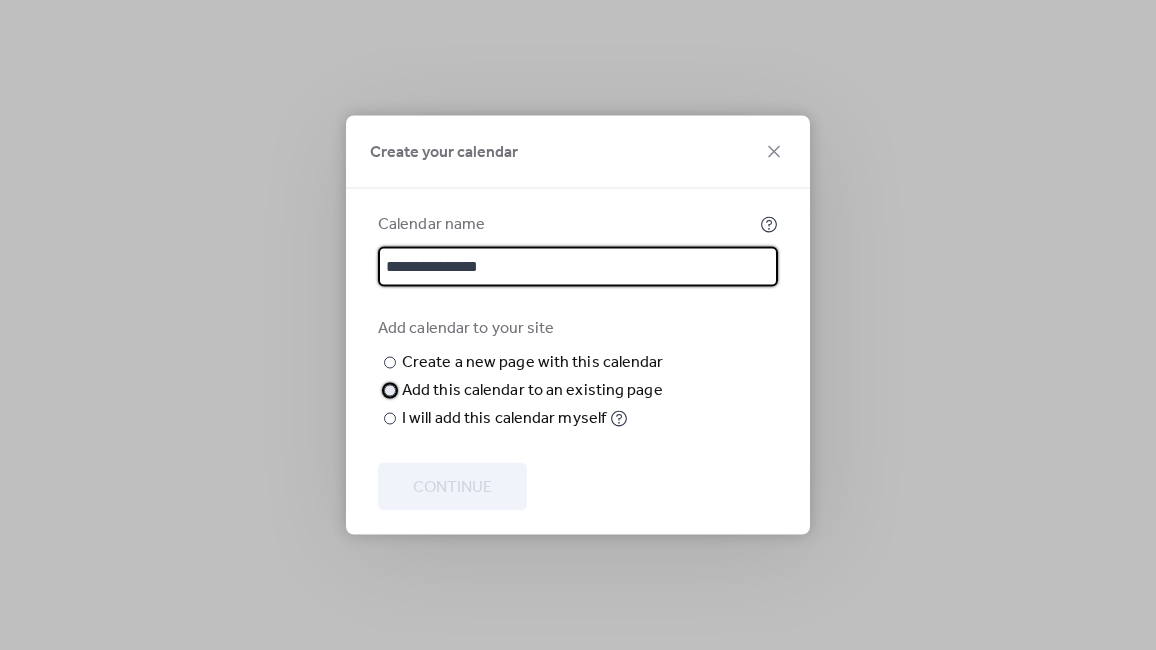 click on "Add this calendar to an existing page" at bounding box center [532, 391] 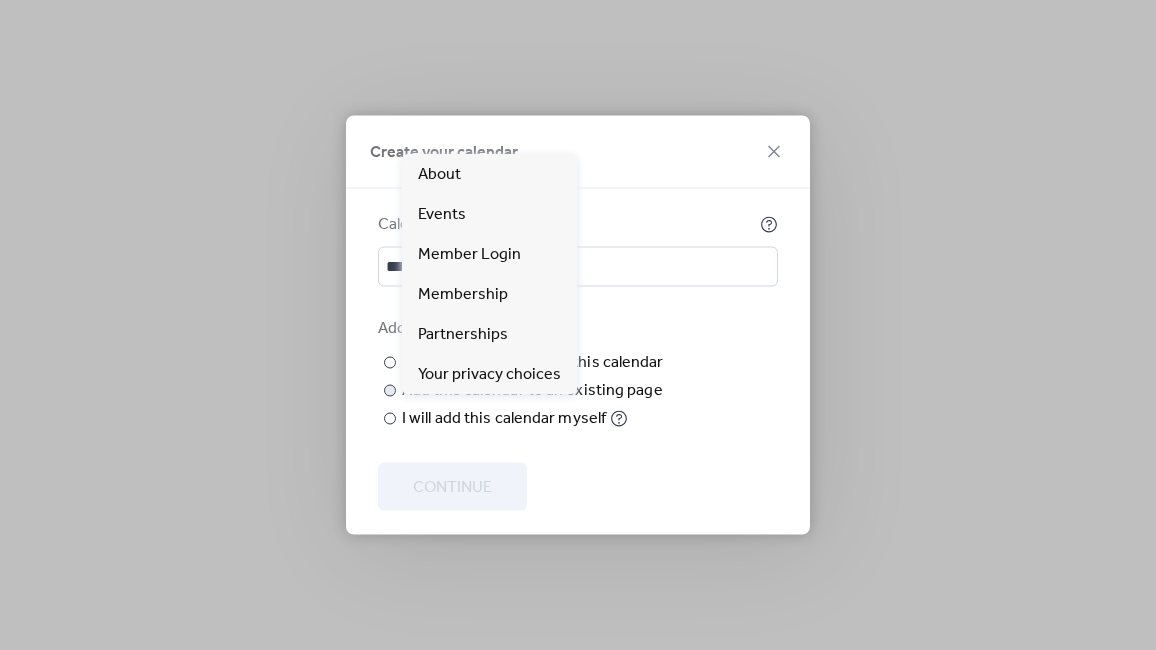 click on "Choose page" at bounding box center (0, 0) 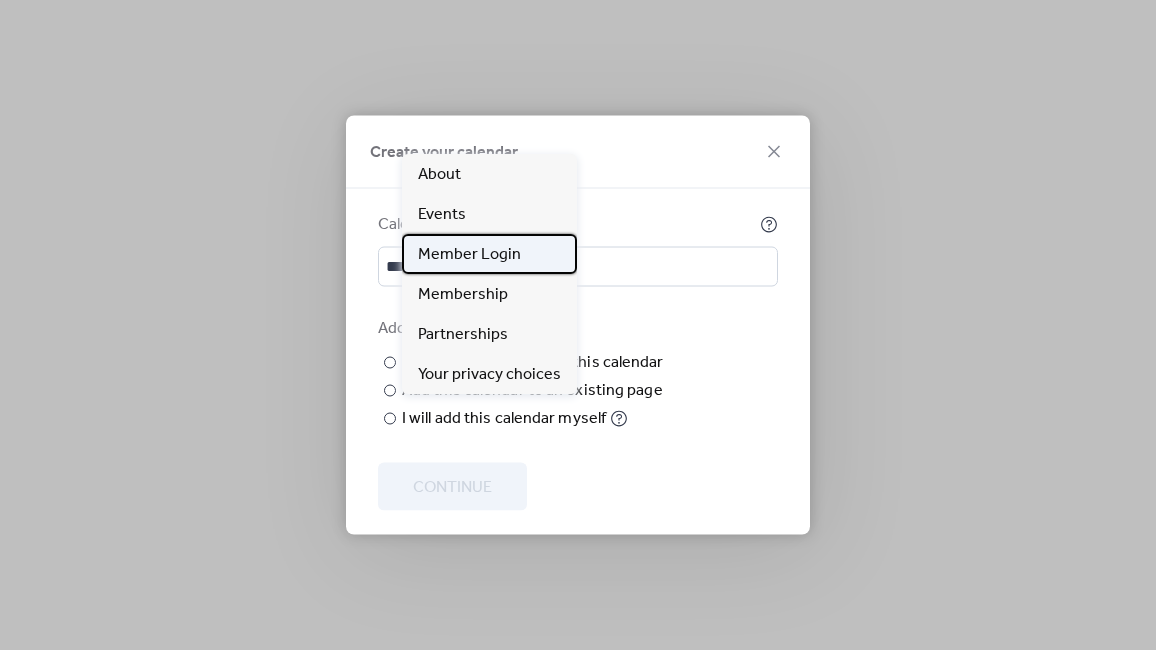 click on "Member Login" at bounding box center [469, 255] 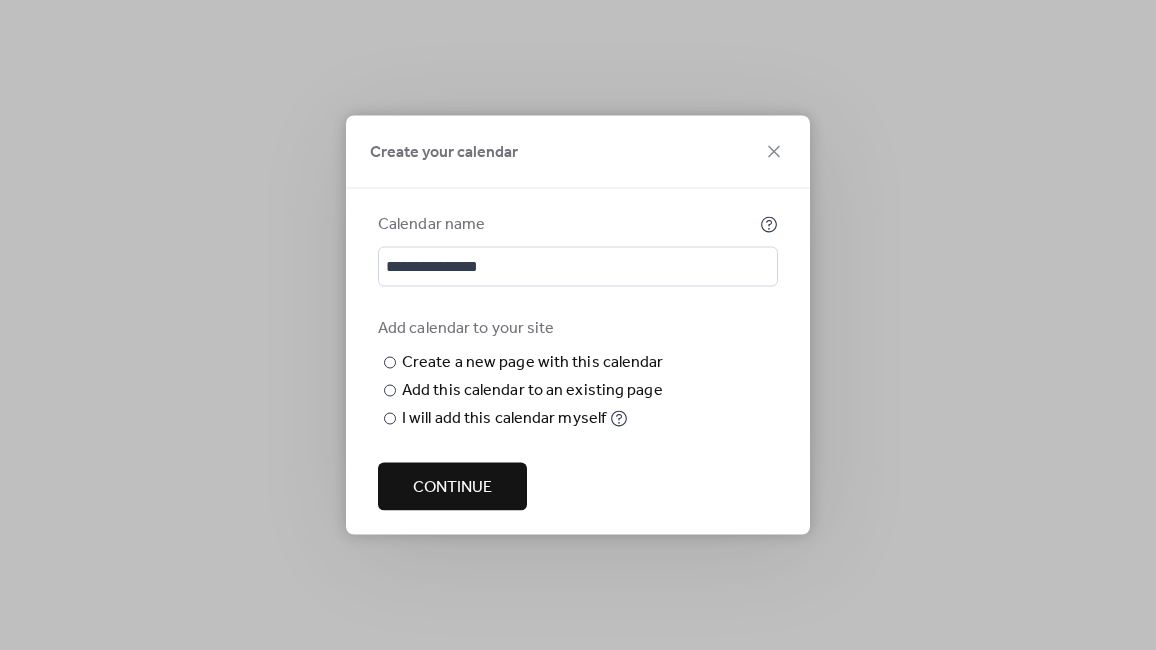 click on "Continue" at bounding box center [452, 487] 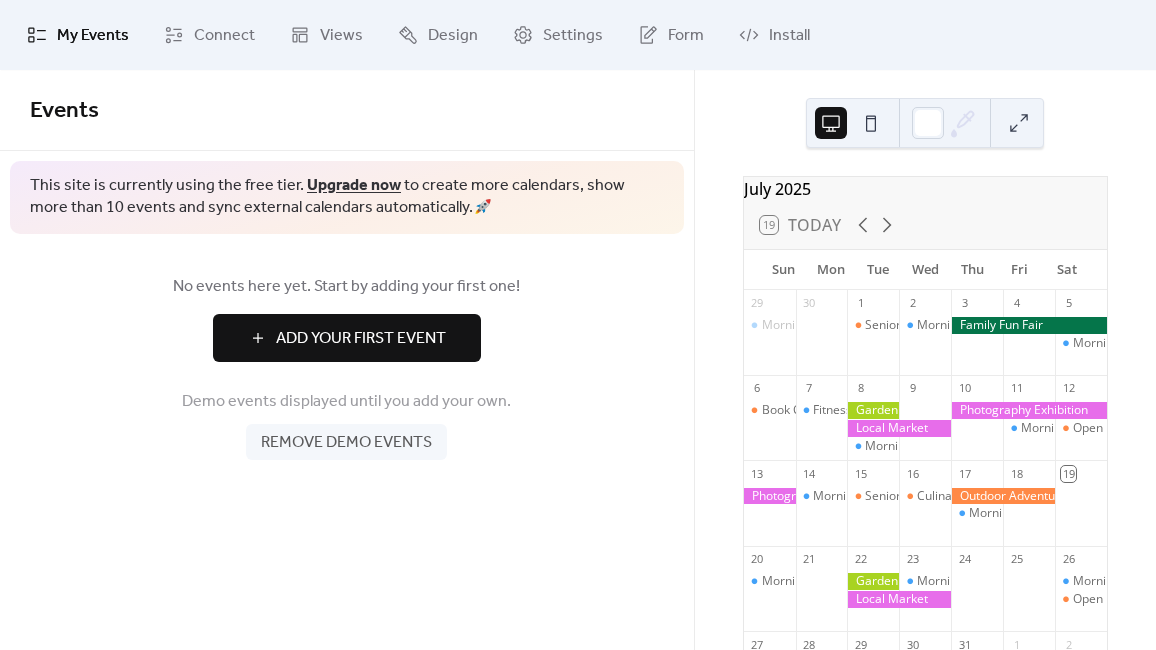 click on "Remove demo events" at bounding box center (346, 443) 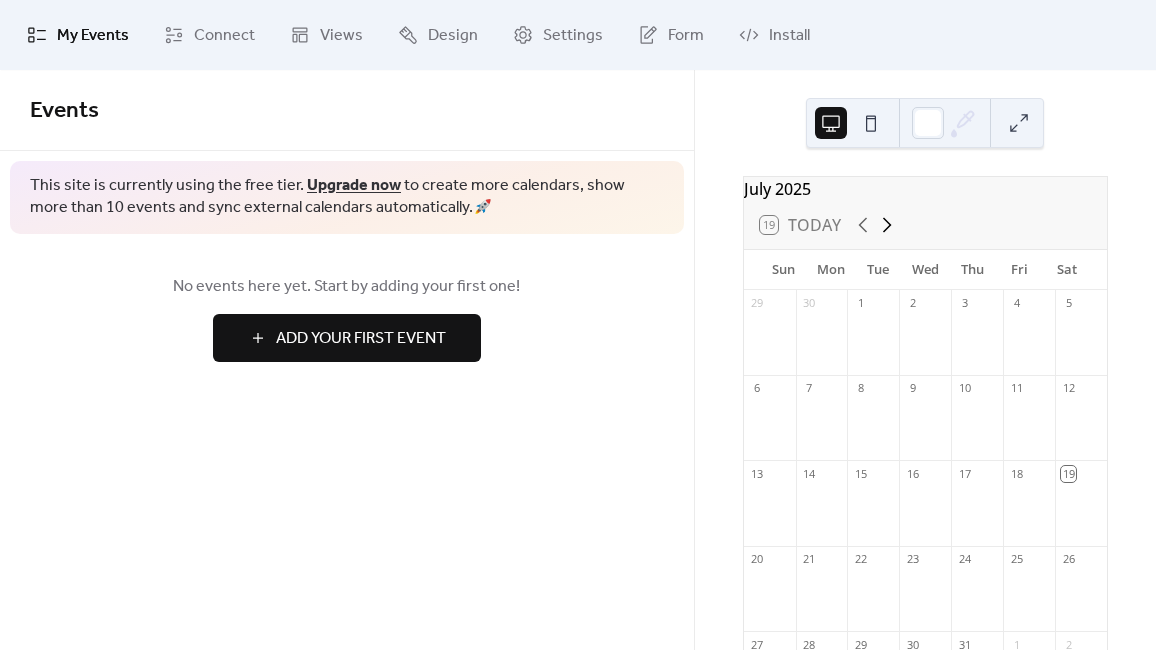 click 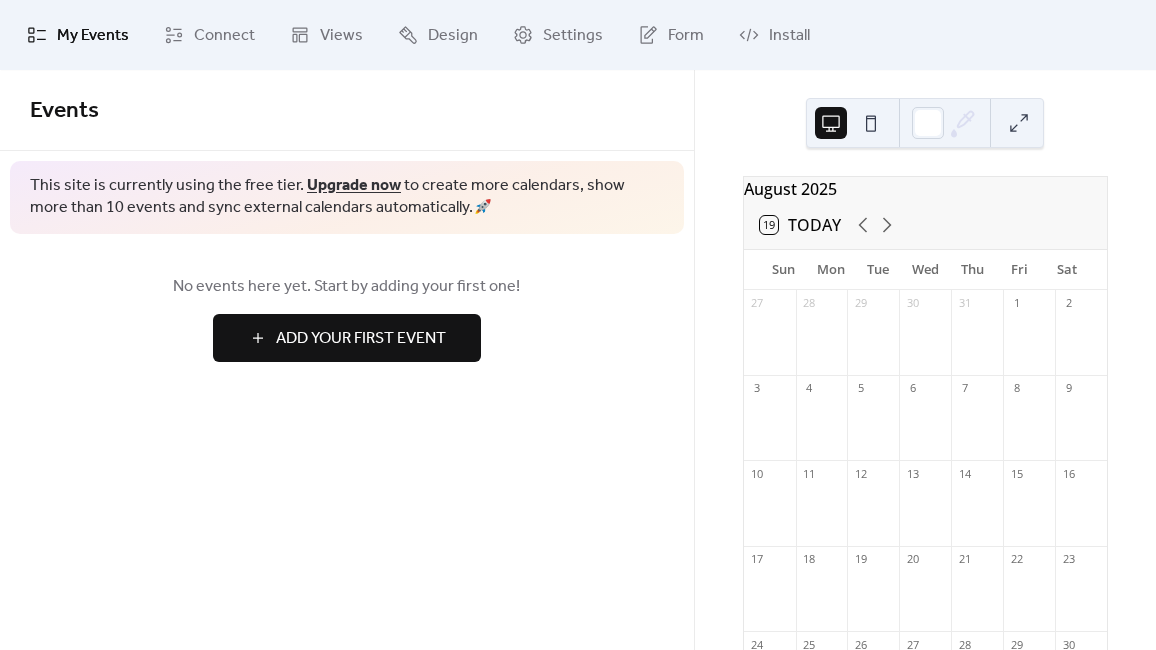 click on "Add Your First Event" at bounding box center (361, 339) 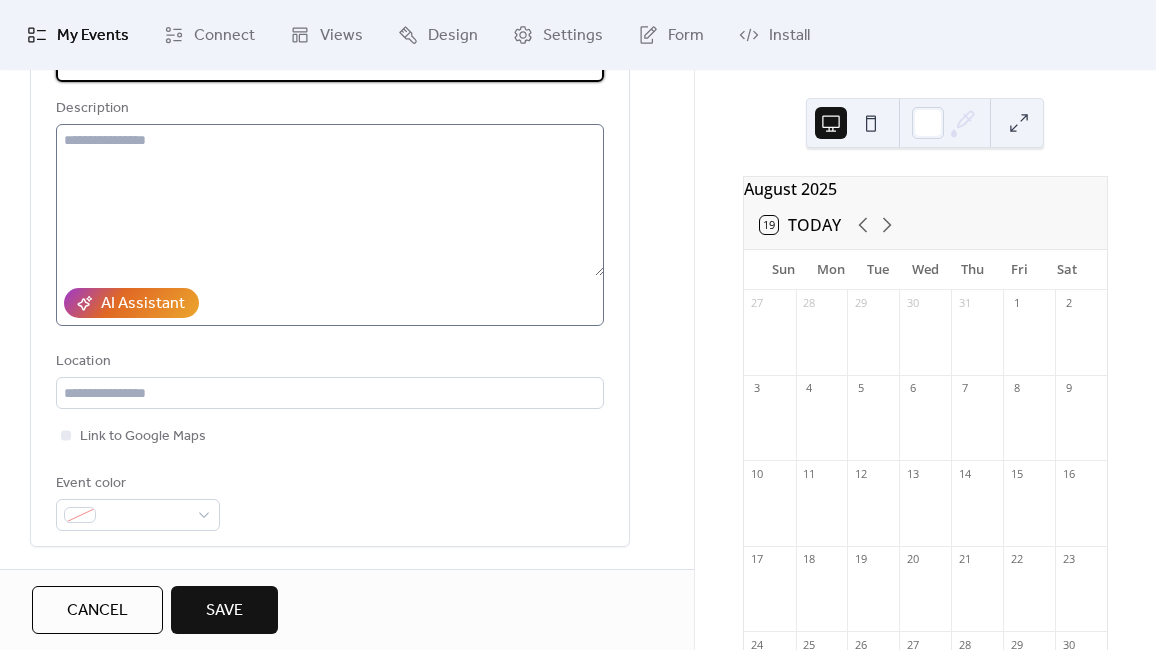scroll, scrollTop: 222, scrollLeft: 0, axis: vertical 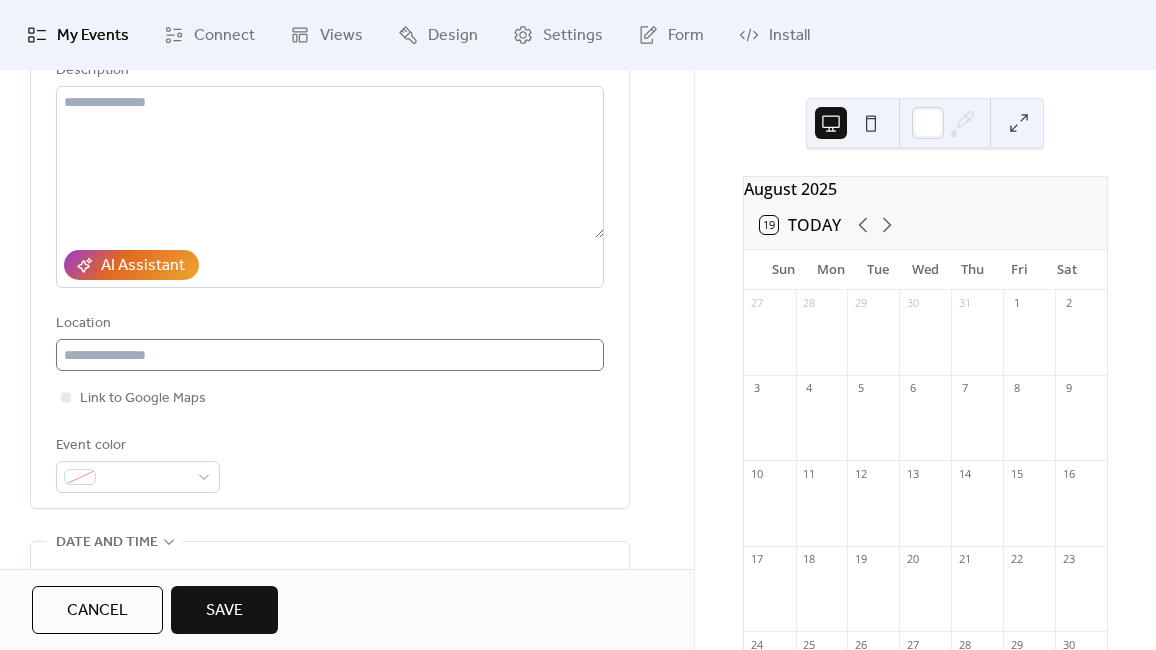 type on "**********" 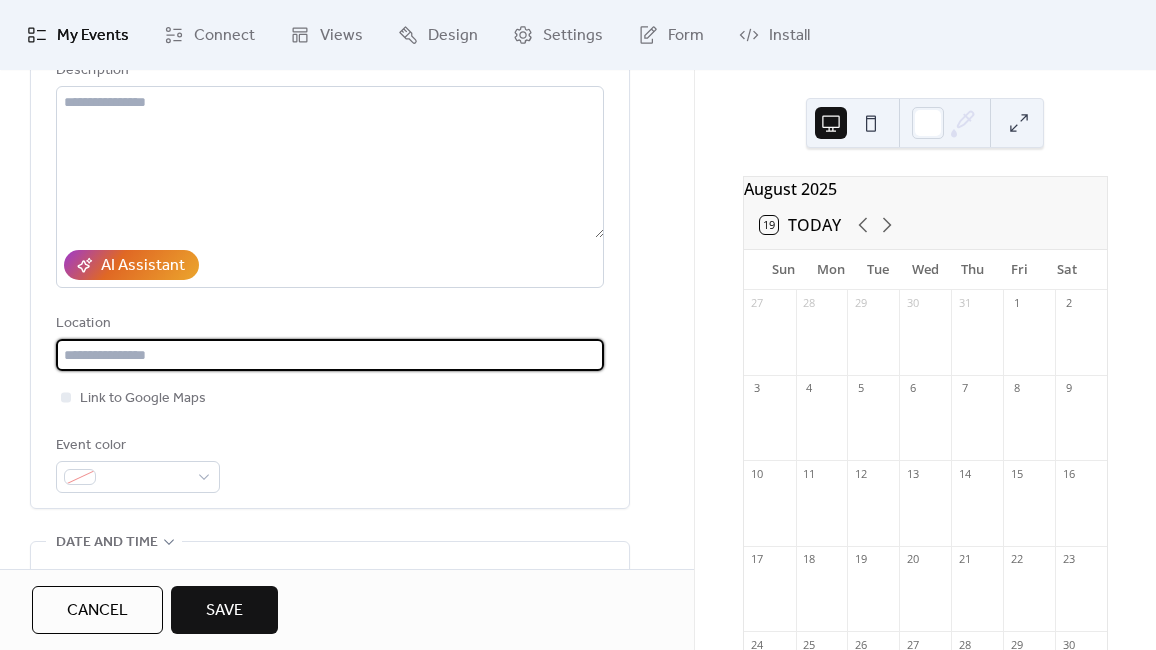 click at bounding box center (330, 355) 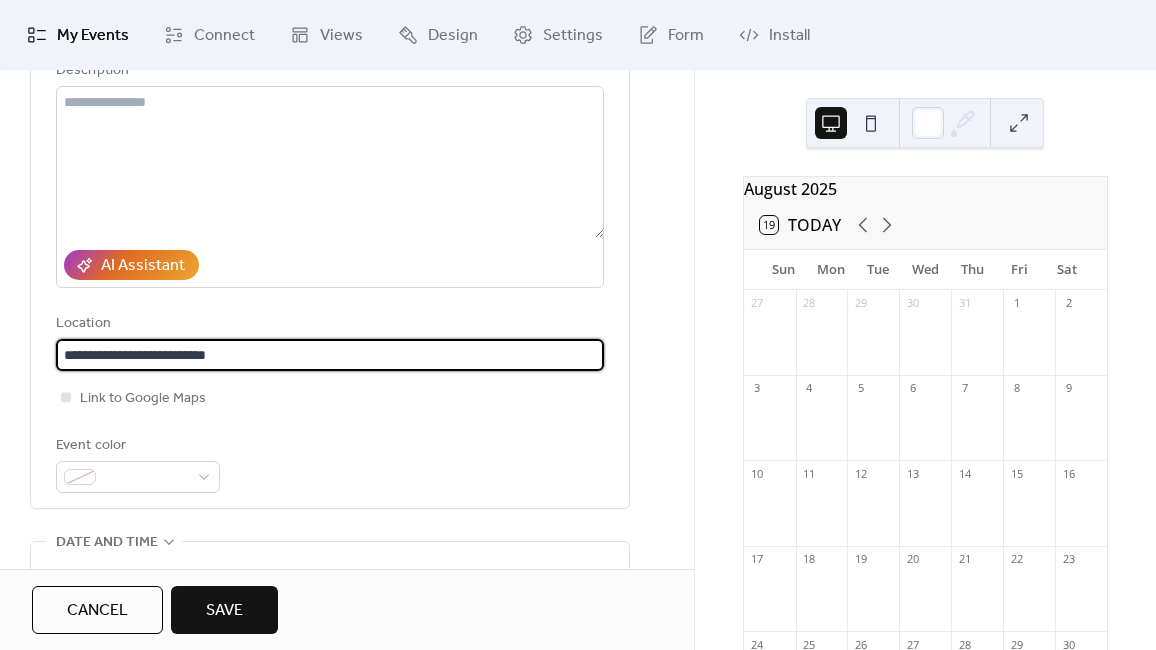 type on "**********" 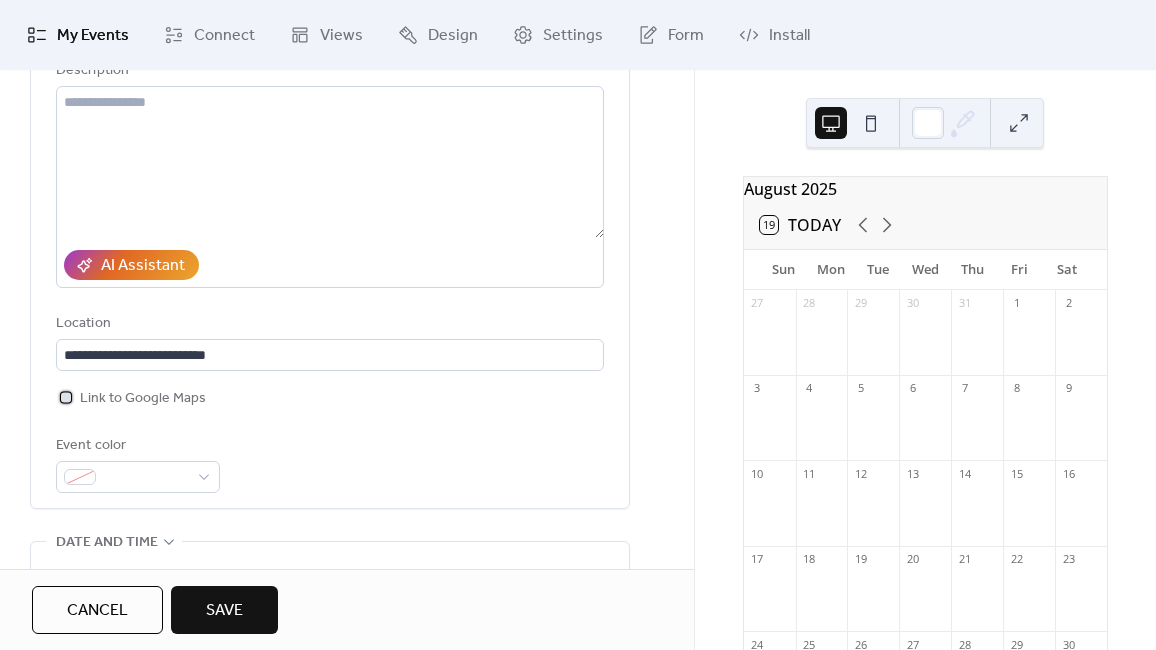 click on "Link to Google Maps" at bounding box center (143, 399) 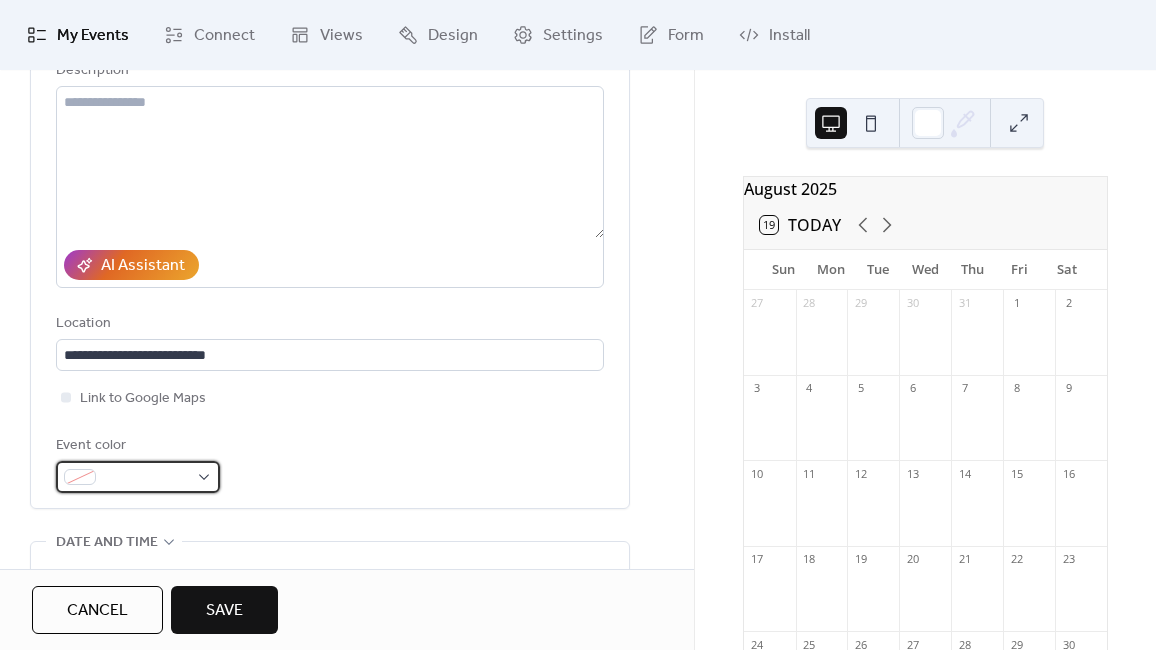 click at bounding box center [146, 478] 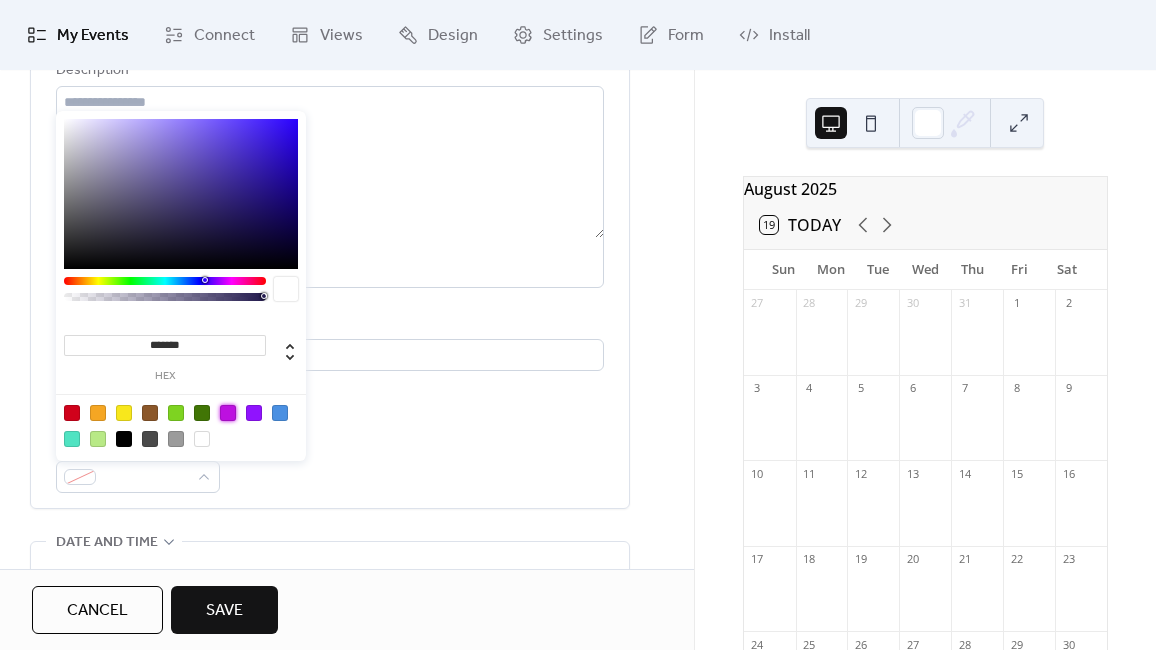 click at bounding box center [228, 413] 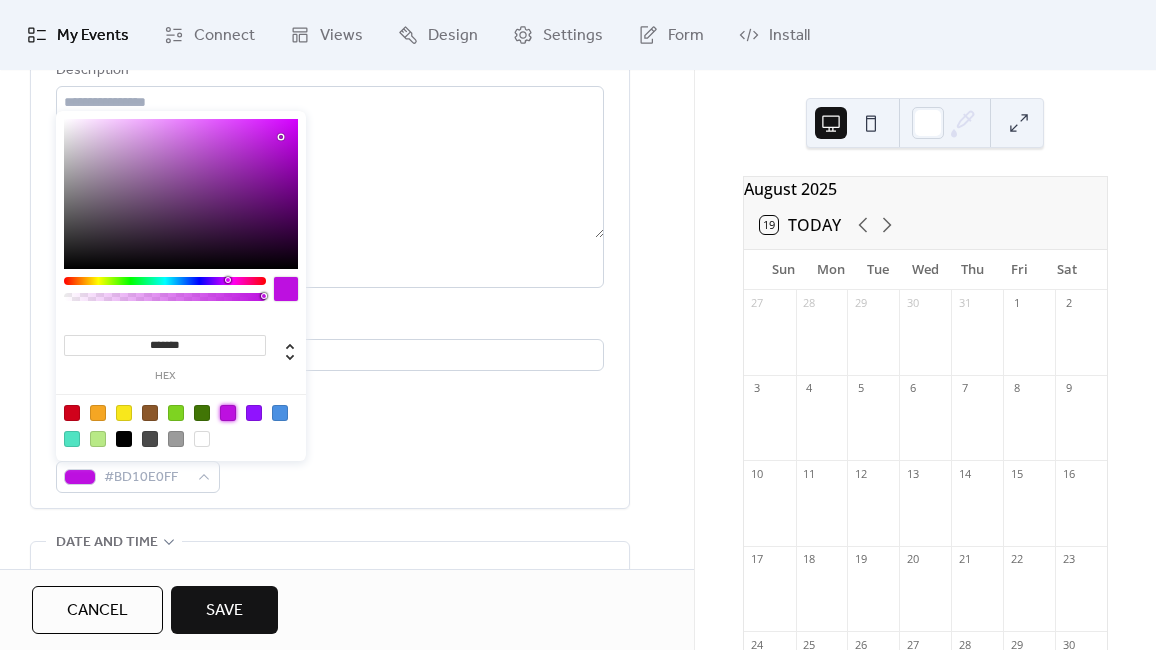 click on "**********" at bounding box center (330, 239) 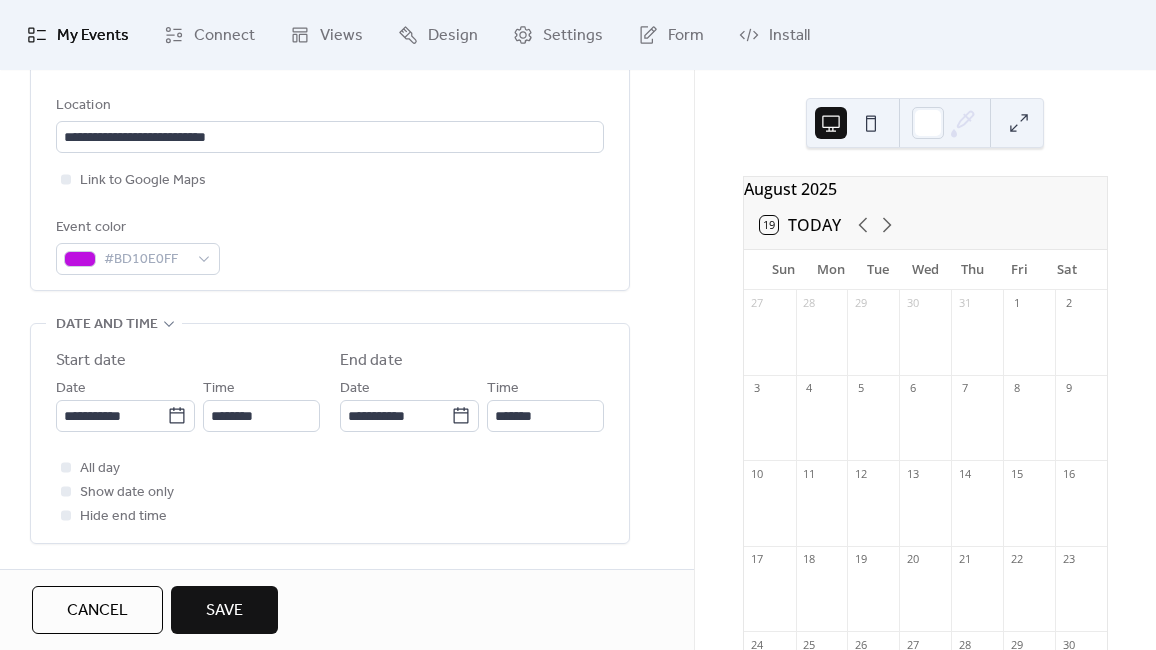 scroll, scrollTop: 490, scrollLeft: 0, axis: vertical 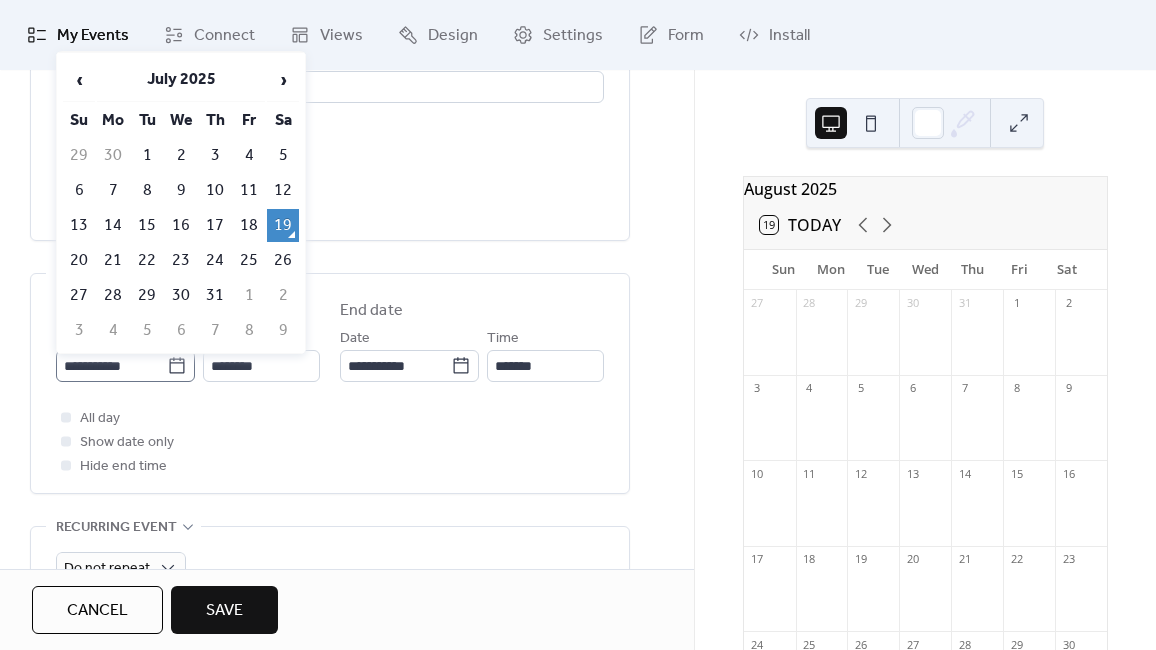 click 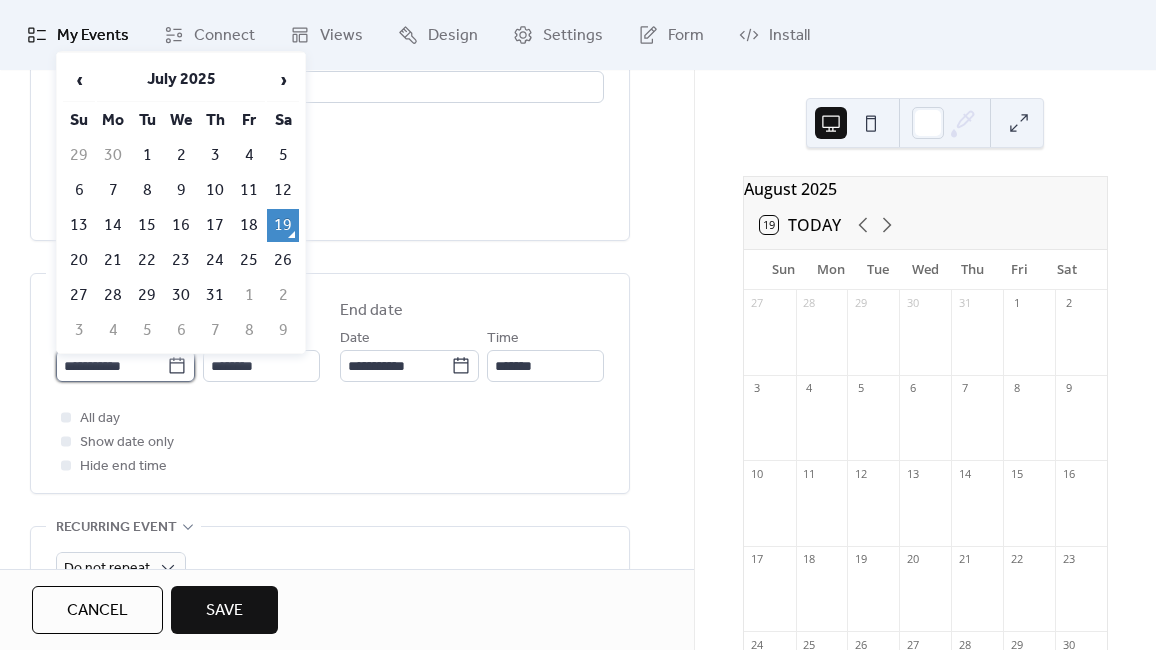 click on "**********" at bounding box center [111, 366] 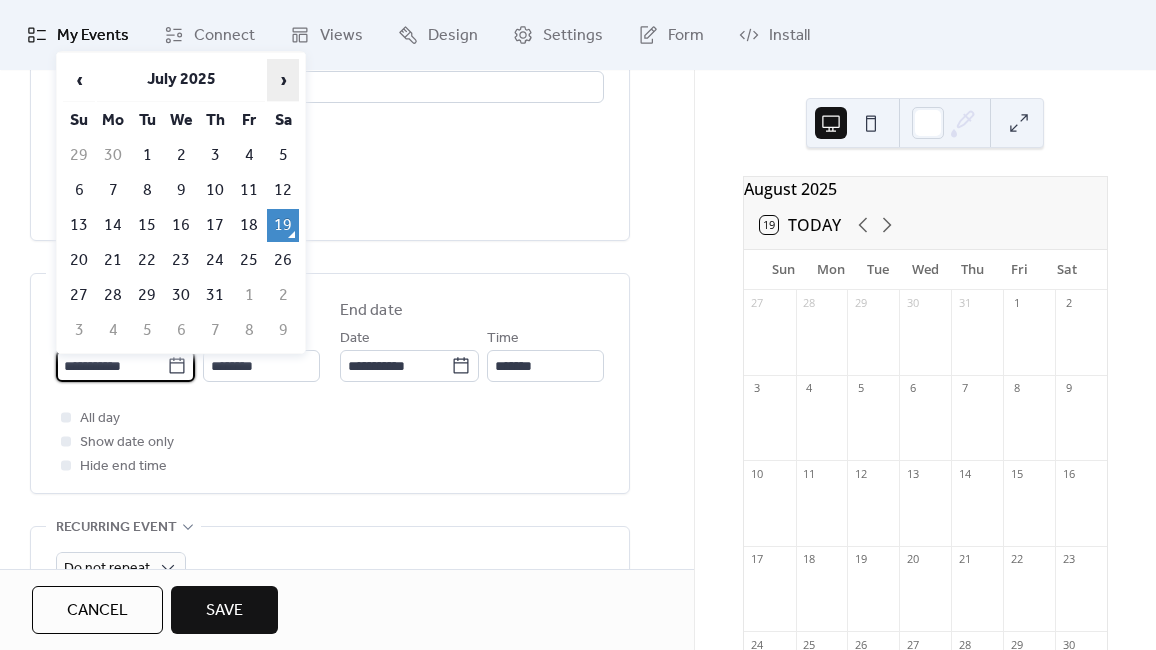 click on "›" at bounding box center [283, 80] 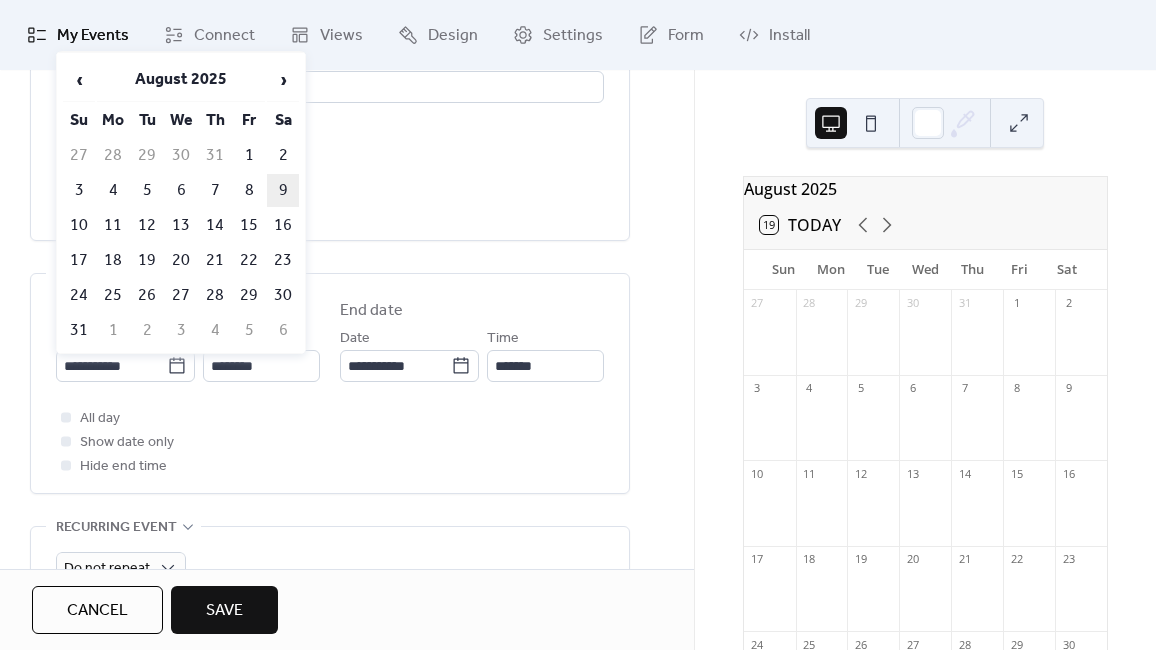click on "9" at bounding box center [283, 190] 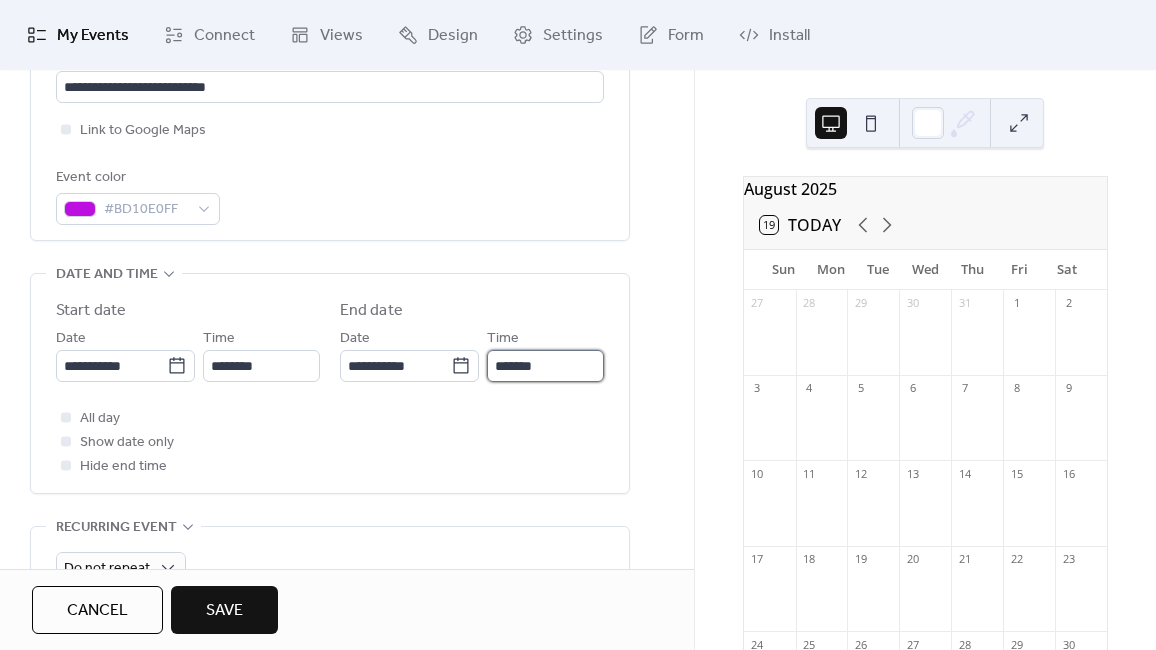 click on "*******" at bounding box center (545, 366) 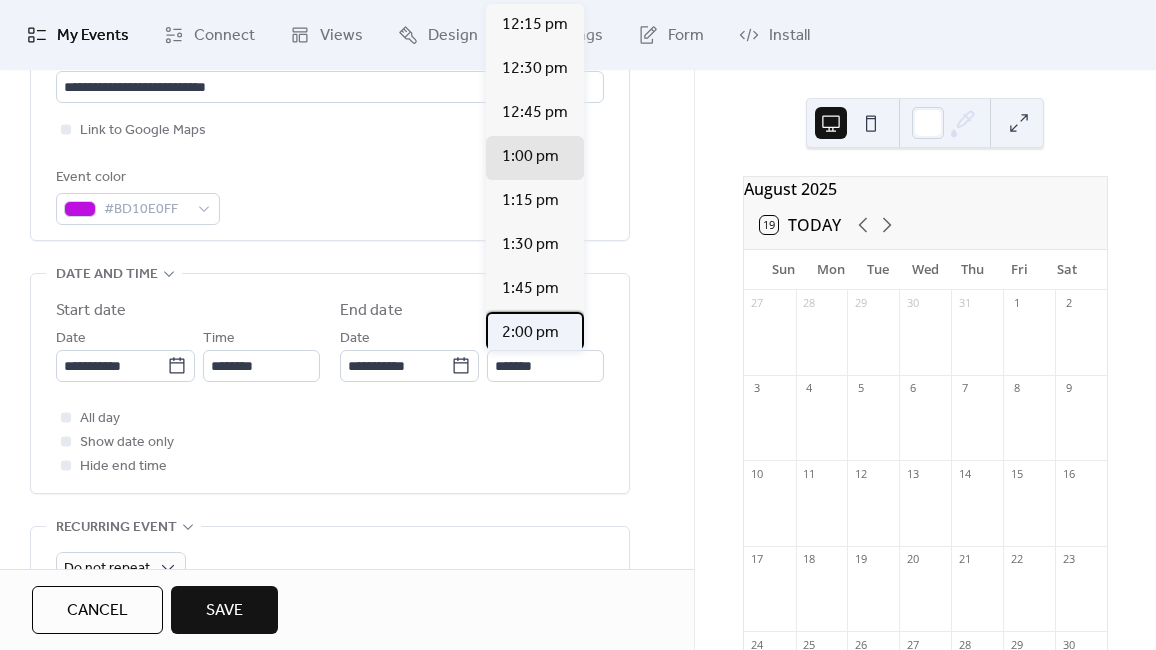 click on "2:00 pm" at bounding box center (530, 333) 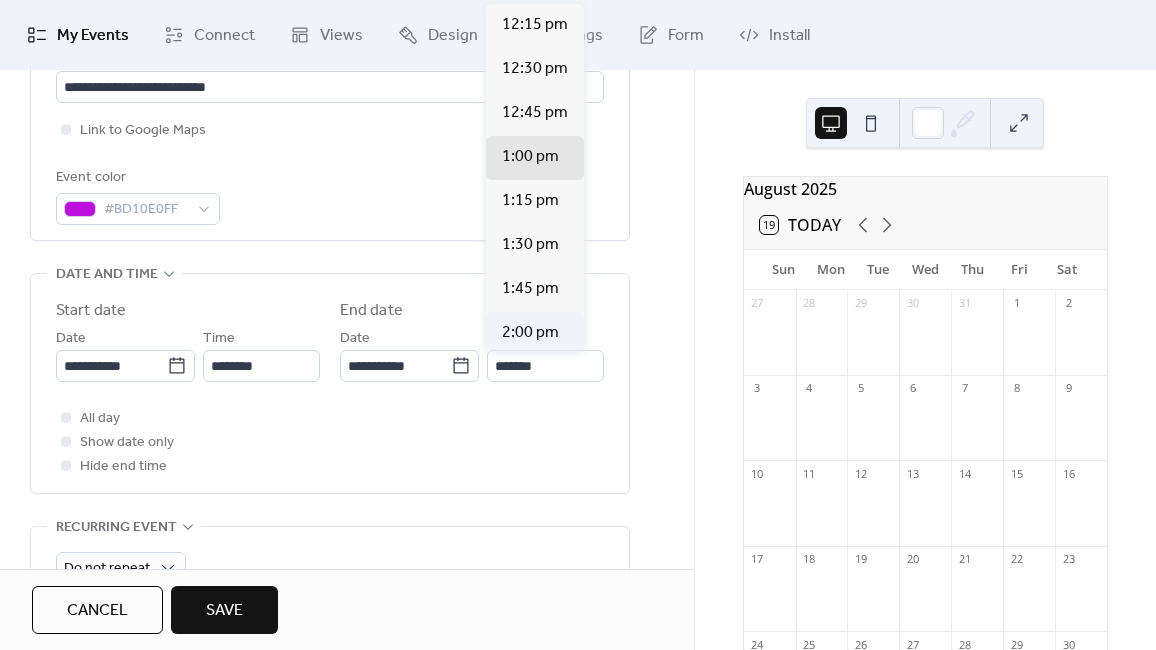 type on "*******" 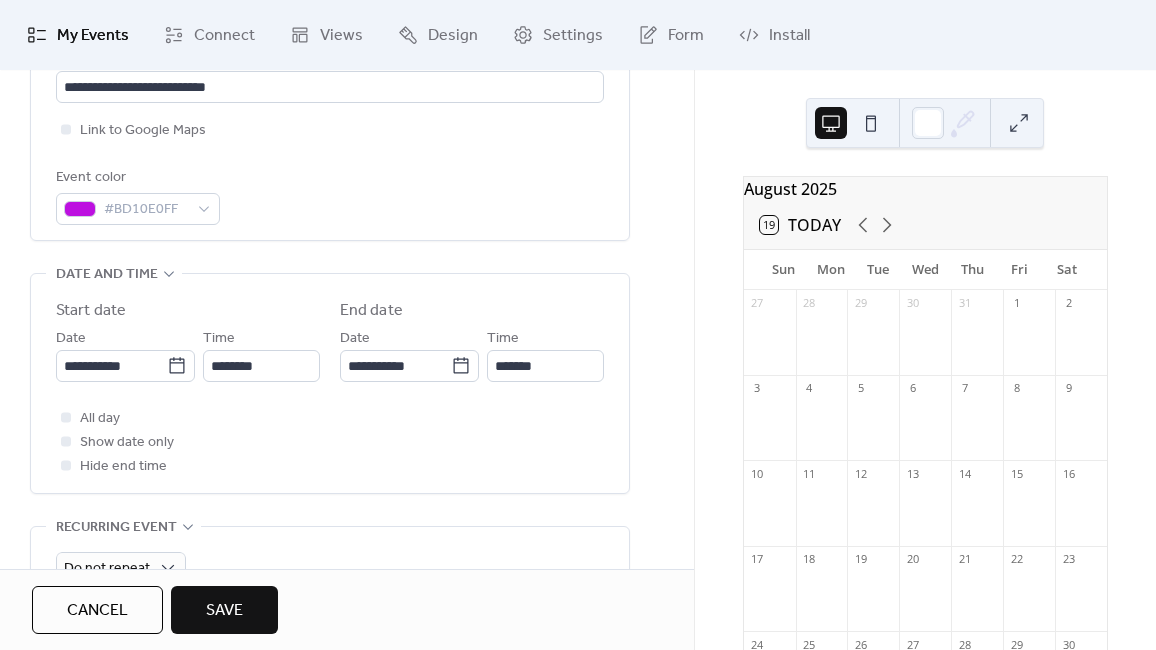 click on "All day Show date only Hide end time" at bounding box center [330, 442] 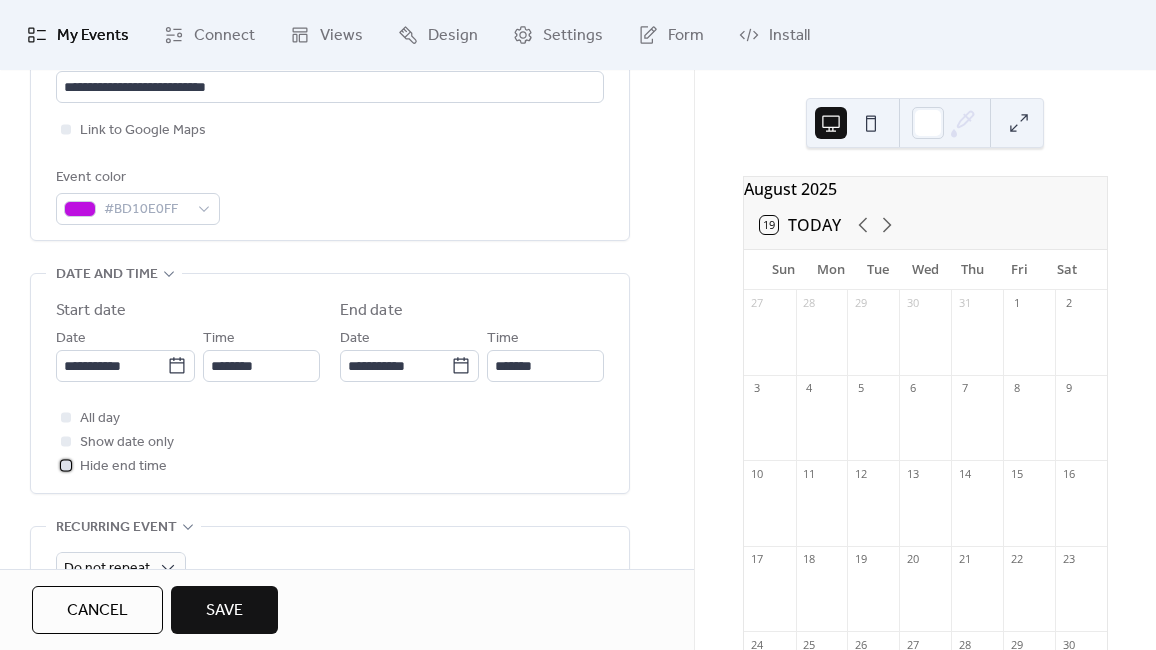 click on "Hide end time" at bounding box center (123, 467) 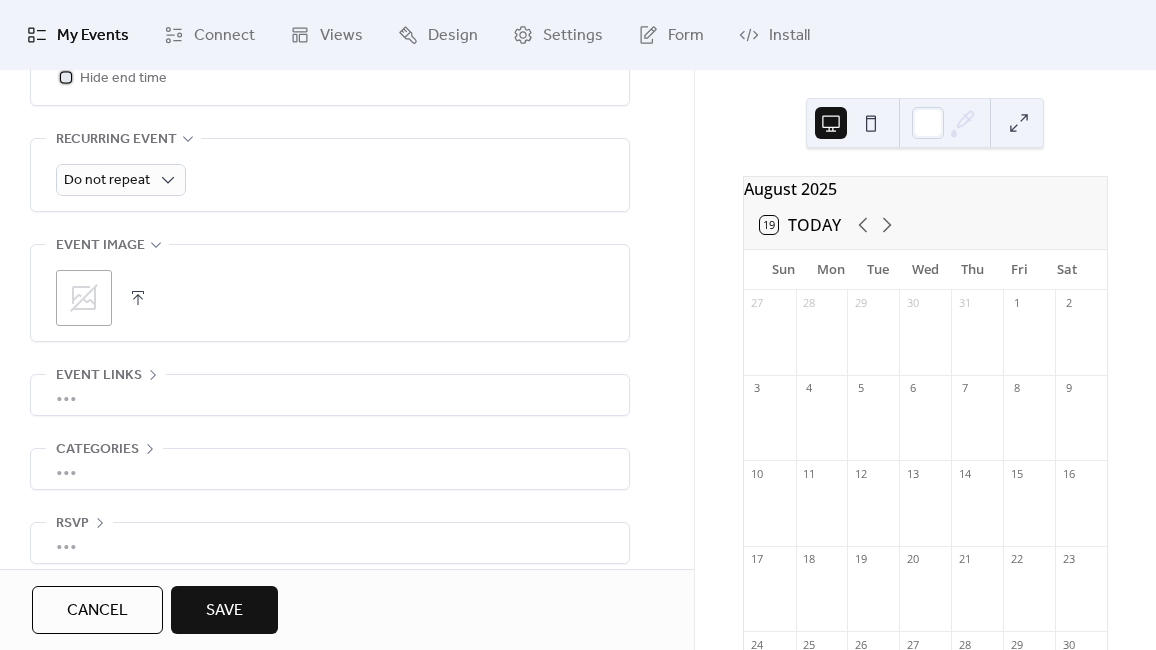 scroll, scrollTop: 897, scrollLeft: 0, axis: vertical 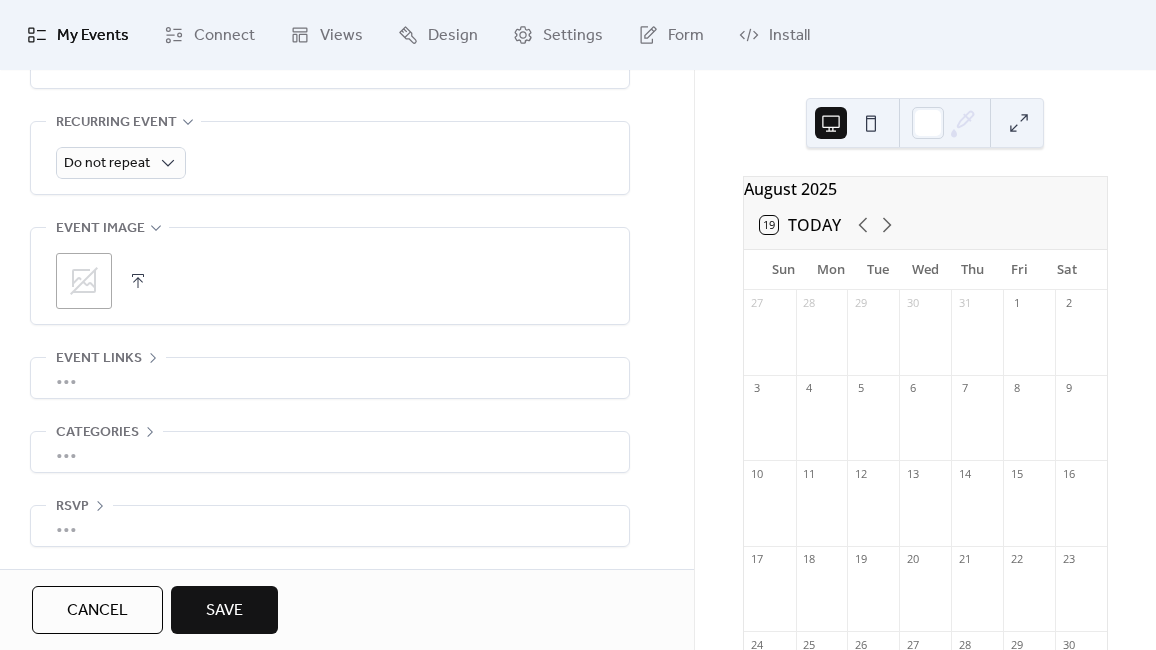 click on "Save" at bounding box center [224, 611] 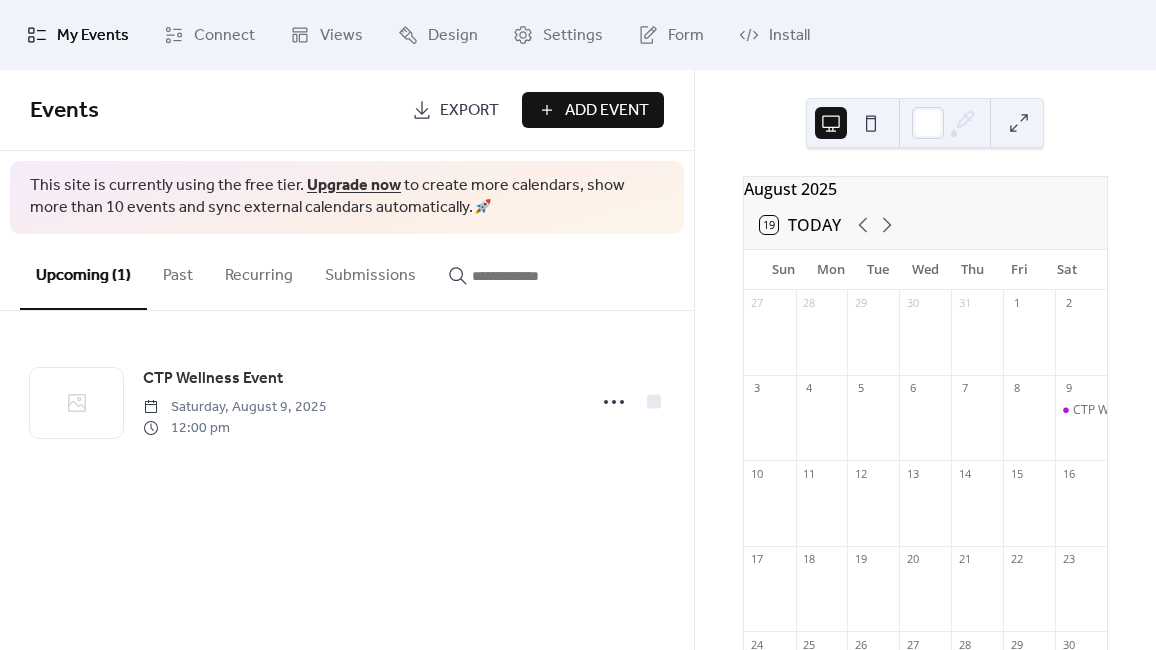 click on "Add Event" at bounding box center (607, 111) 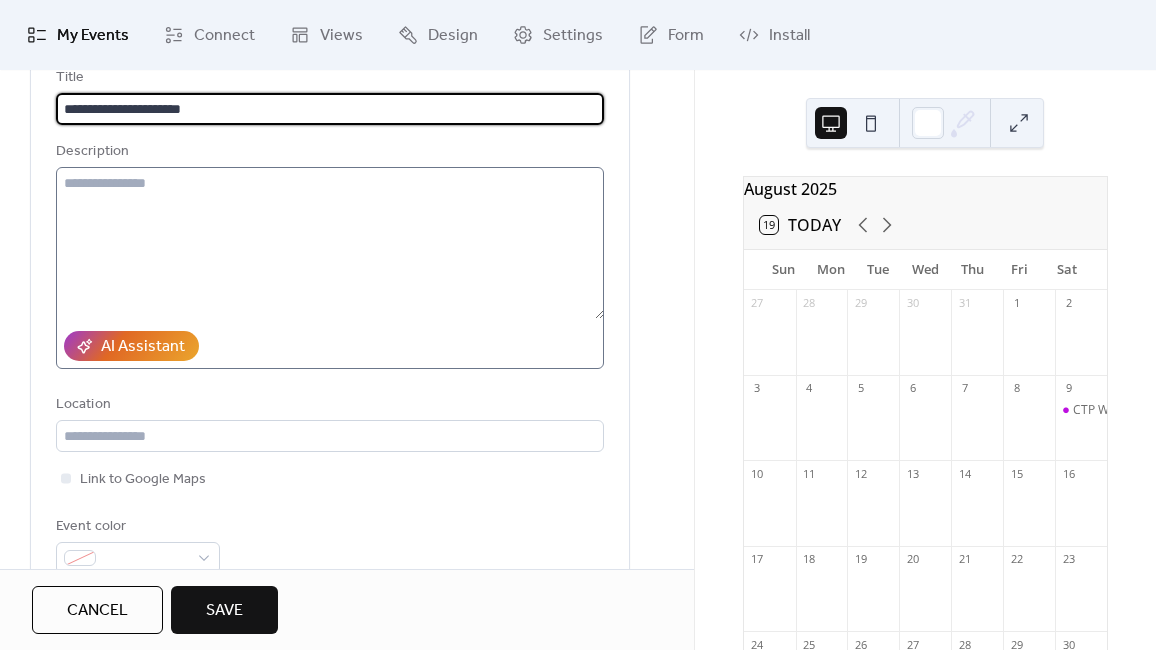 scroll, scrollTop: 159, scrollLeft: 0, axis: vertical 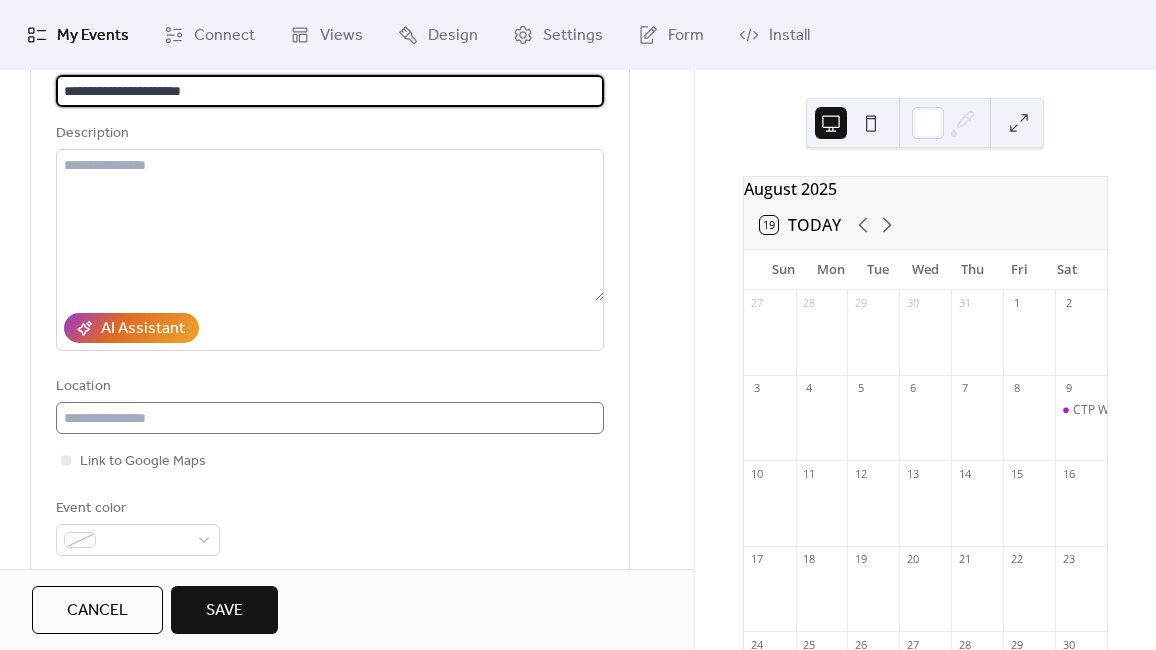 type on "**********" 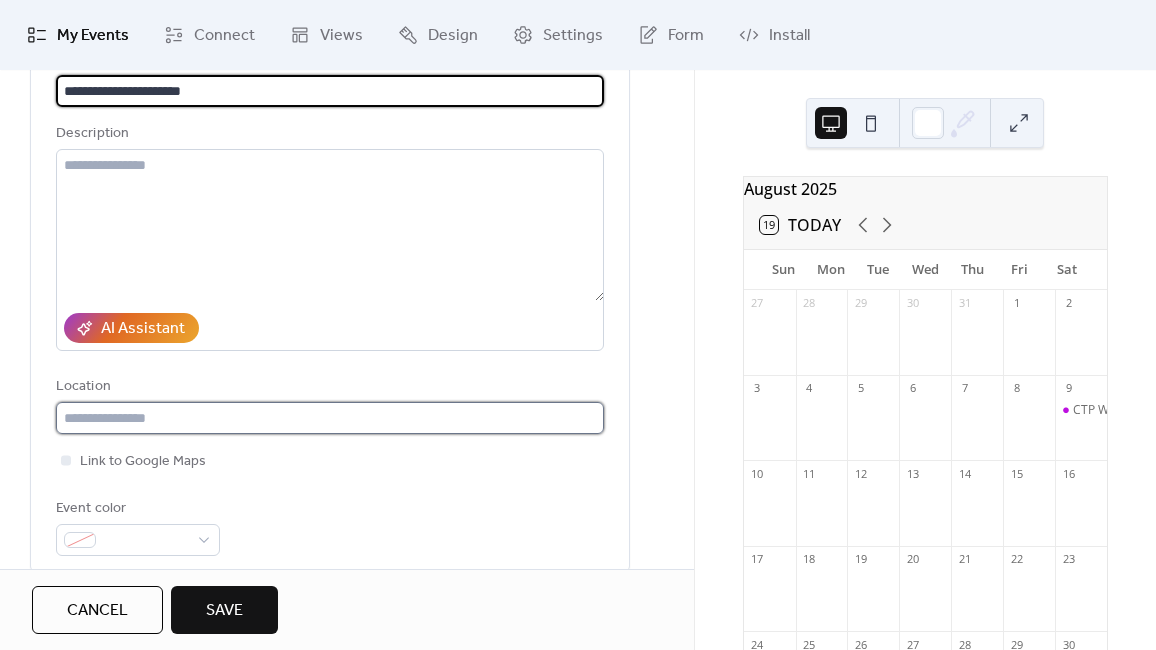 click at bounding box center (330, 418) 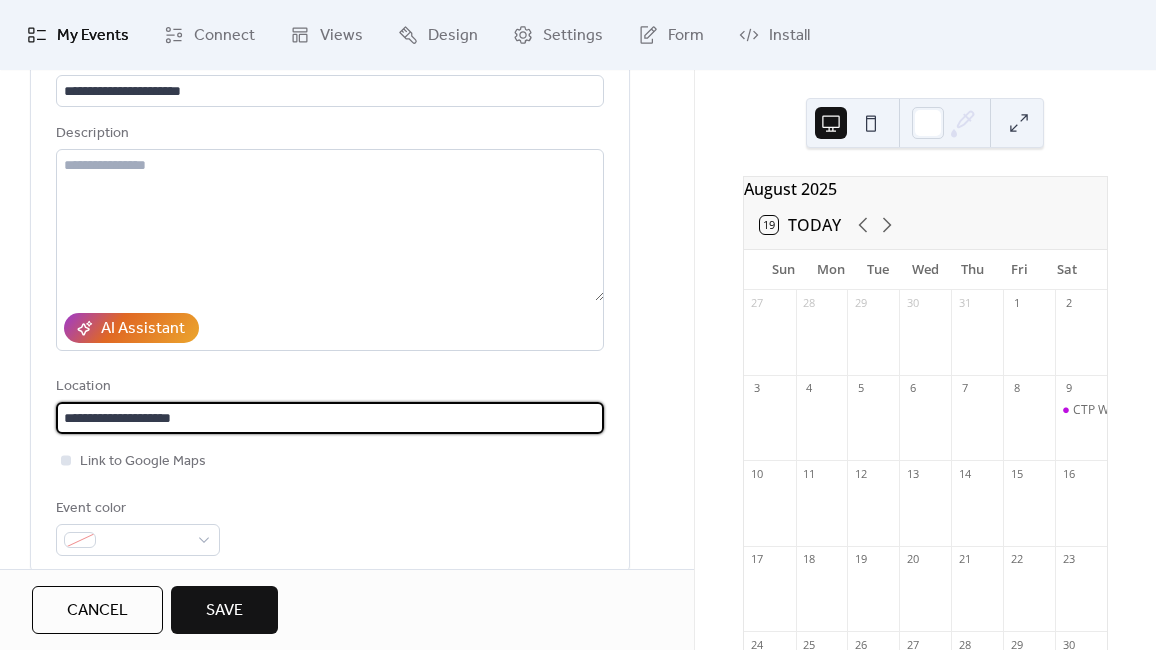 type on "**********" 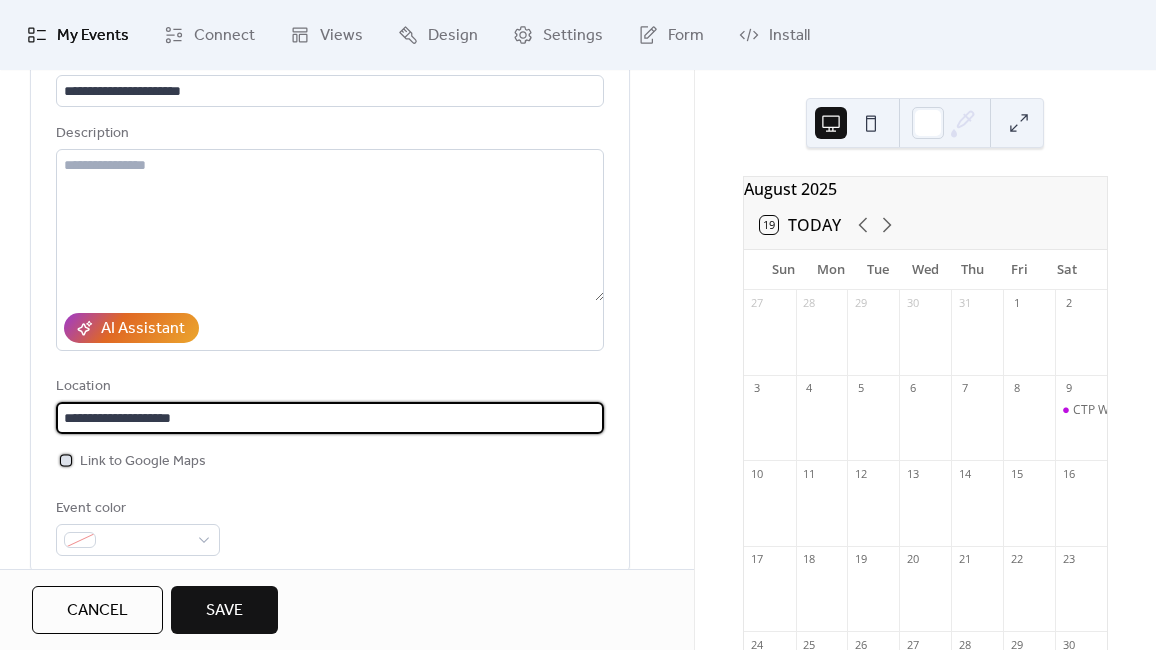 click on "Link to Google Maps" at bounding box center [143, 462] 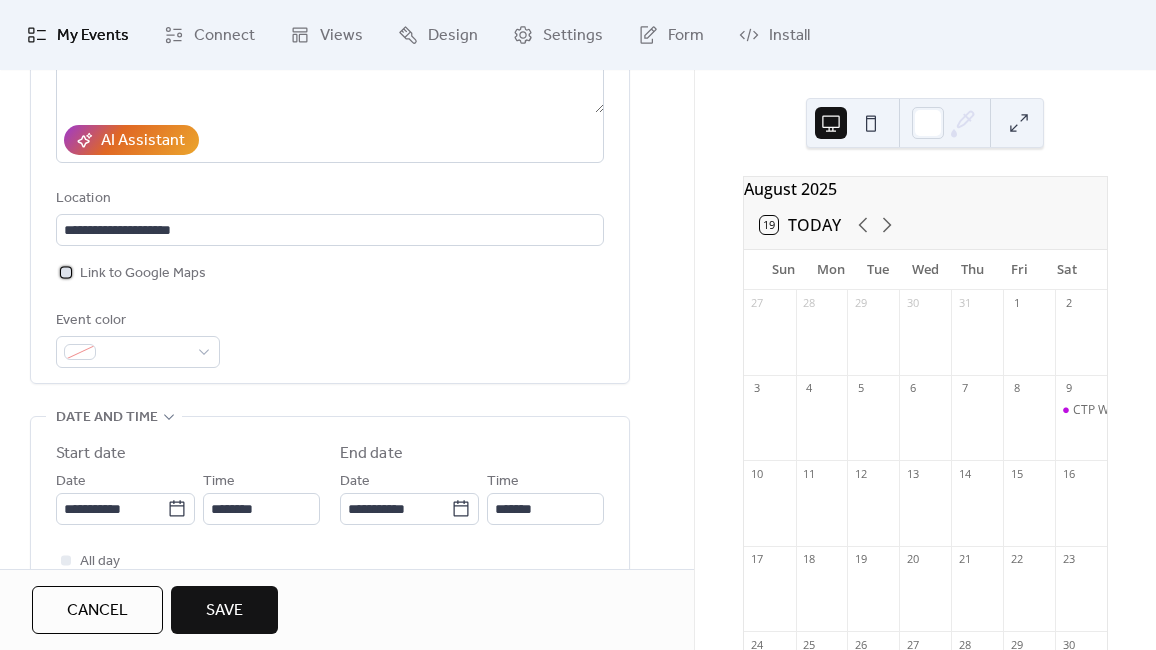 scroll, scrollTop: 362, scrollLeft: 0, axis: vertical 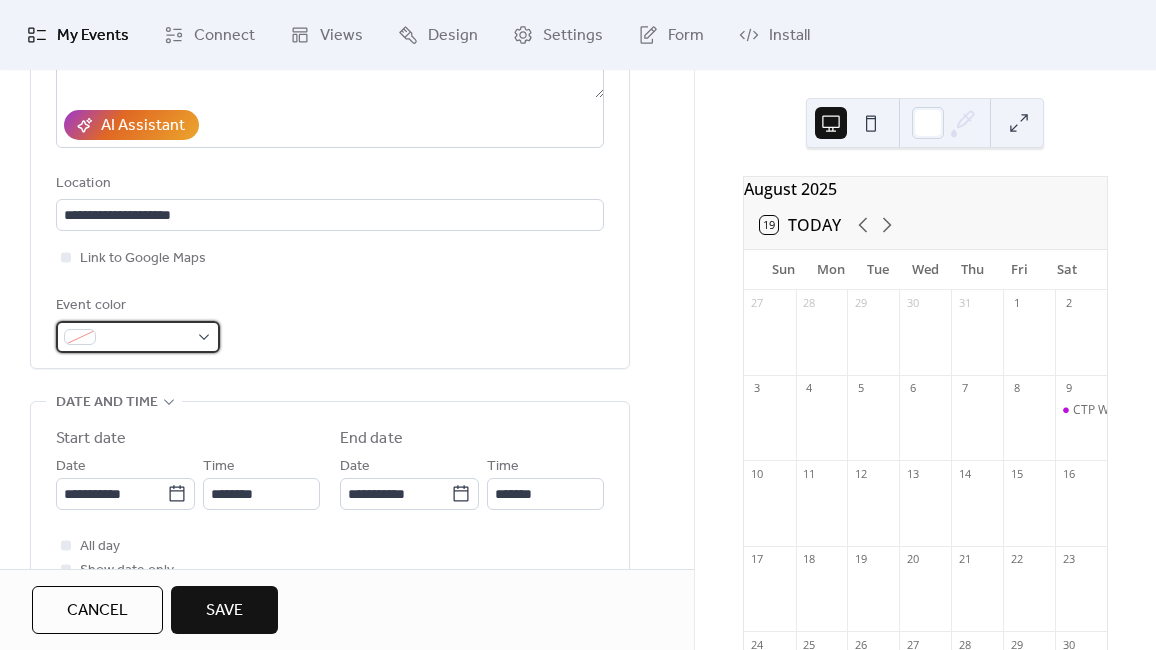 click at bounding box center (138, 337) 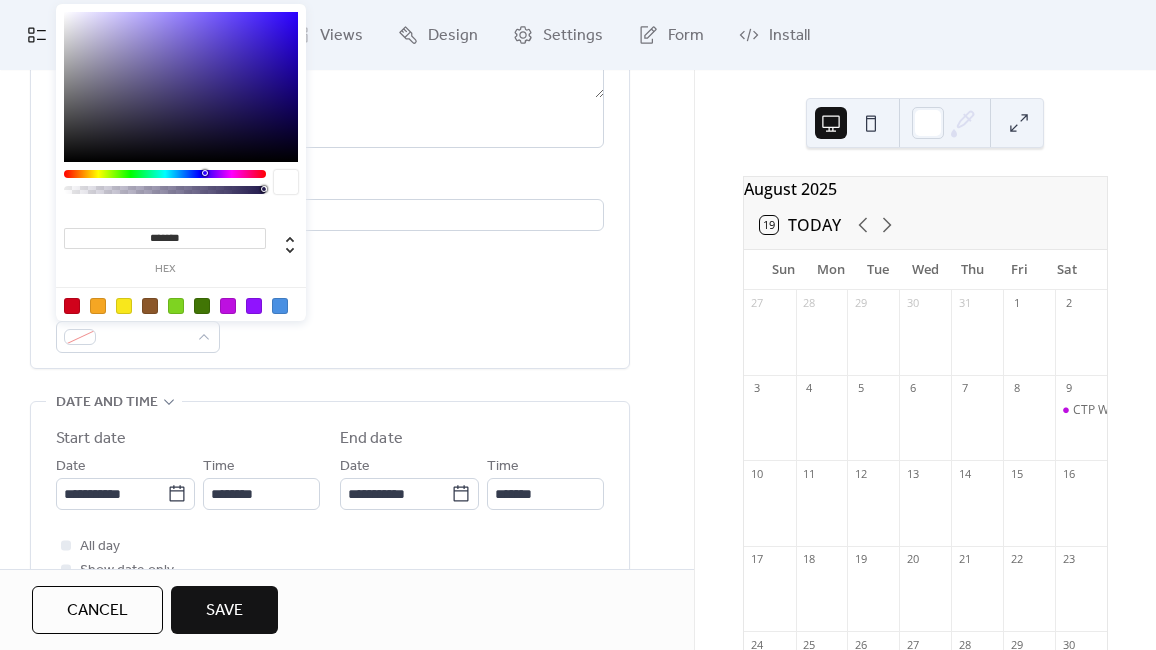 click at bounding box center (228, 306) 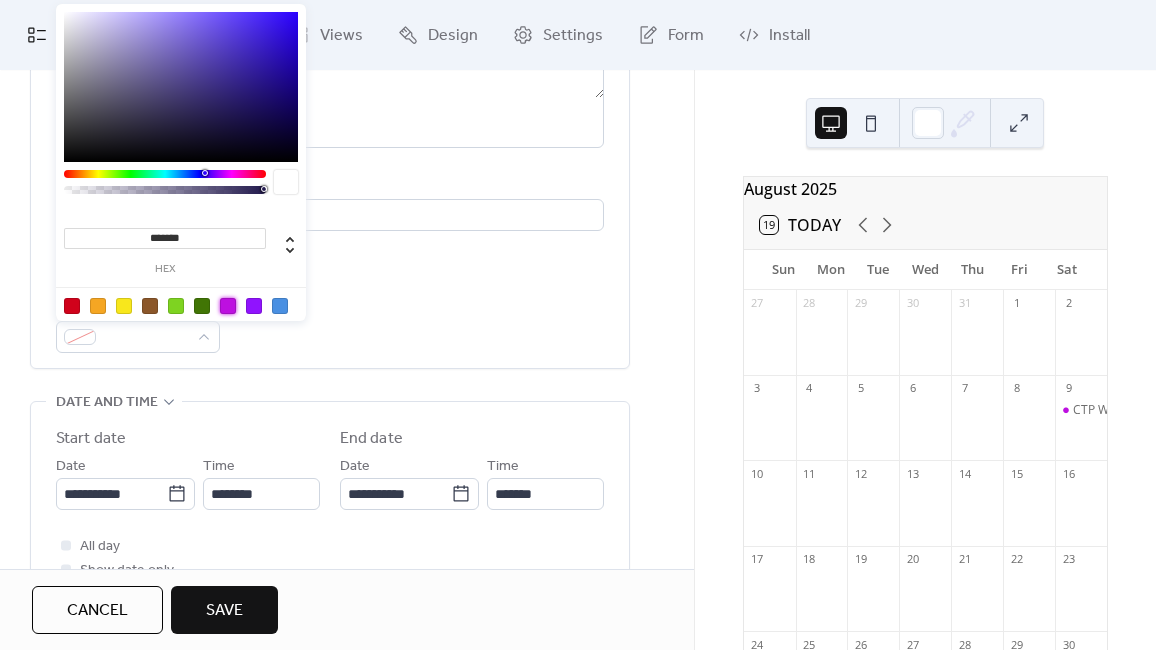 type on "*******" 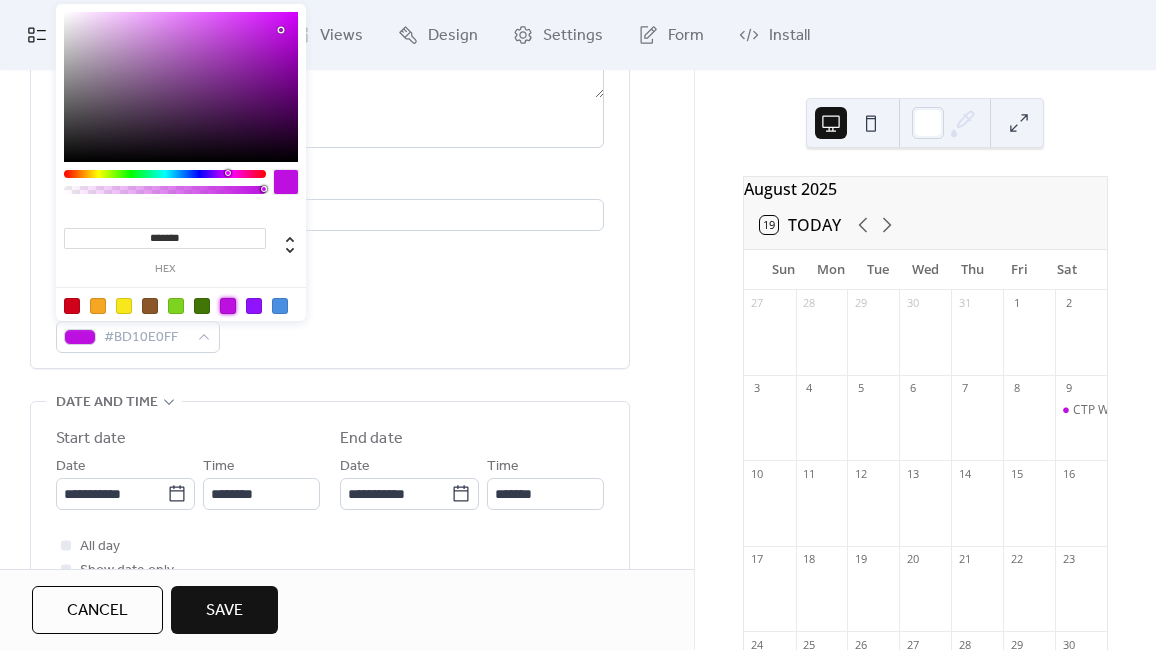 click on "Event color #BD10E0FF" at bounding box center (330, 323) 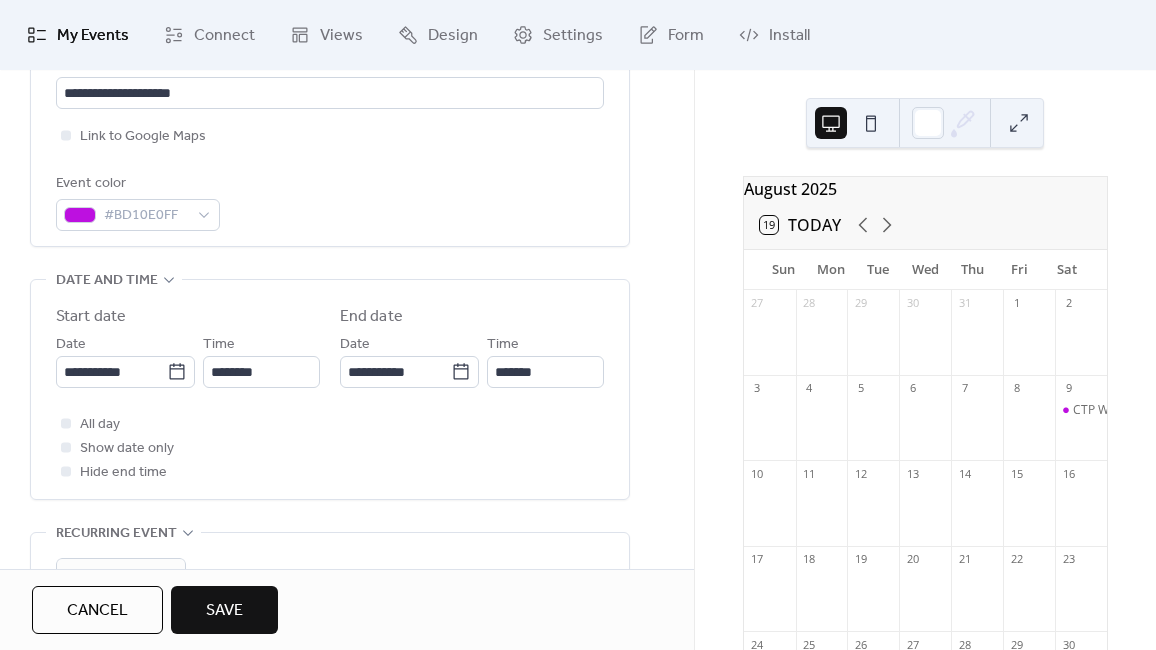 scroll, scrollTop: 488, scrollLeft: 0, axis: vertical 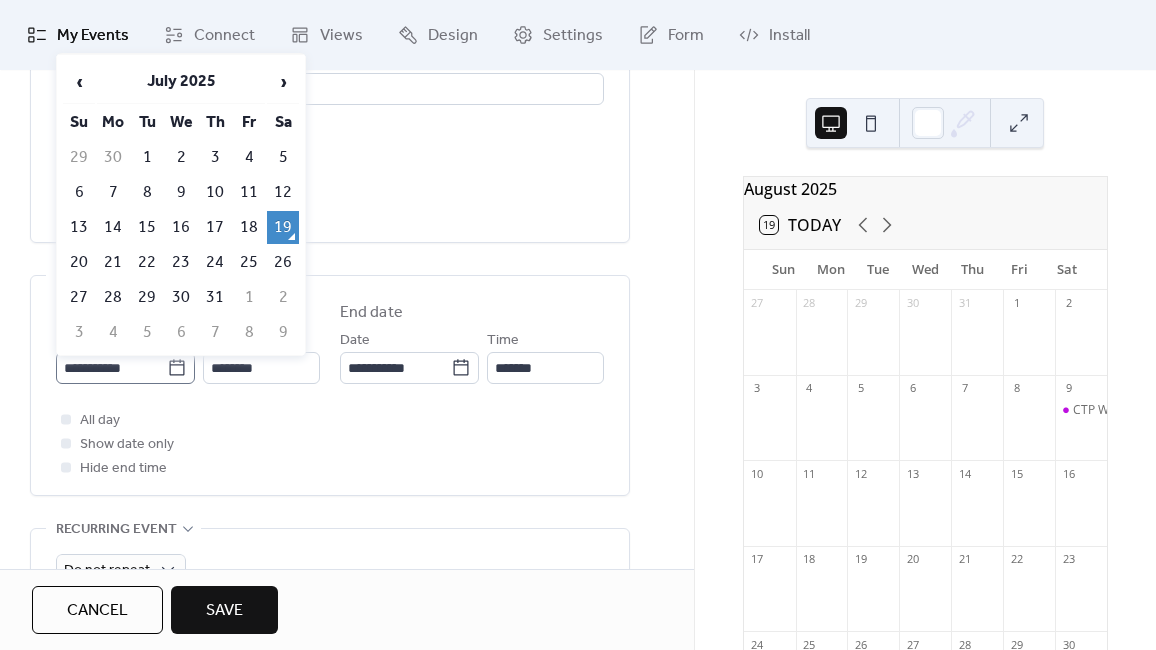 click 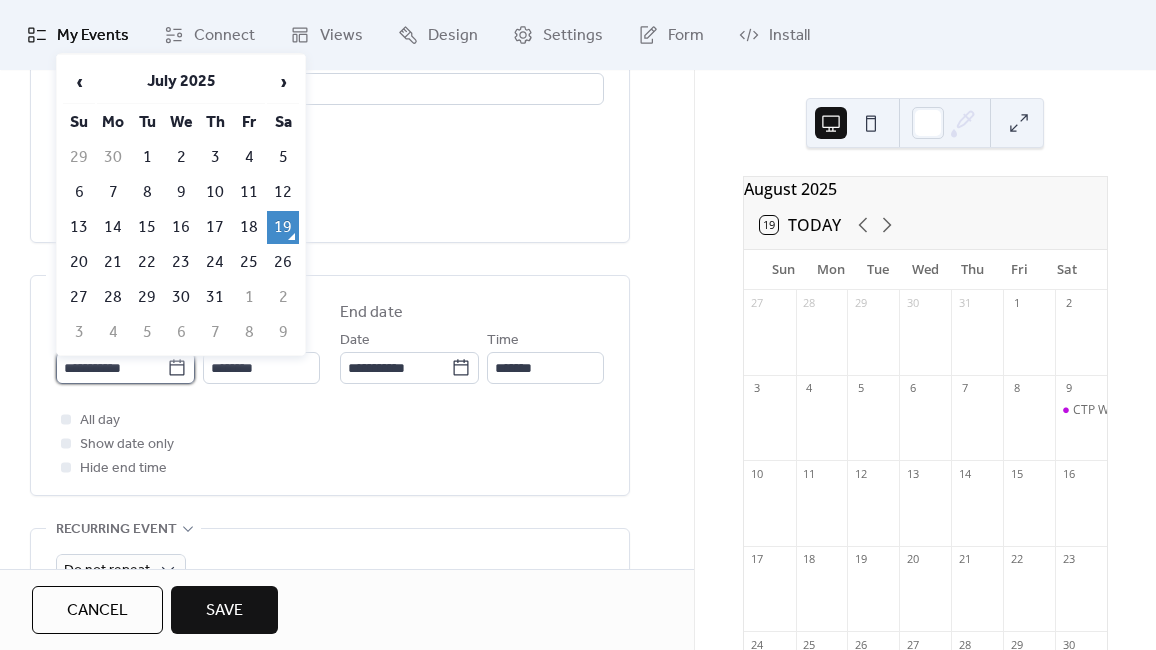 click on "**********" at bounding box center [111, 368] 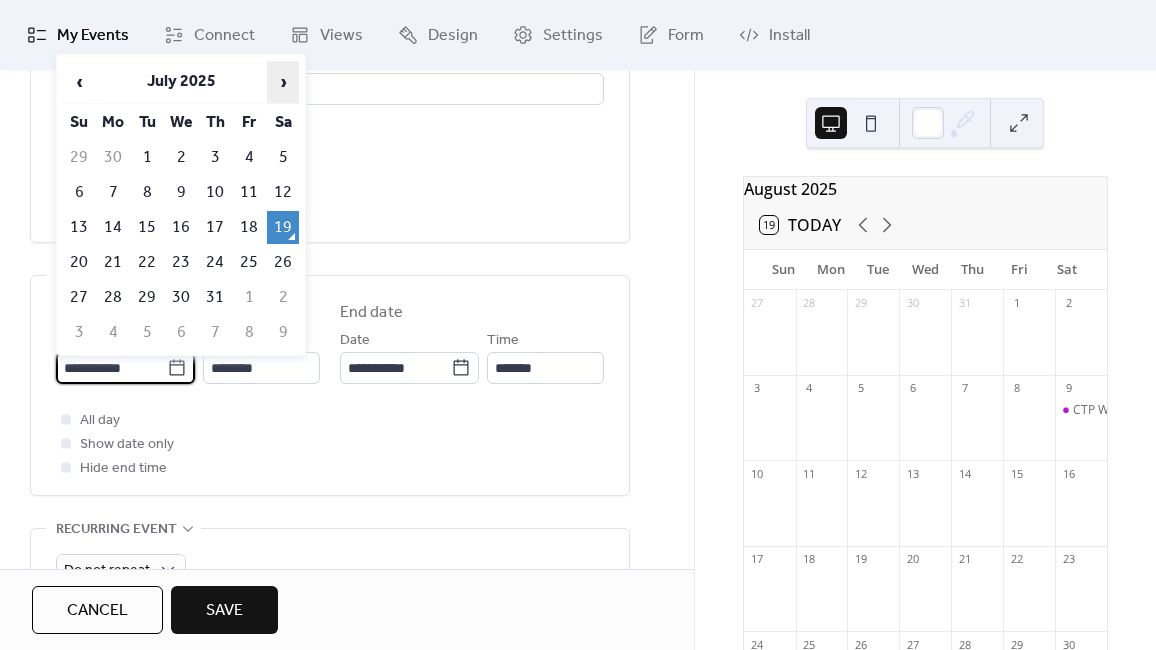 click on "›" at bounding box center [283, 82] 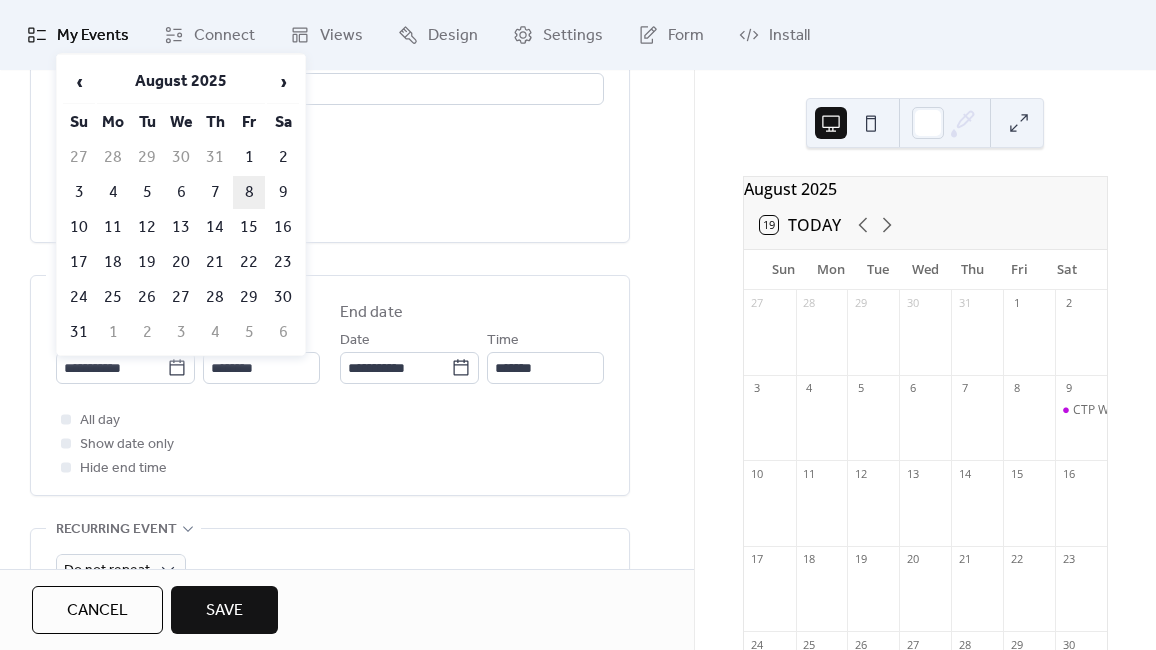 click on "8" at bounding box center [249, 192] 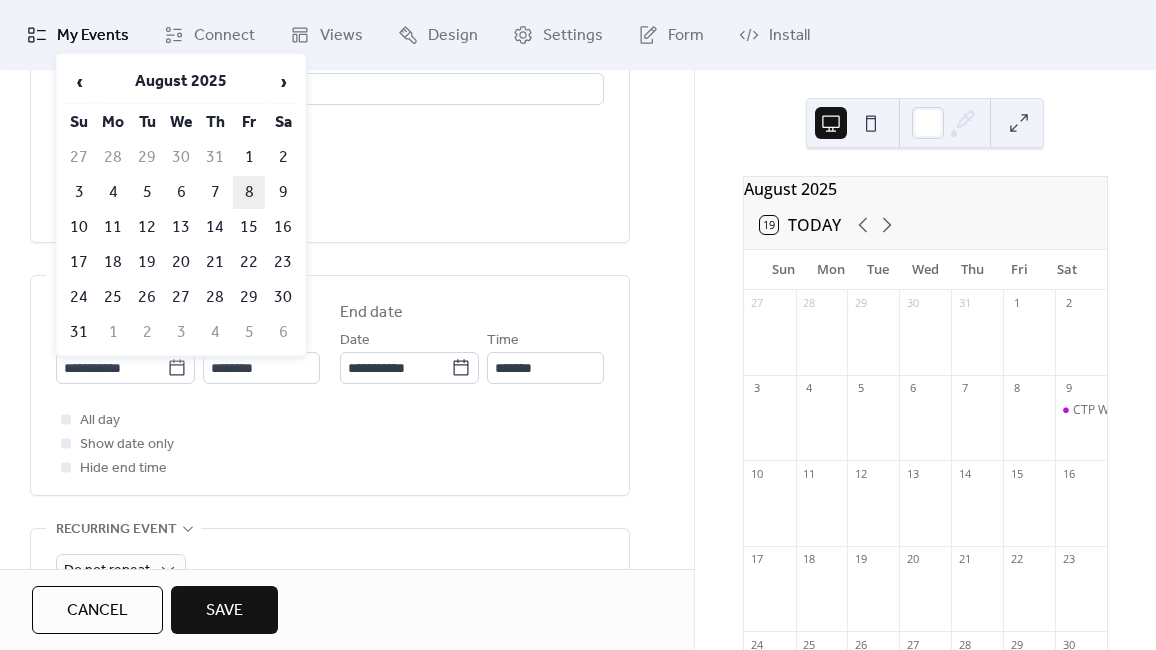 type on "**********" 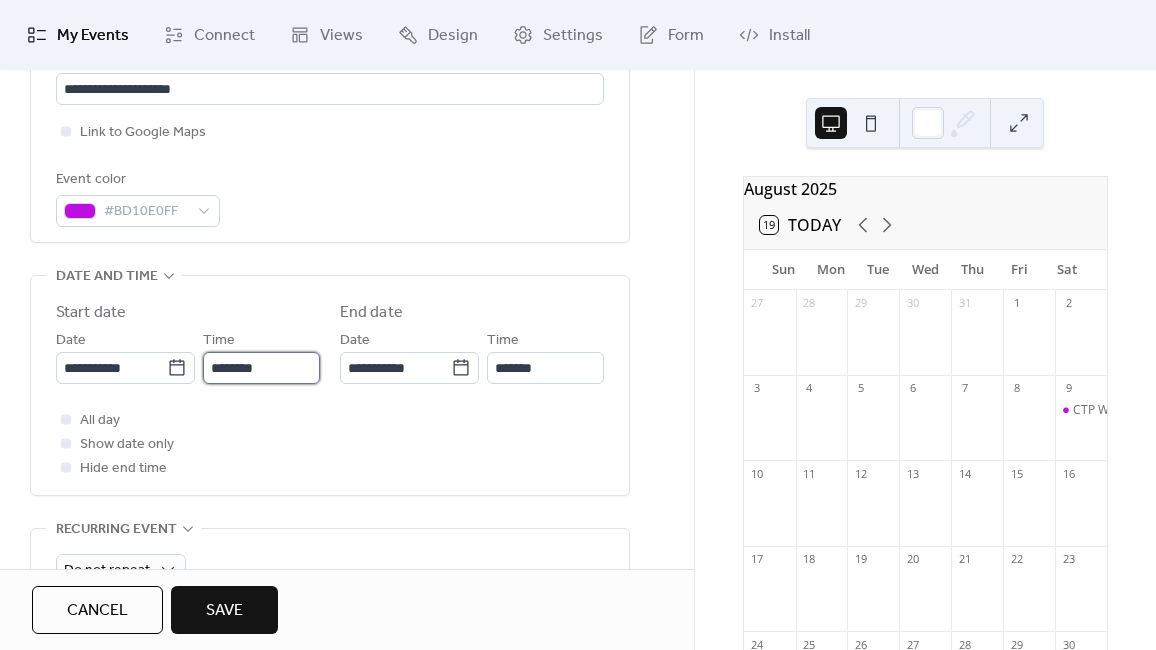 click on "********" at bounding box center [261, 368] 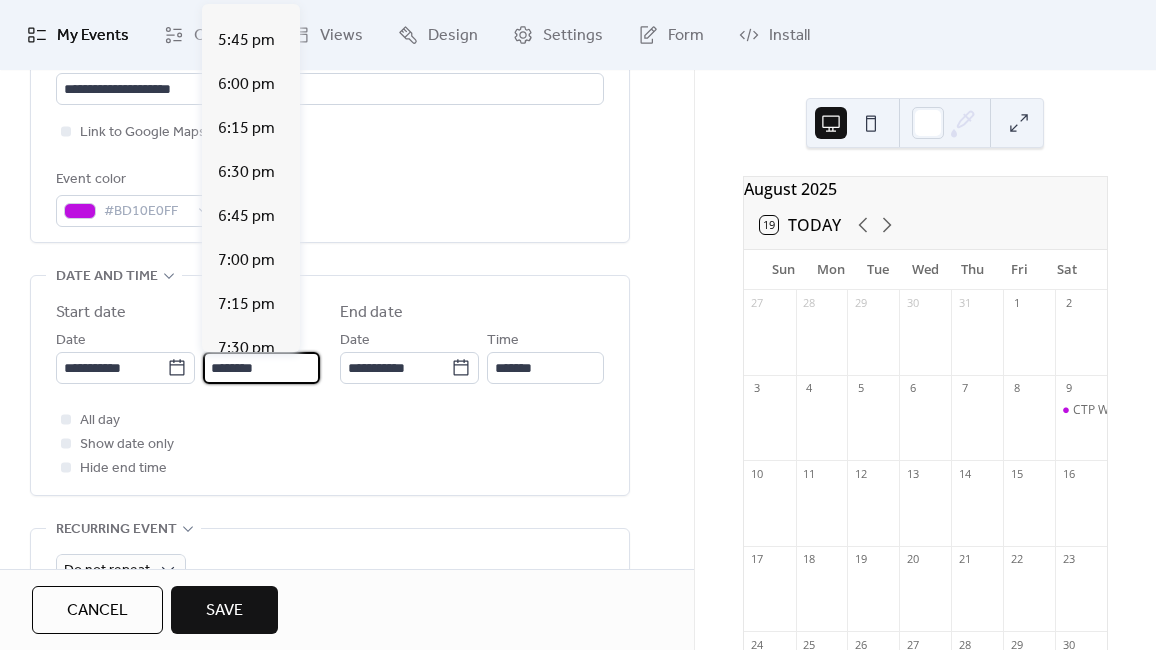 scroll, scrollTop: 3140, scrollLeft: 0, axis: vertical 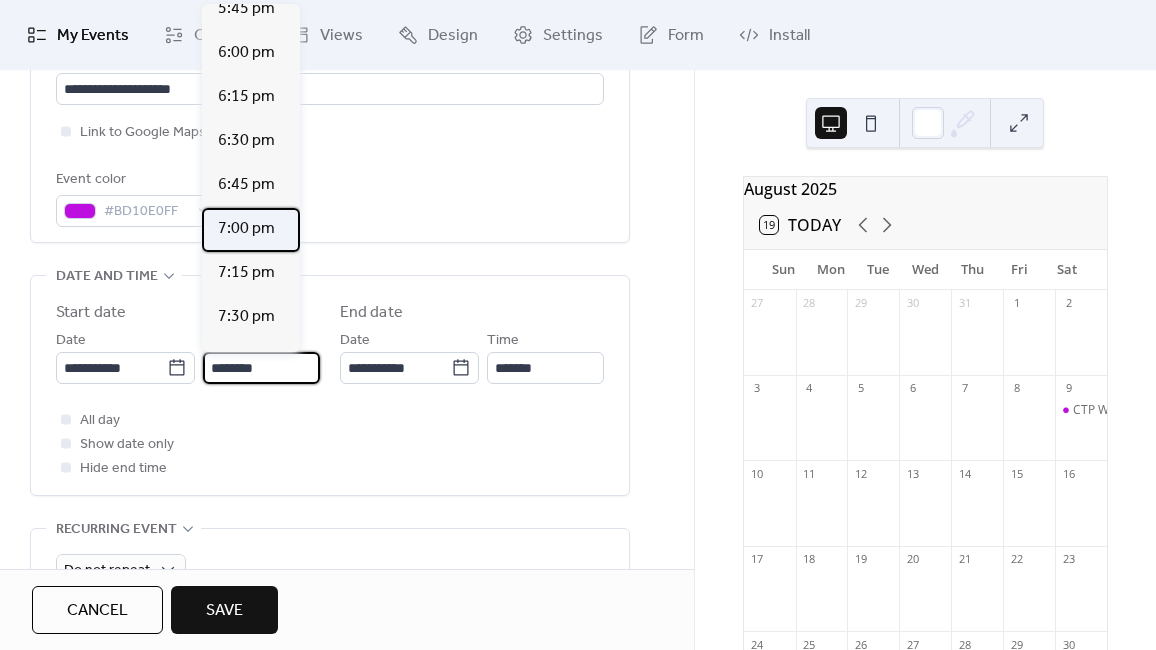 click on "7:00 pm" at bounding box center (246, 229) 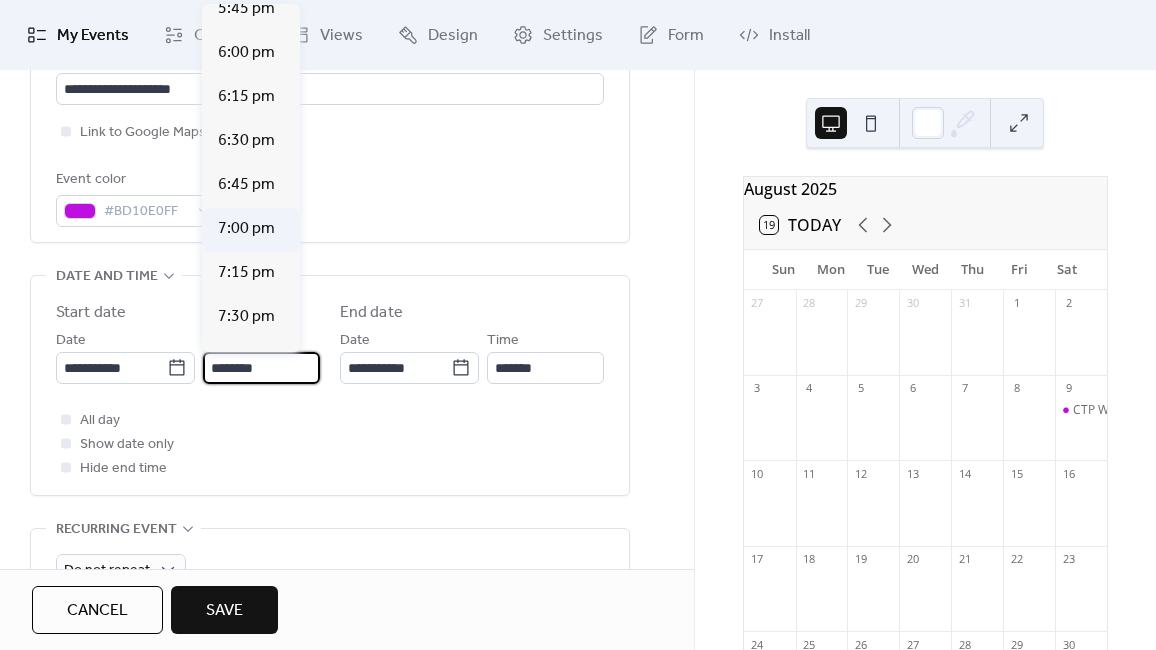 type on "*******" 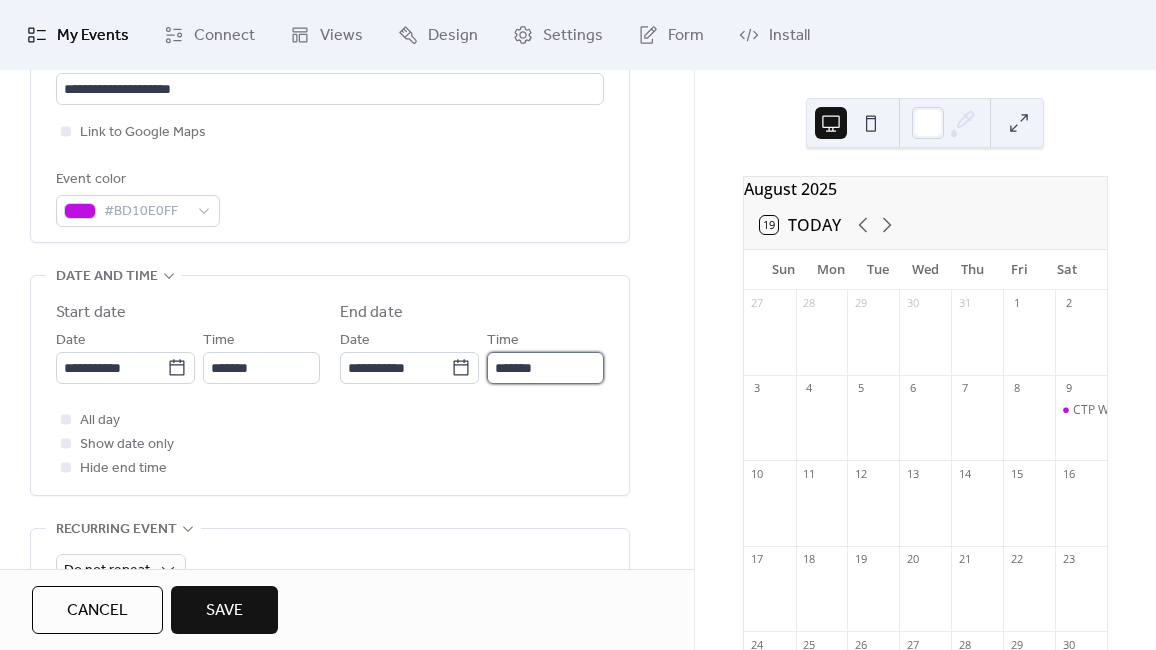 click on "*******" at bounding box center [545, 368] 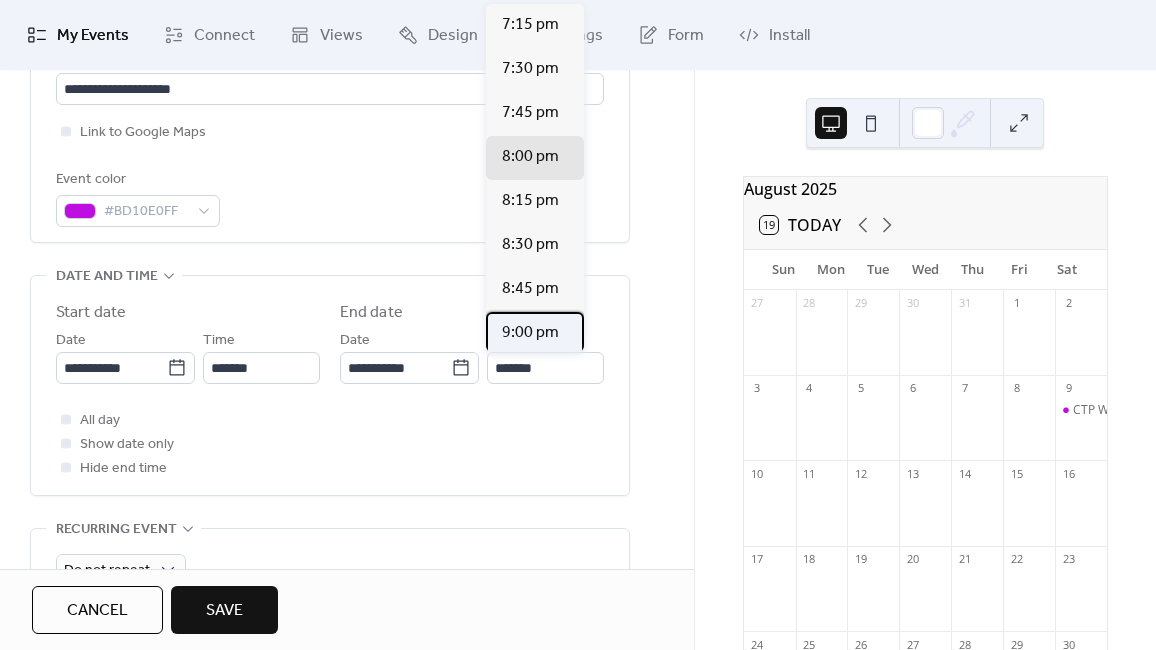 click on "9:00 pm" at bounding box center (530, 333) 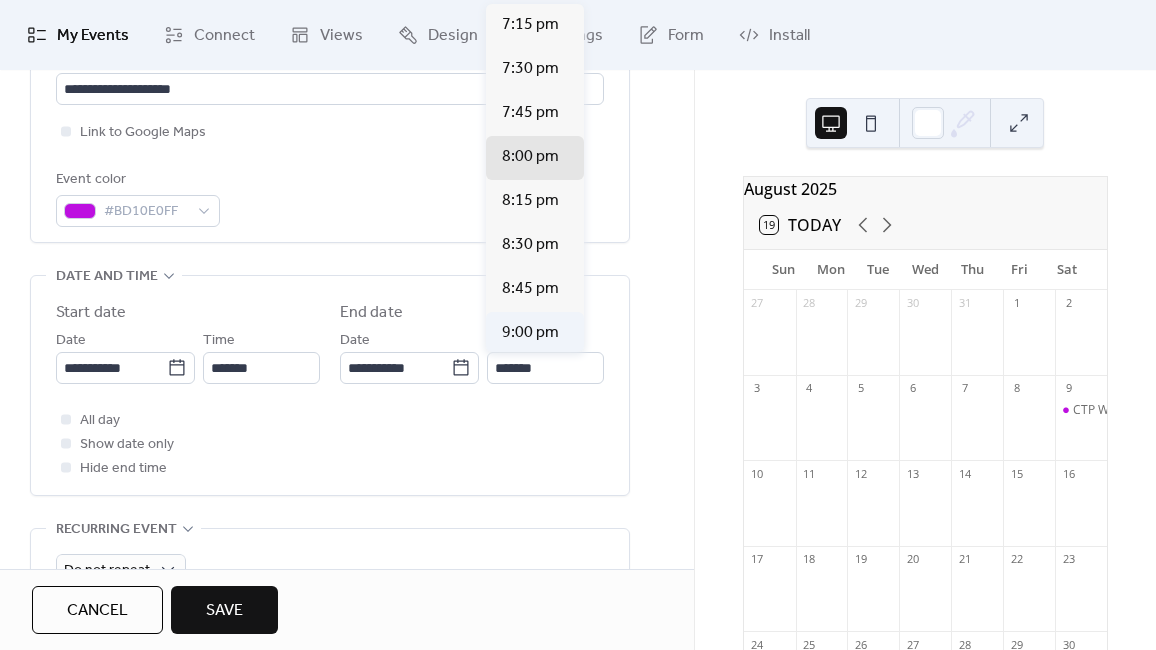 type on "*******" 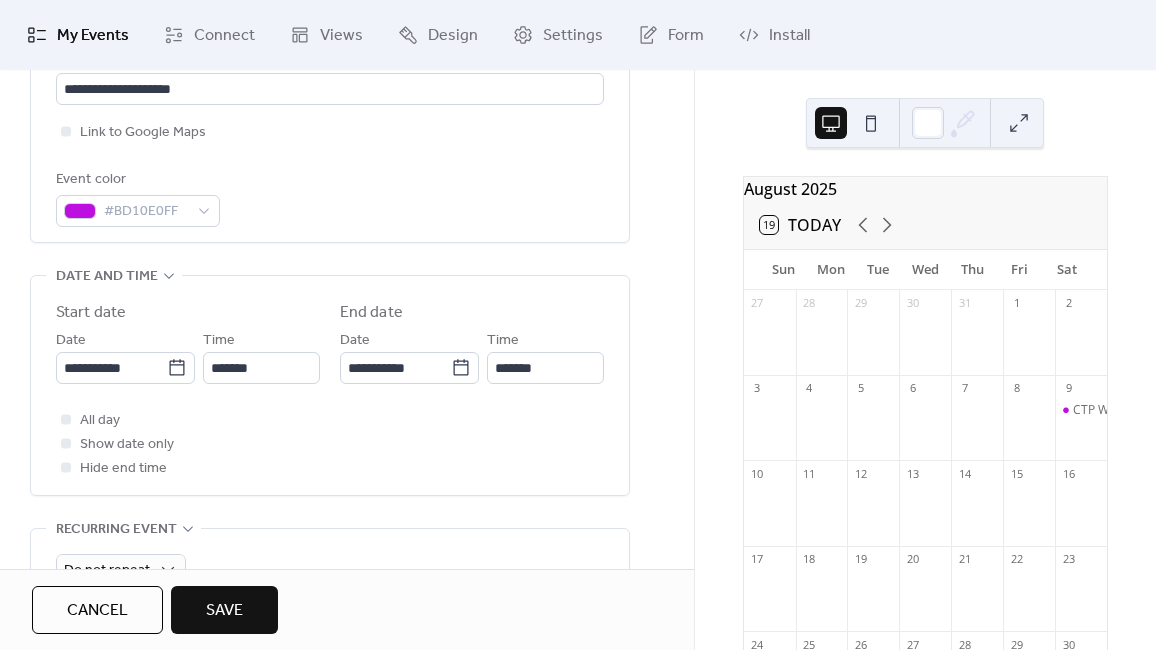 click on "All day Show date only Hide end time" at bounding box center (330, 444) 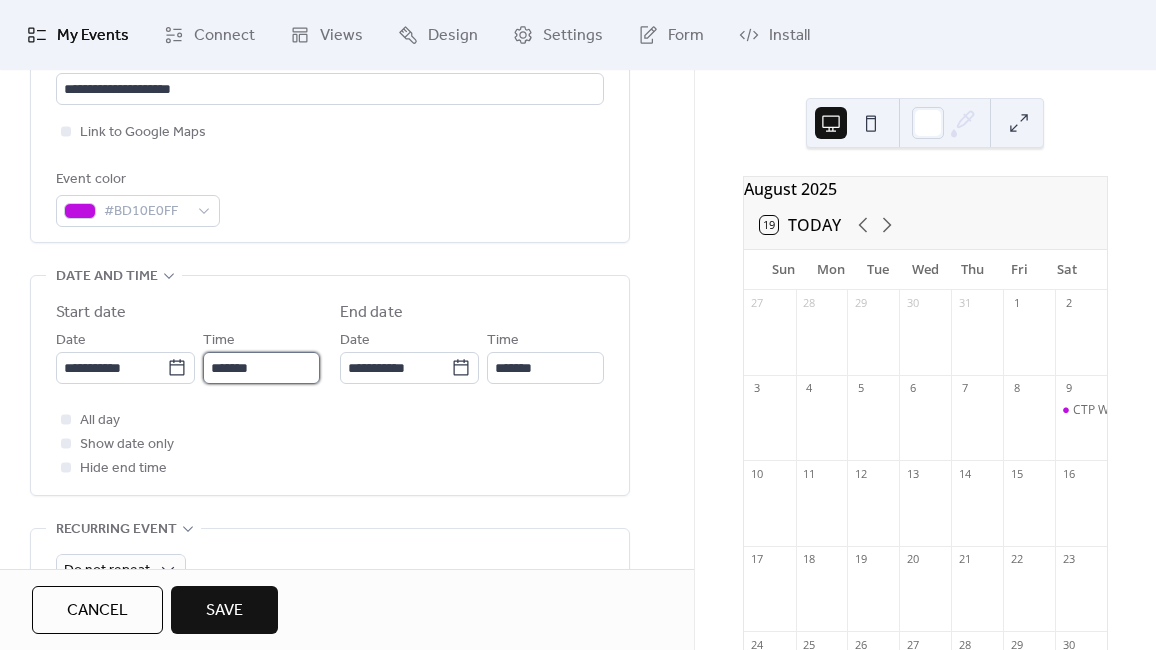 click on "*******" at bounding box center (261, 368) 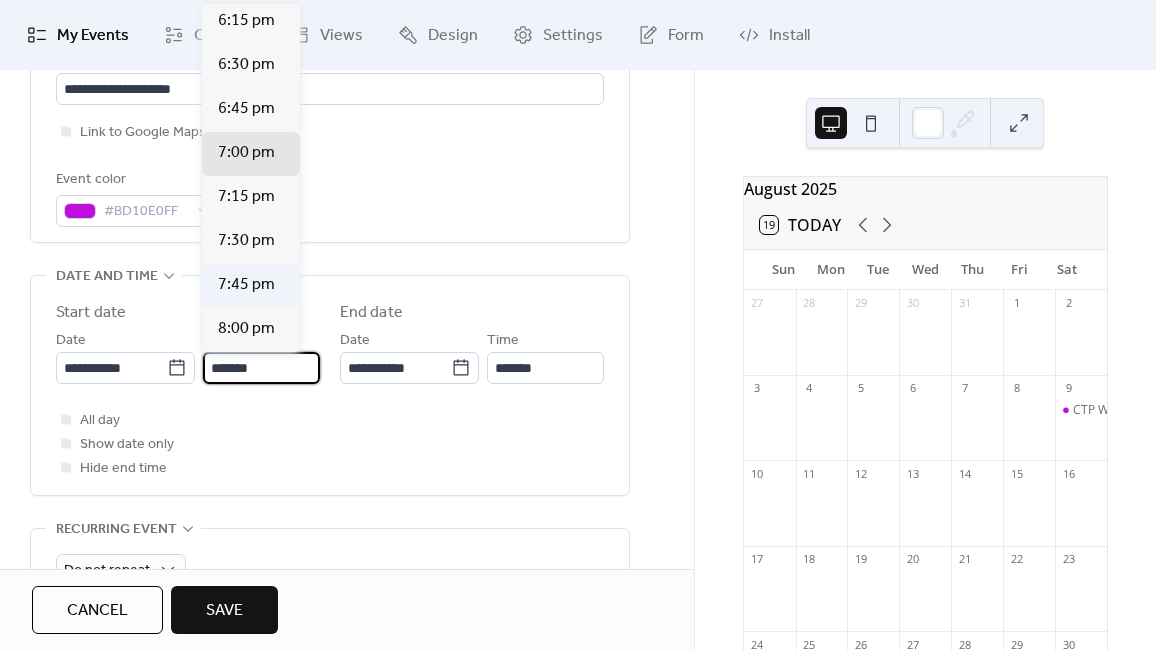 scroll, scrollTop: 3176, scrollLeft: 0, axis: vertical 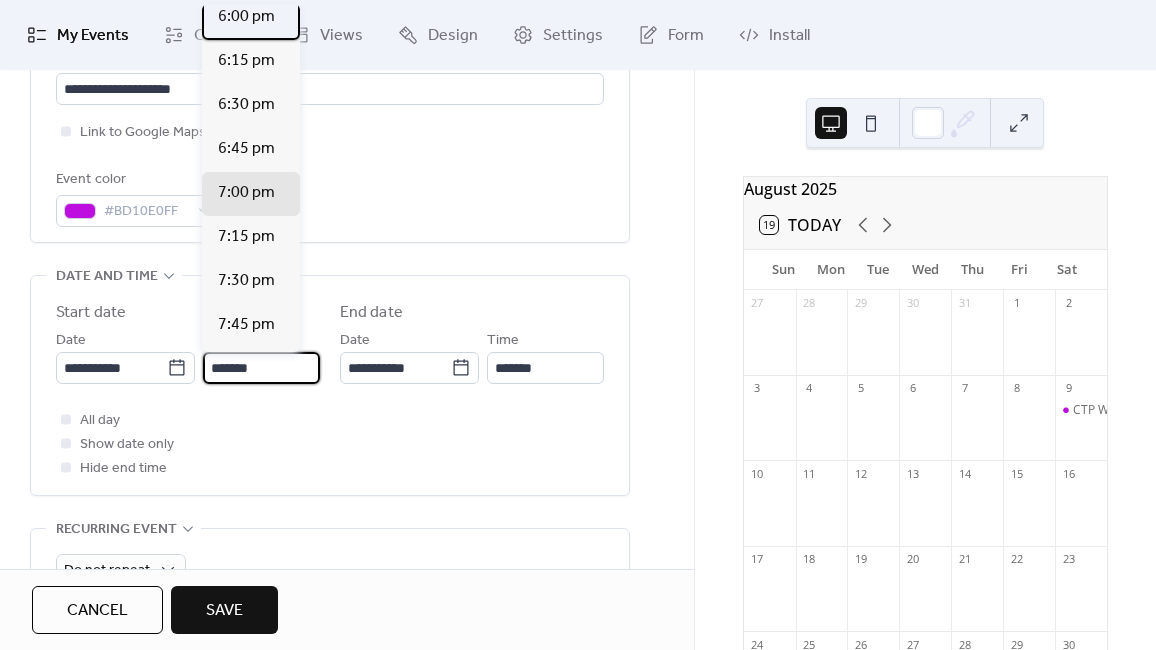 click on "6:00 pm" at bounding box center (246, 17) 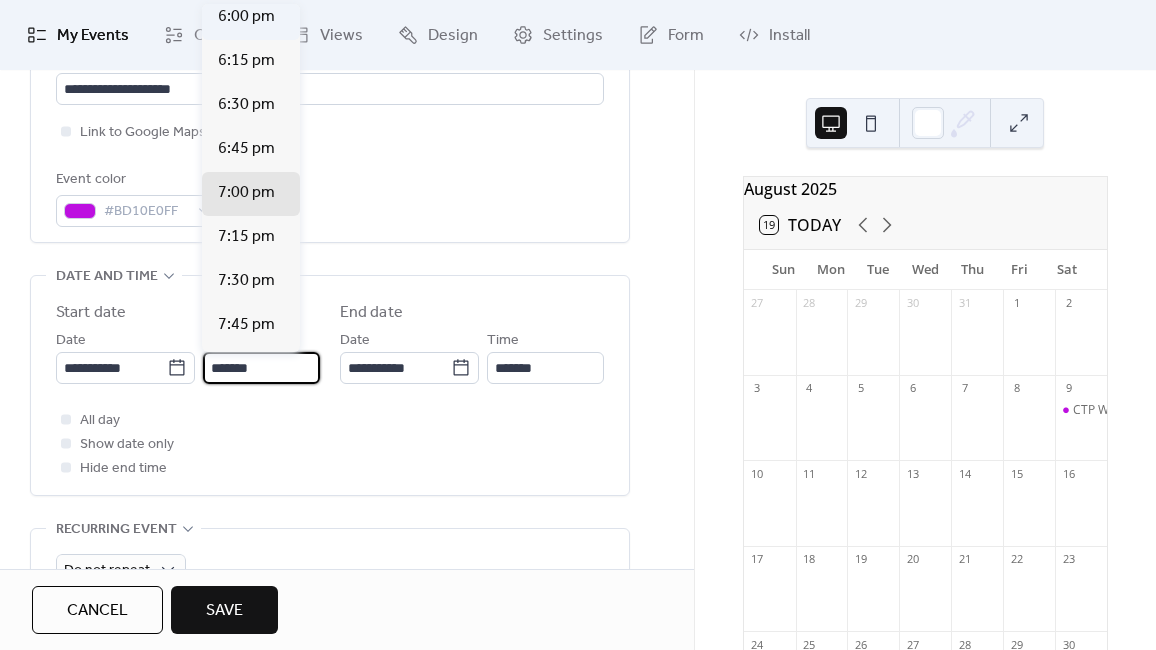 type on "*******" 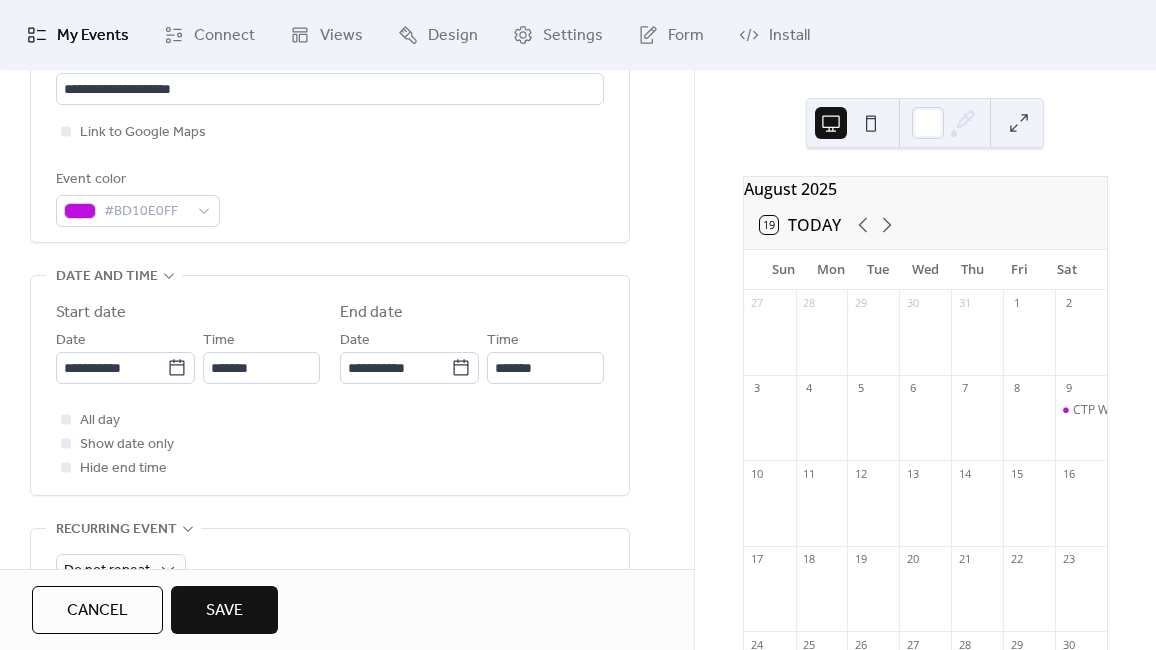 click on "All day Show date only Hide end time" at bounding box center [330, 444] 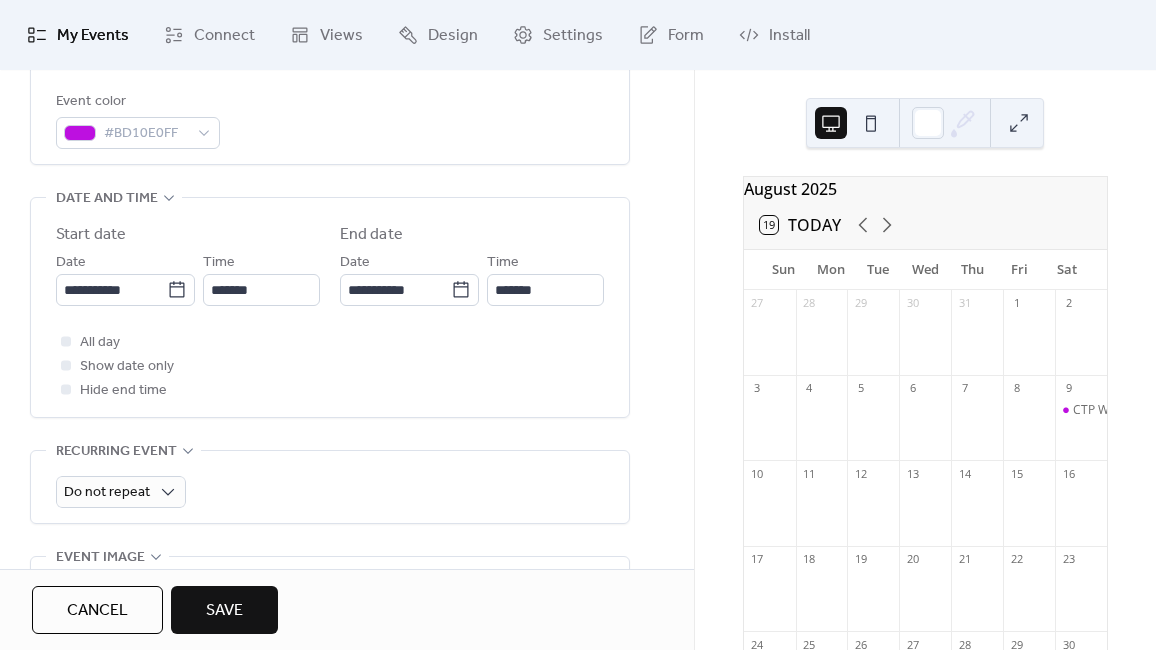 scroll, scrollTop: 597, scrollLeft: 0, axis: vertical 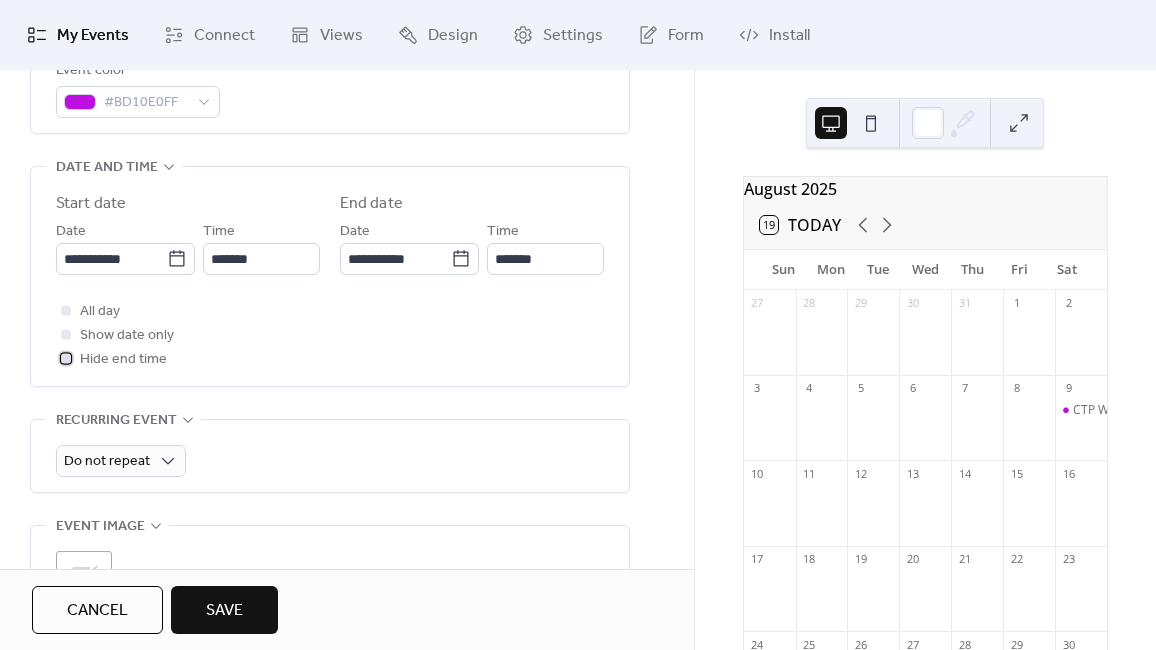 click on "Hide end time" at bounding box center [123, 360] 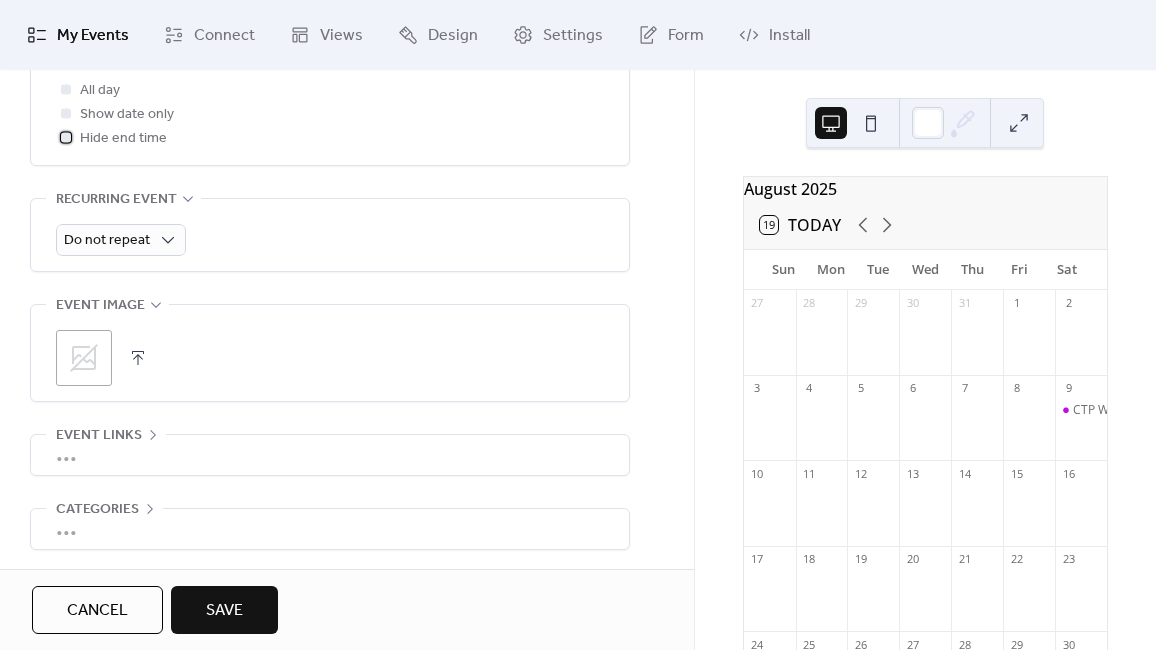 scroll, scrollTop: 831, scrollLeft: 0, axis: vertical 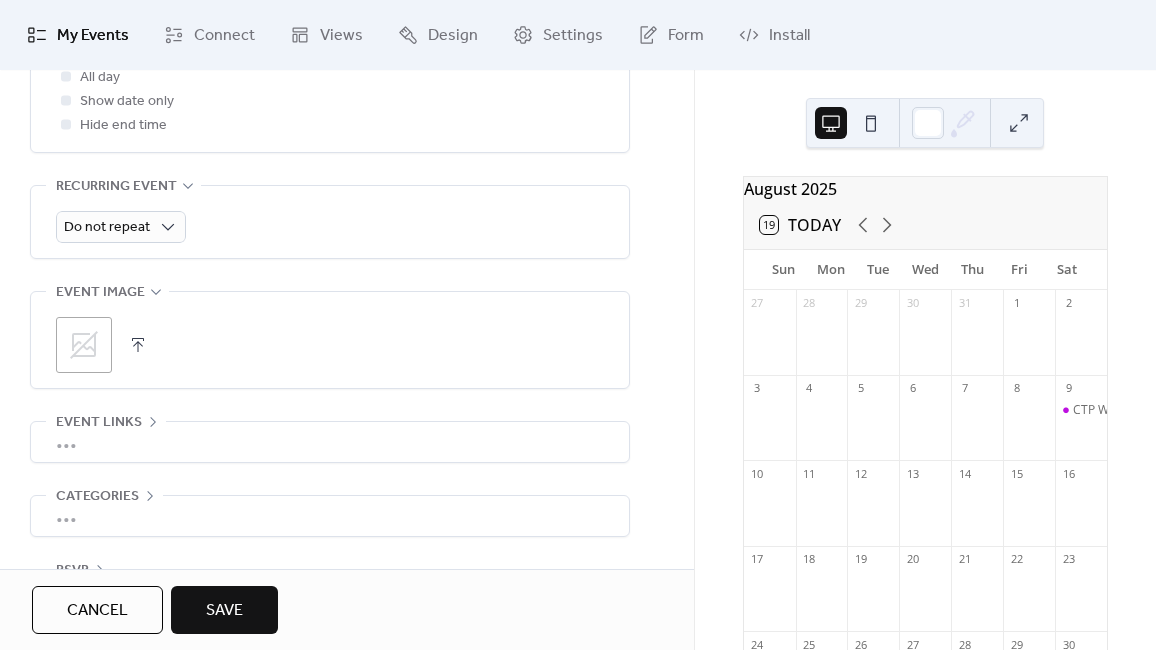 click on "Save" at bounding box center [224, 611] 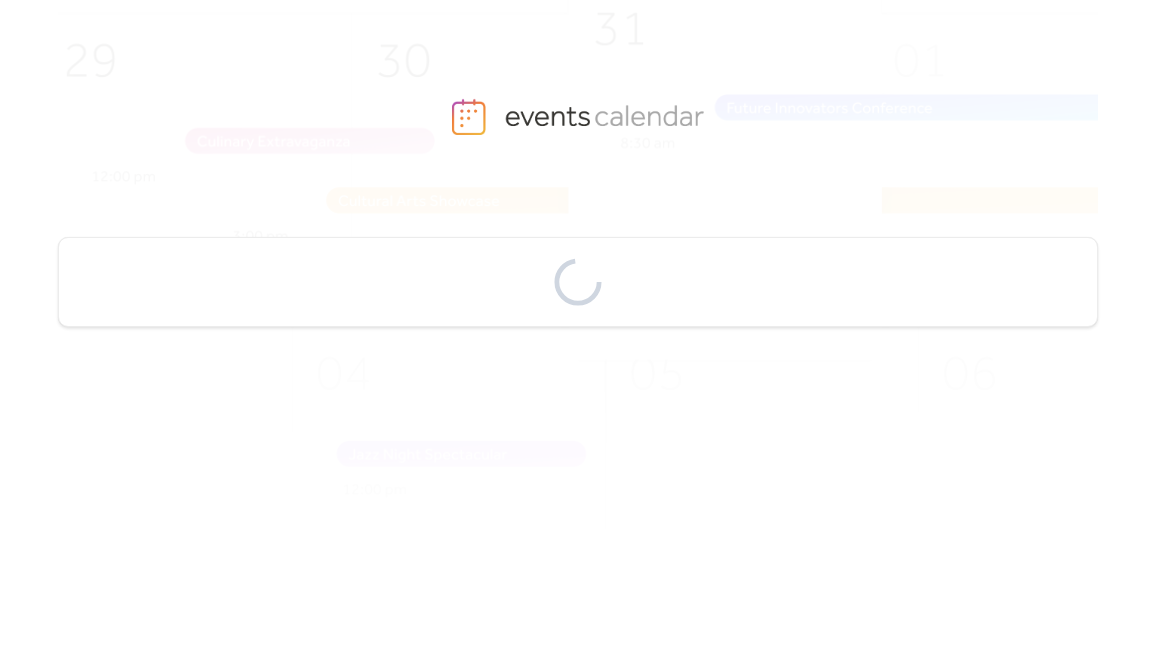 scroll, scrollTop: 0, scrollLeft: 0, axis: both 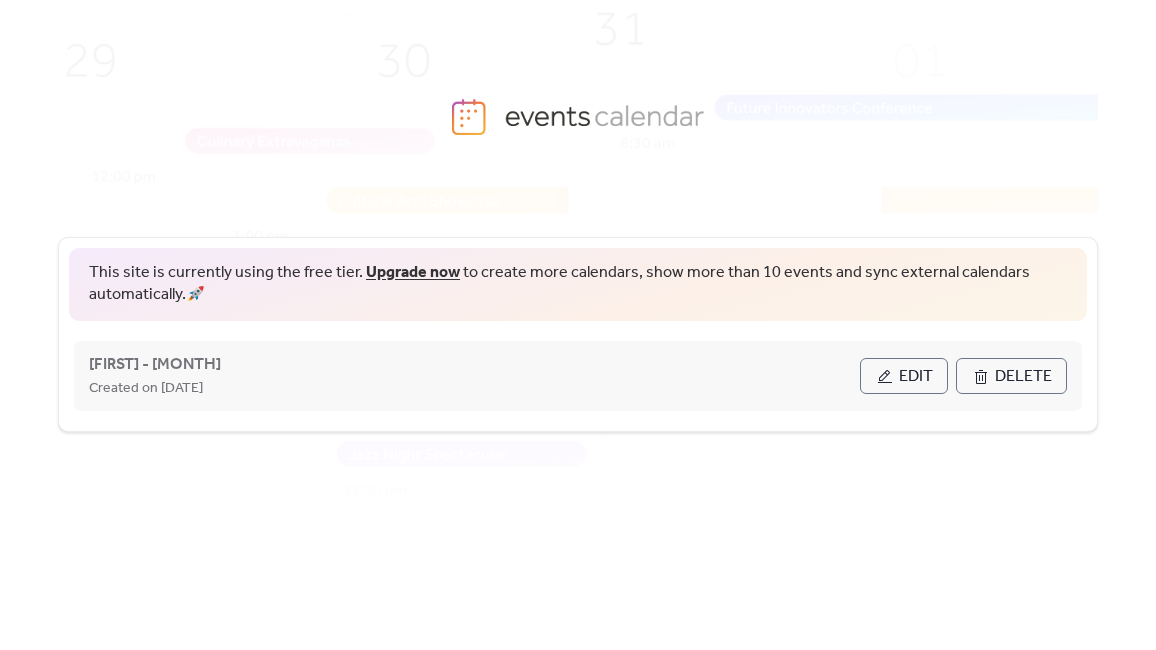 click on "Azalea - August Created on 19-Jul-2025" at bounding box center [474, 376] 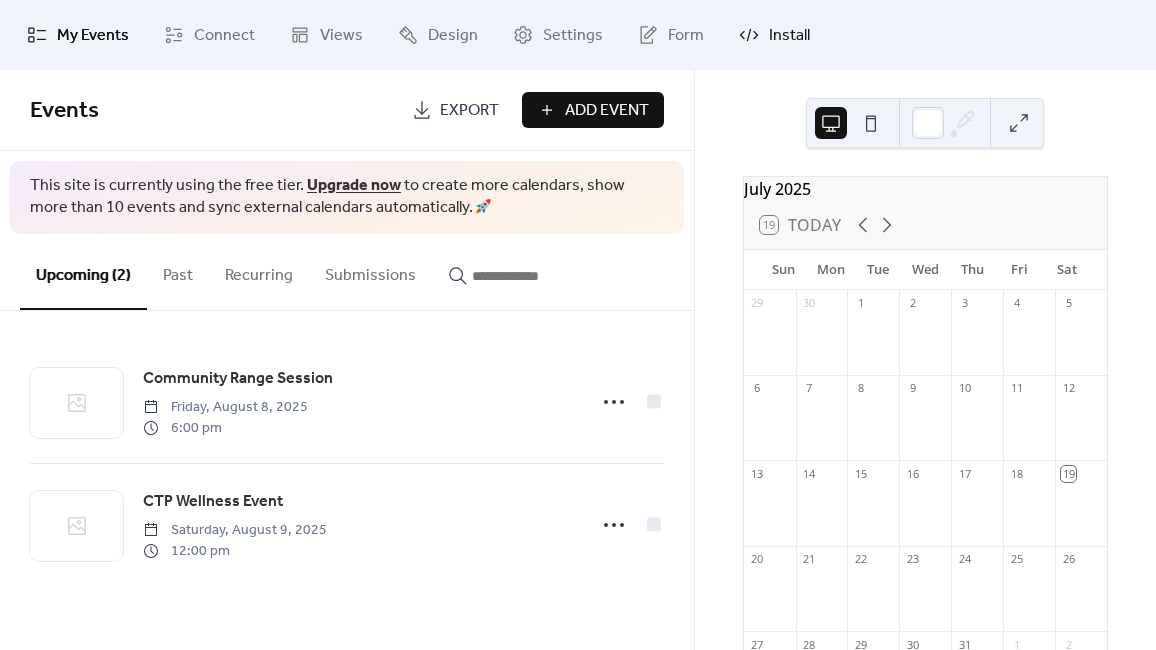 click on "Install" at bounding box center (789, 36) 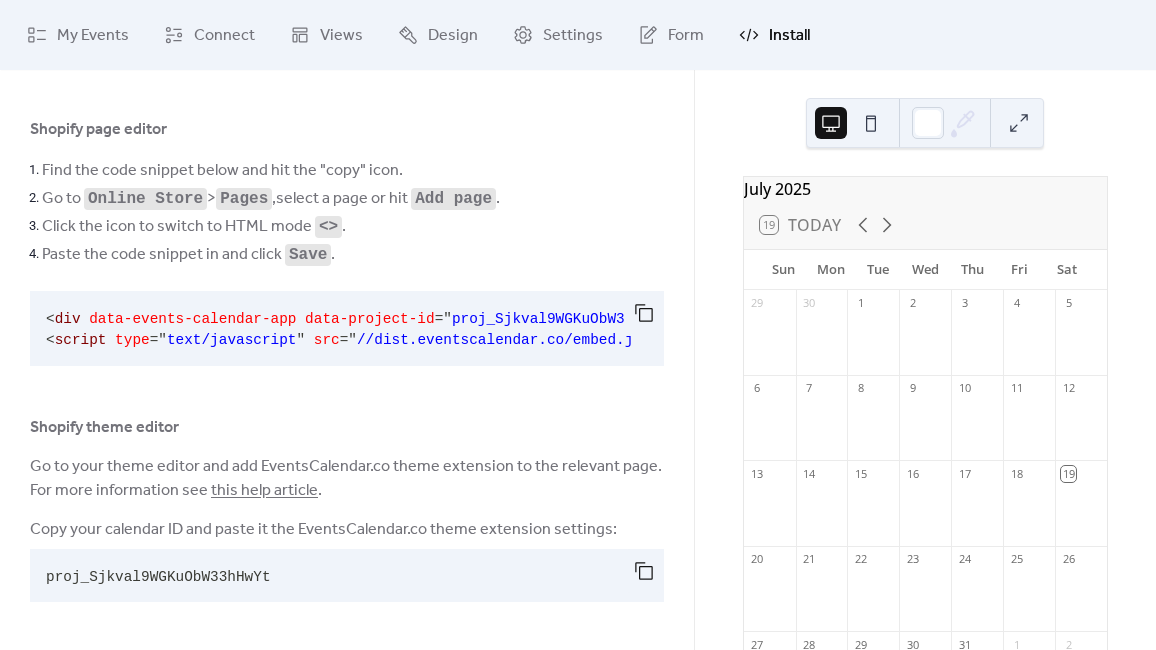 scroll, scrollTop: 86, scrollLeft: 0, axis: vertical 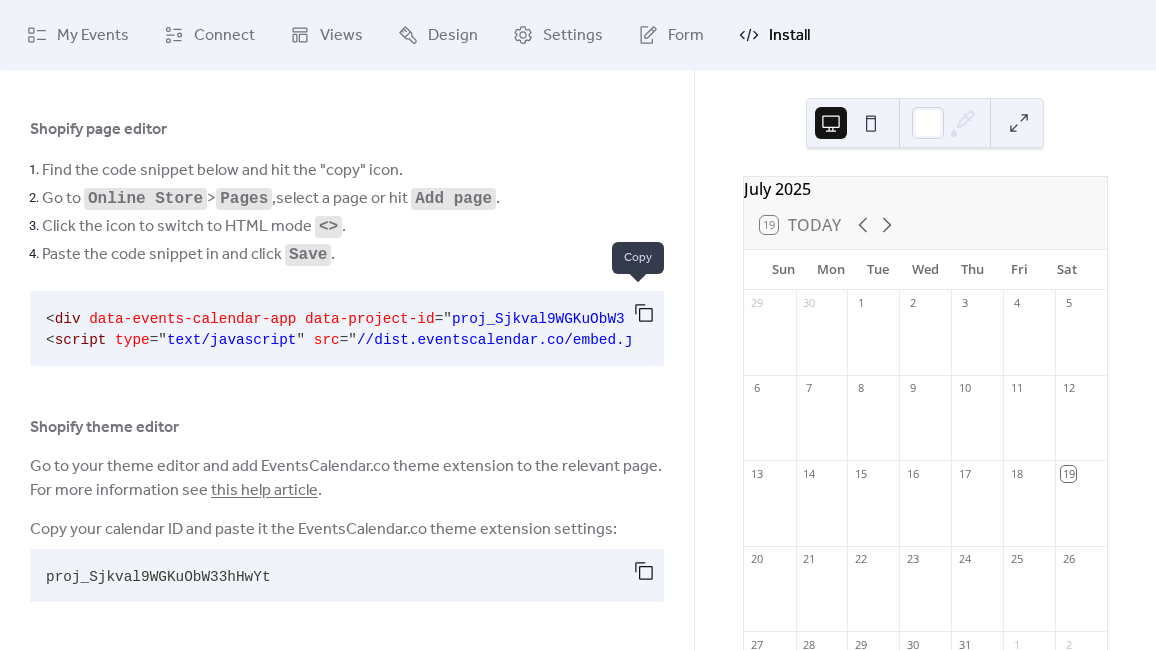 click at bounding box center [644, 313] 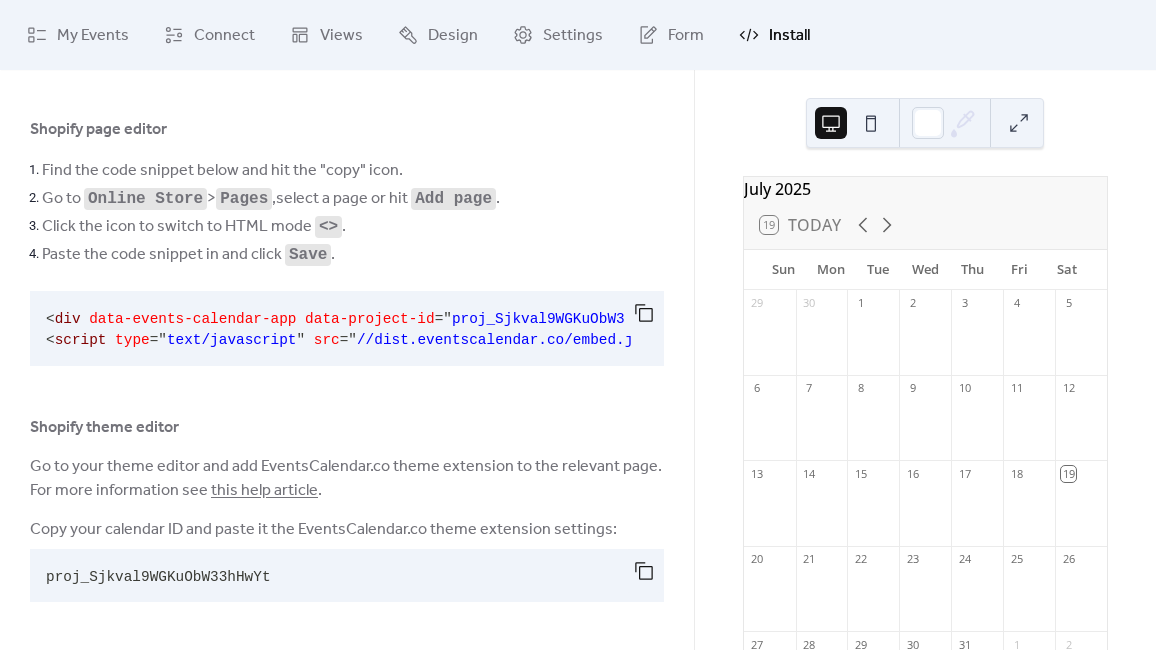 scroll, scrollTop: 87, scrollLeft: 0, axis: vertical 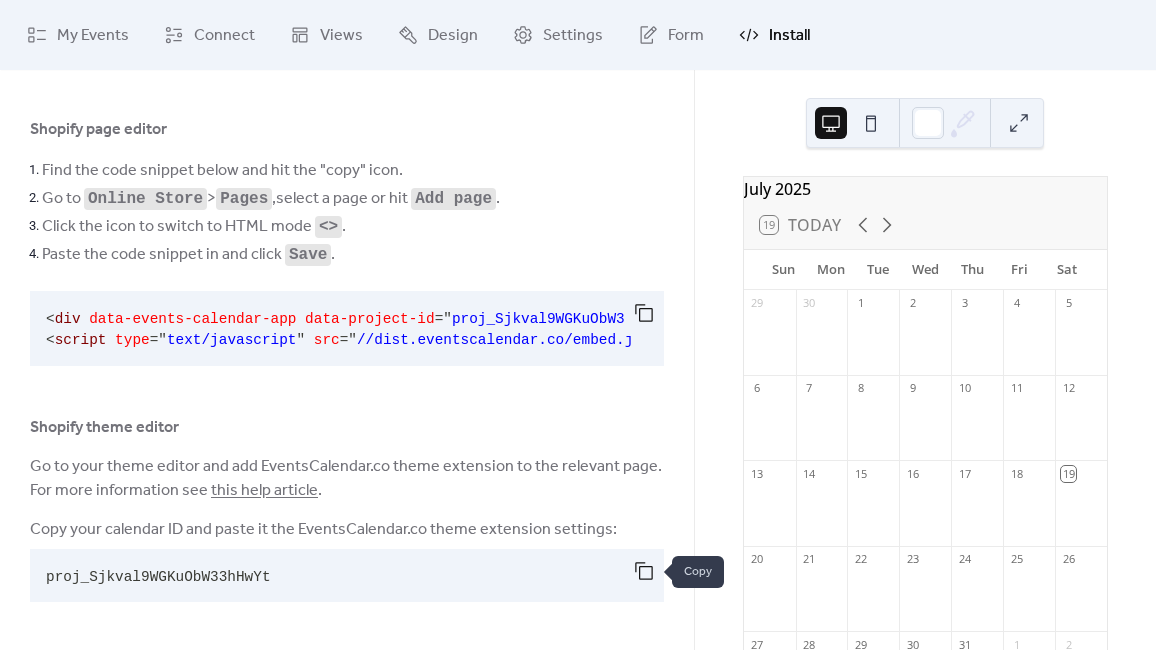 click at bounding box center [644, 571] 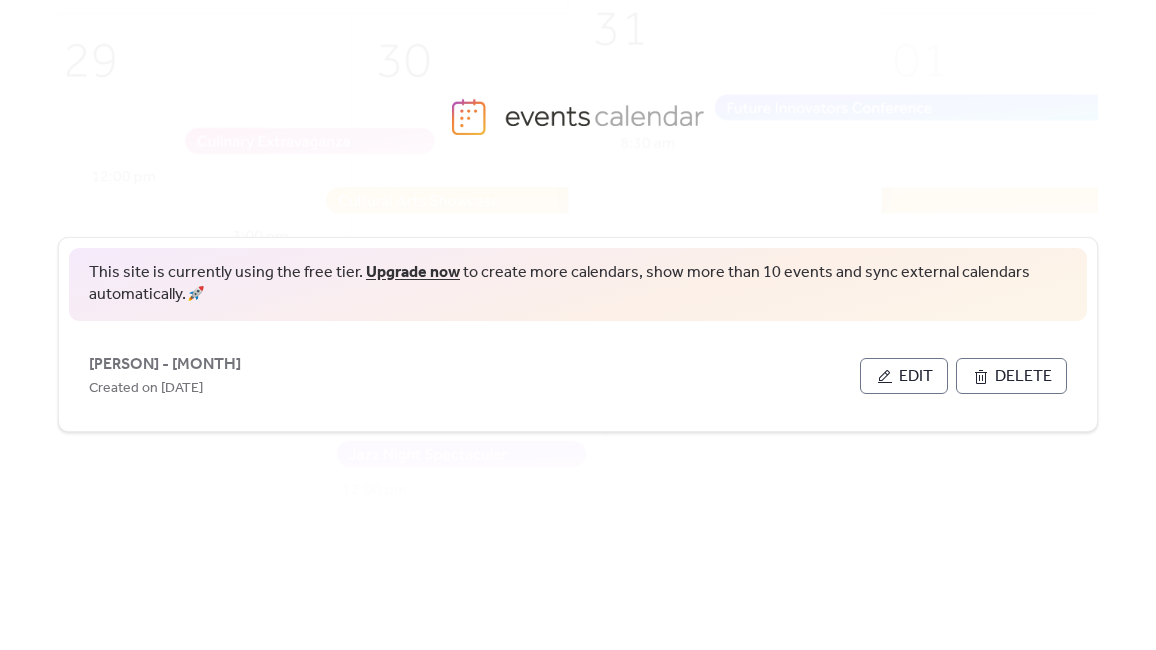 scroll, scrollTop: 0, scrollLeft: 0, axis: both 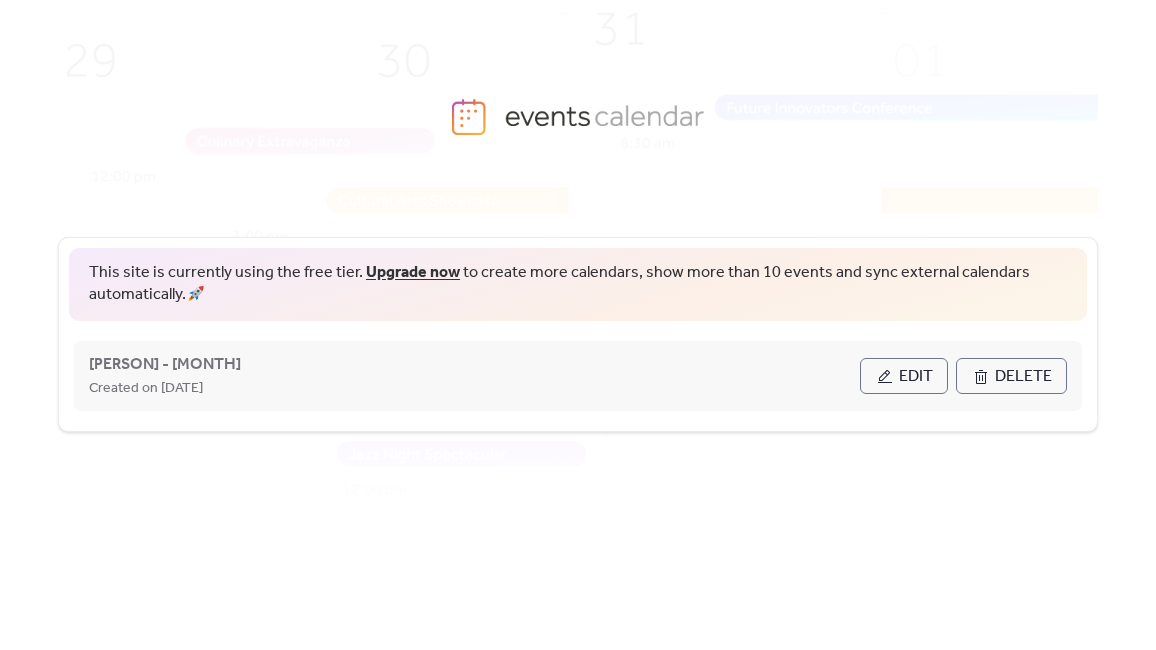 click on "Edit" at bounding box center (916, 377) 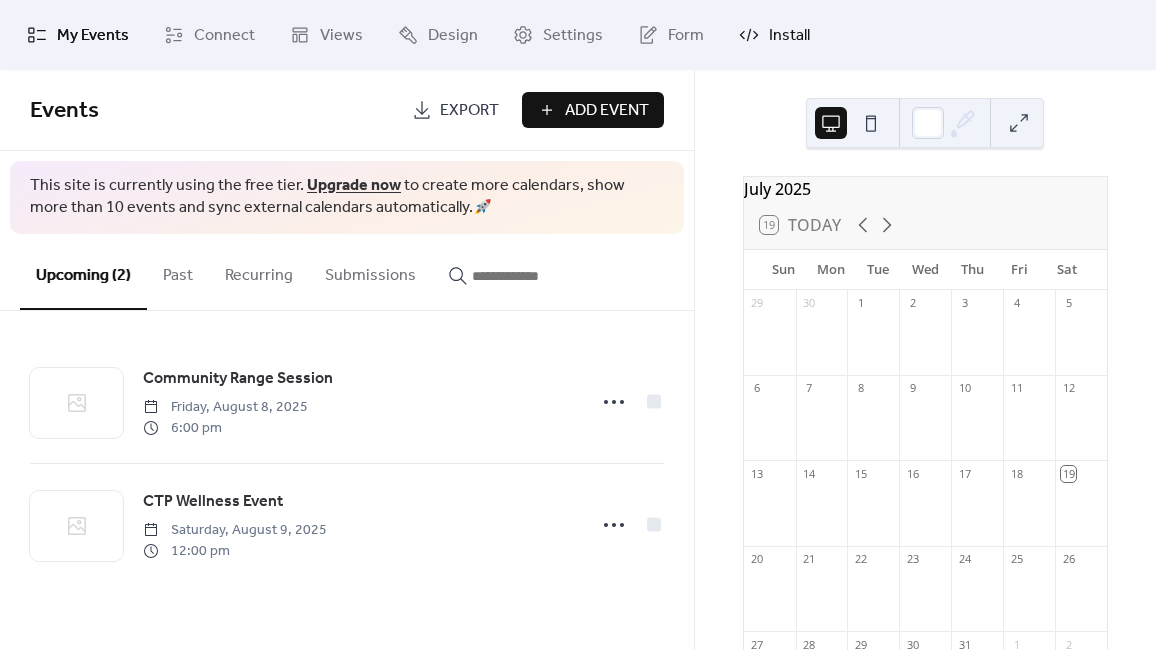 click on "Install" at bounding box center (774, 35) 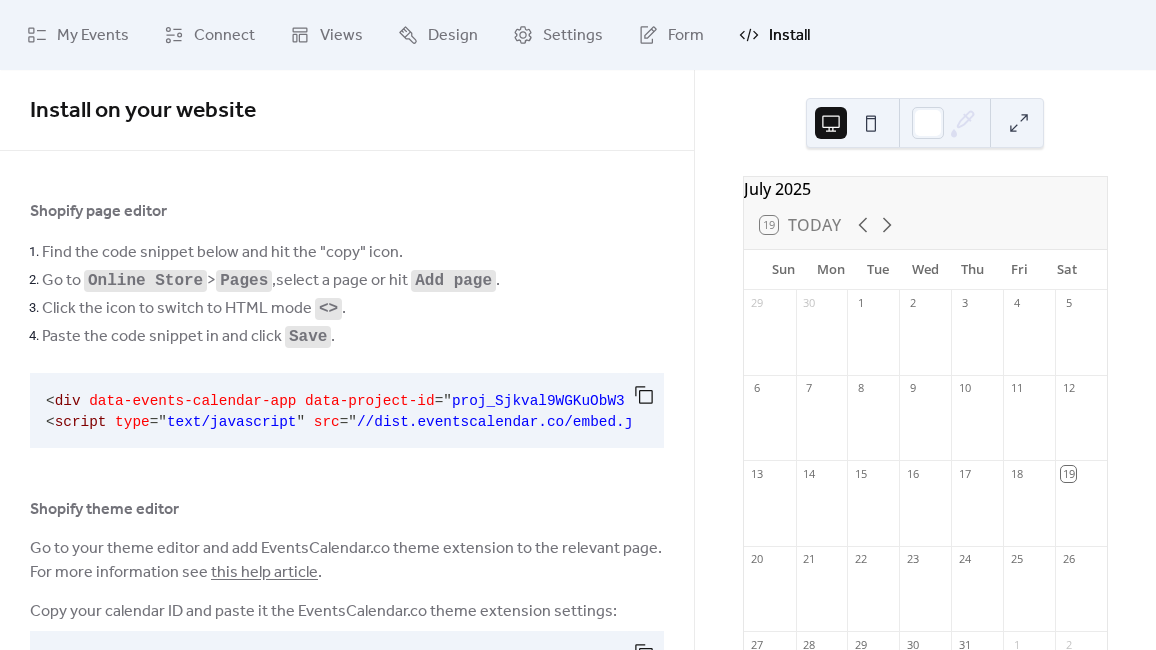 scroll, scrollTop: 87, scrollLeft: 0, axis: vertical 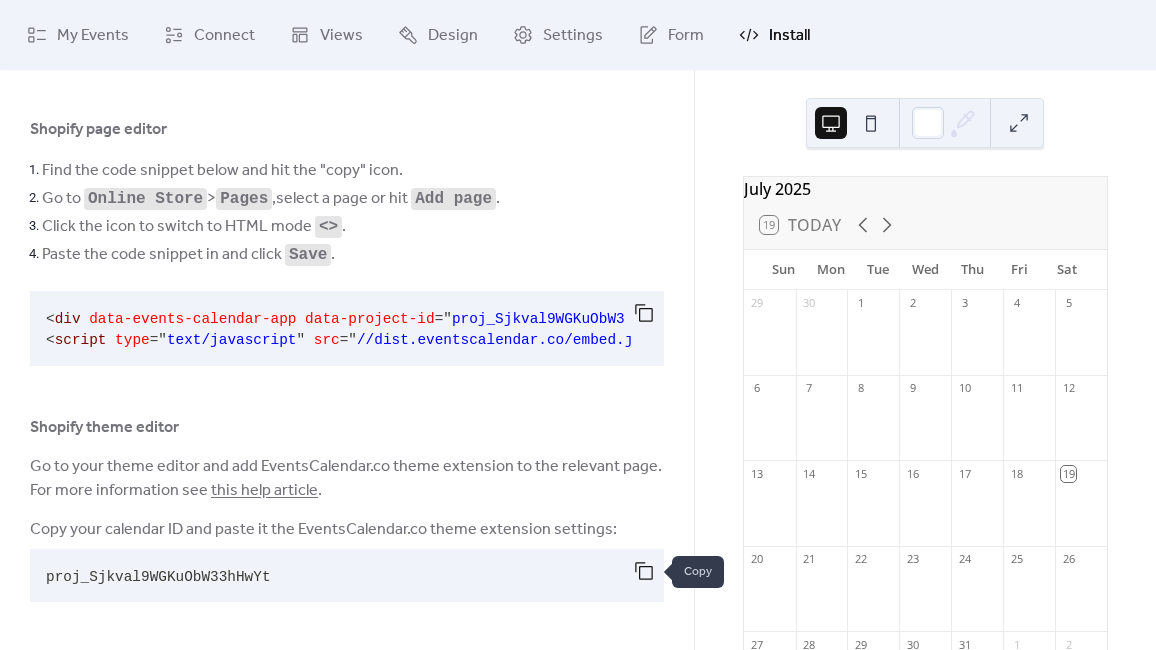 click at bounding box center [644, 571] 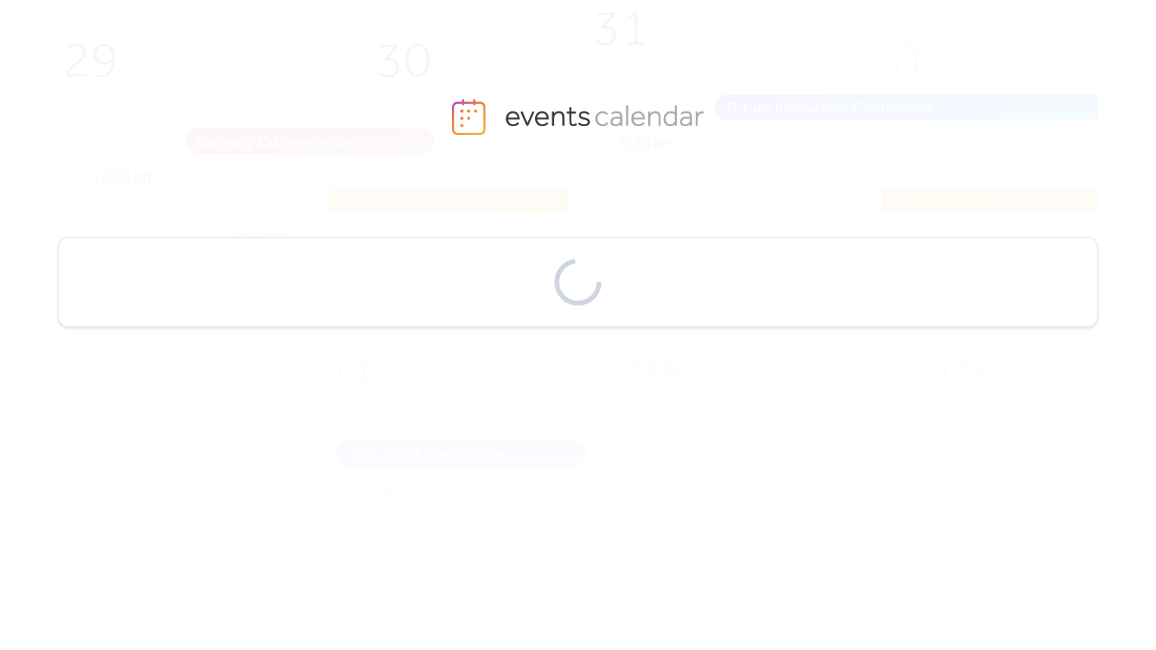 scroll, scrollTop: 0, scrollLeft: 0, axis: both 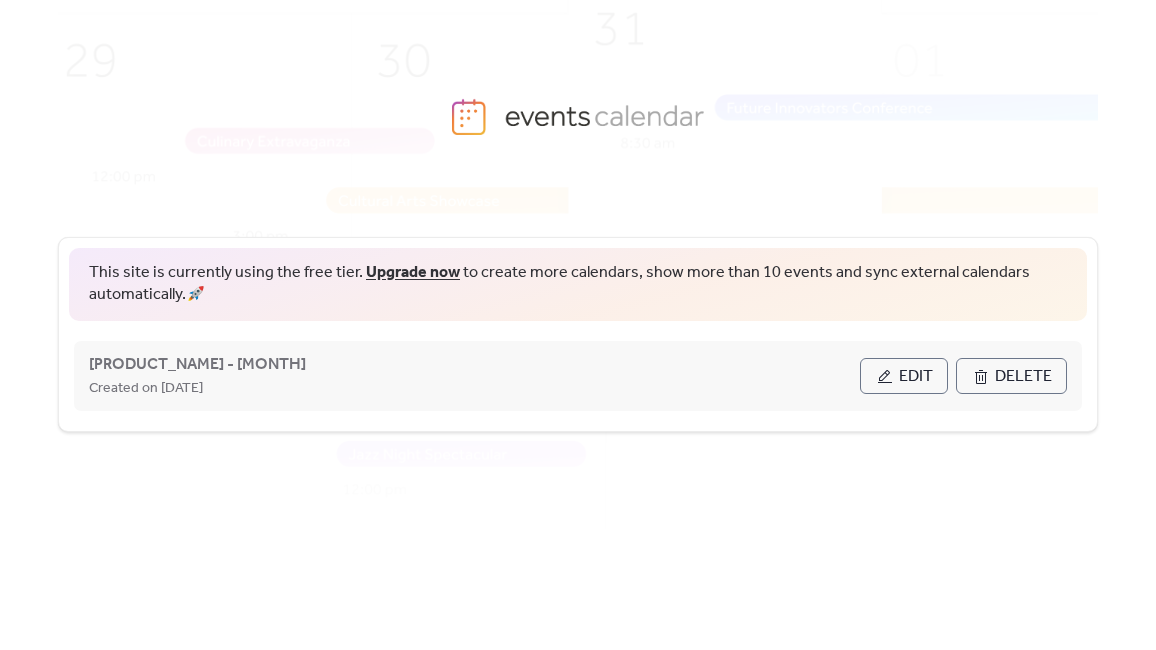 click on "Edit" at bounding box center (904, 376) 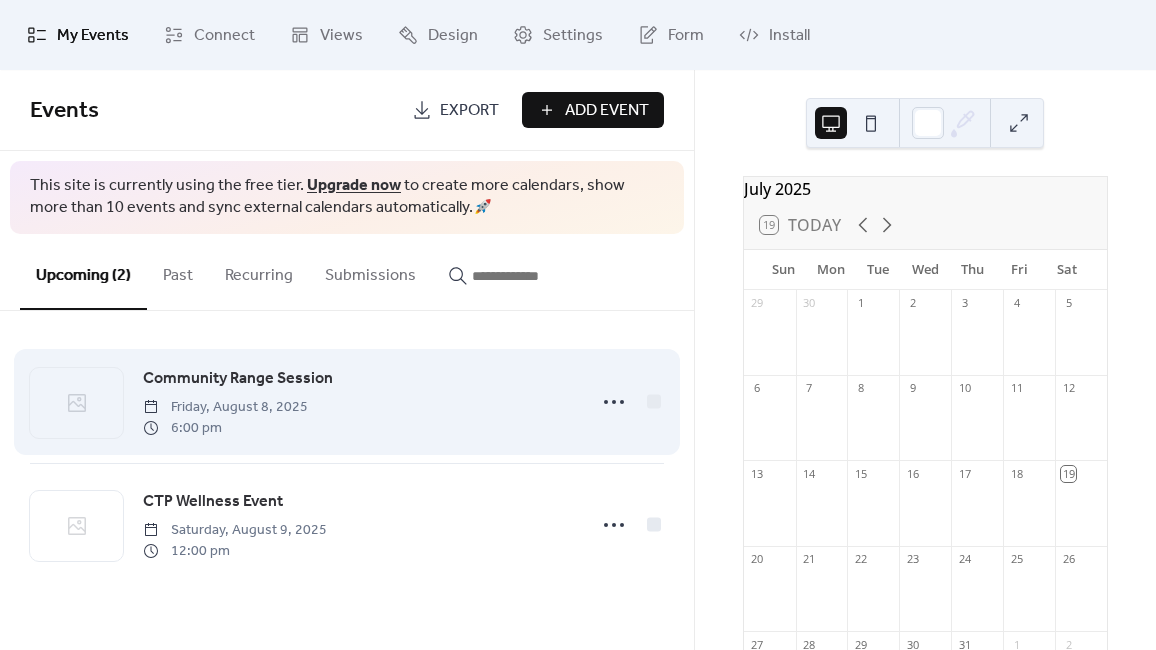 click on "Community Range Session [DAY_OF_WEEK], [MONTH] [DAY], [YEAR] [TIME]" at bounding box center (358, 402) 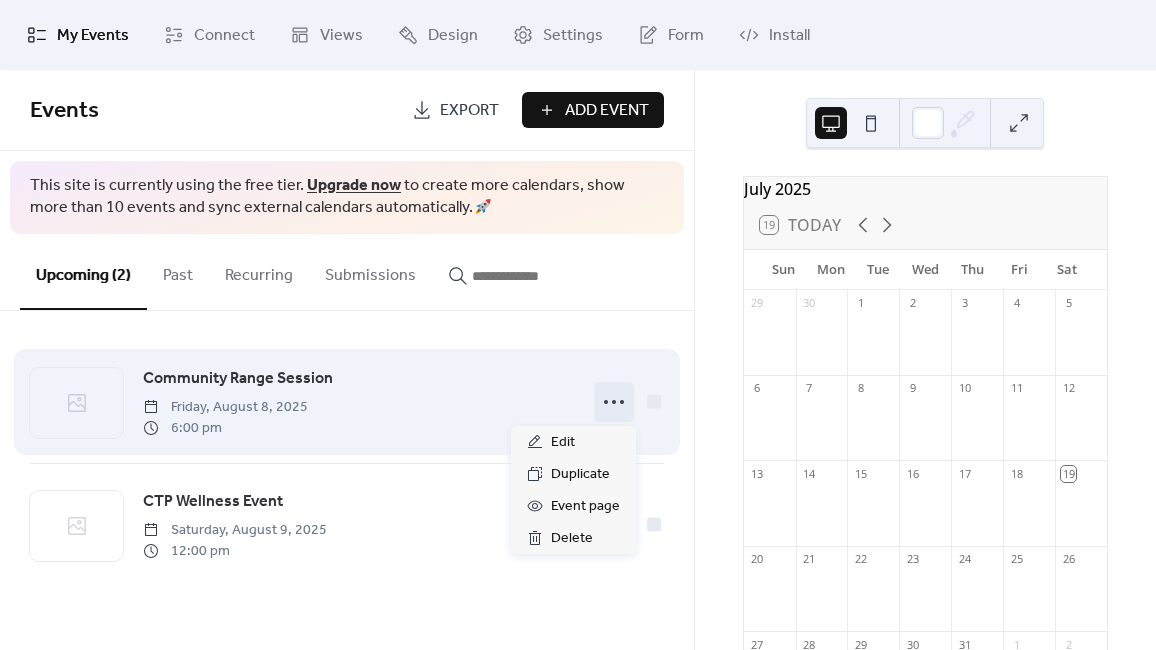 click 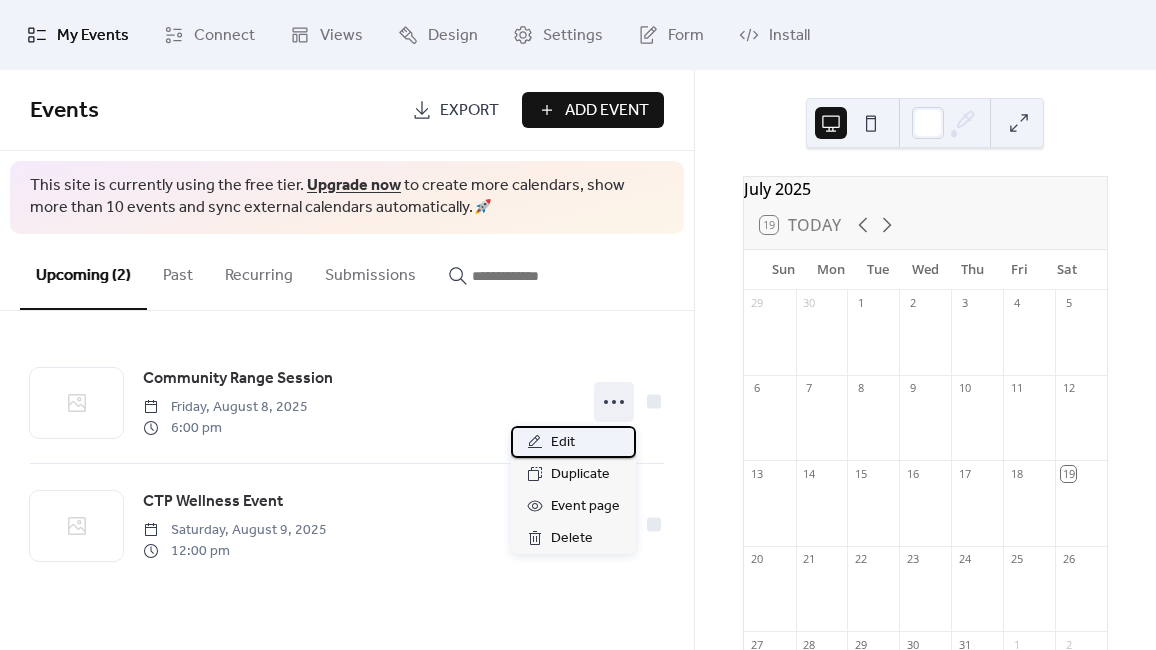 click on "Edit" at bounding box center (573, 442) 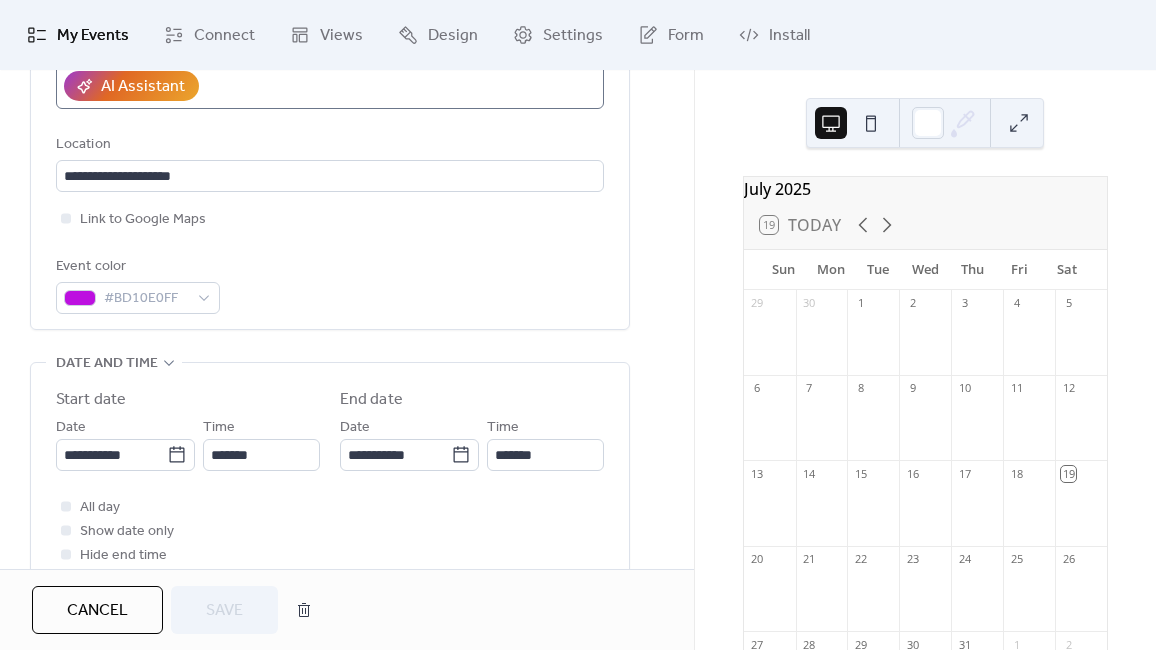 scroll, scrollTop: 418, scrollLeft: 0, axis: vertical 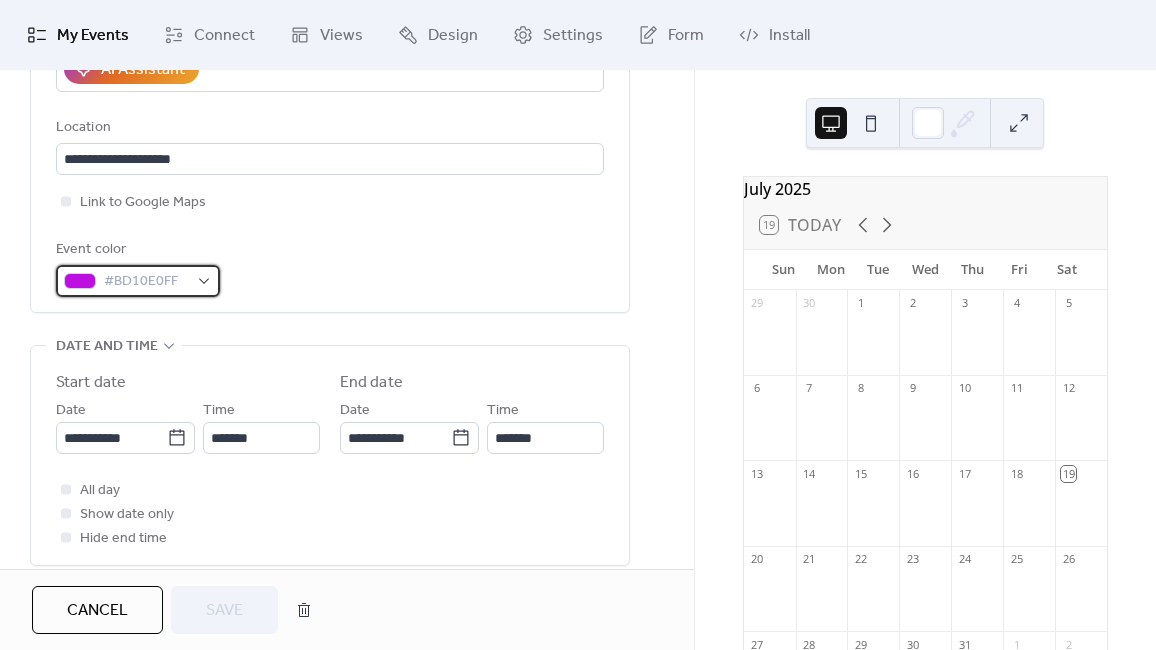 click on "#BD10E0FF" at bounding box center [138, 281] 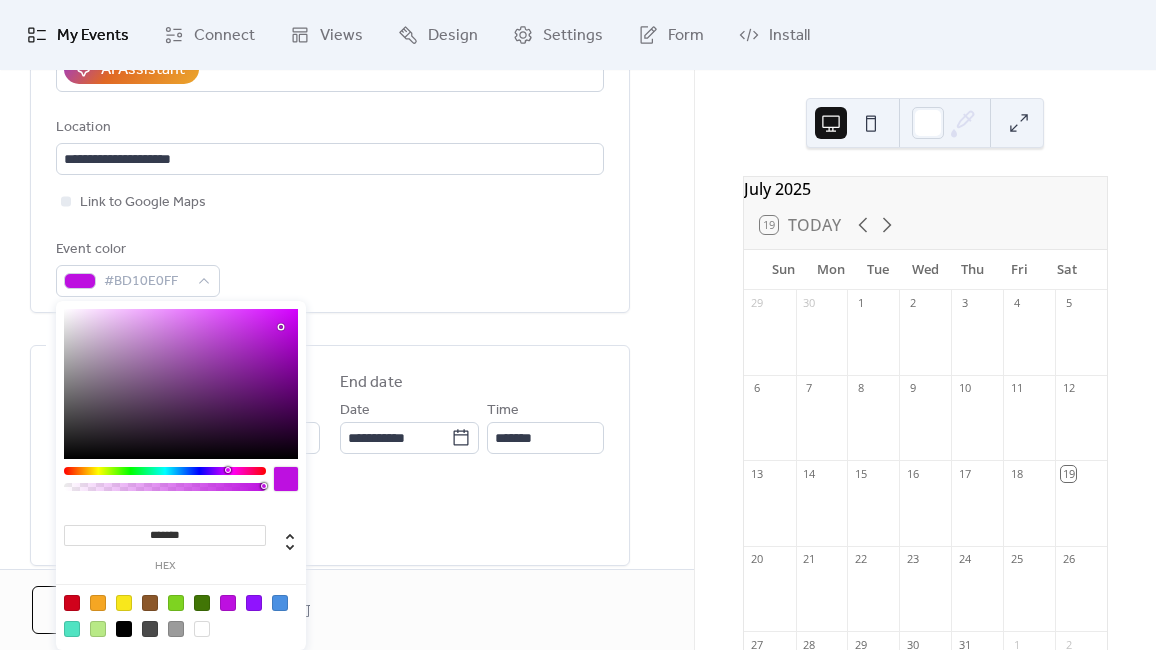click on "*******" at bounding box center (165, 535) 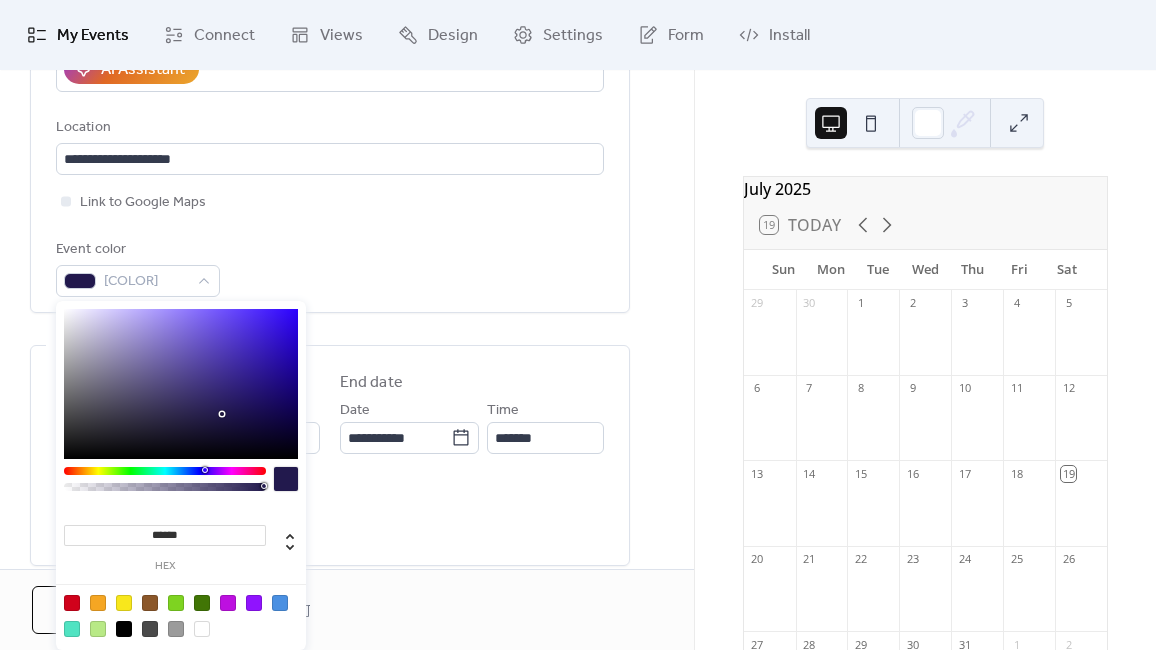 click on "******" at bounding box center (165, 535) 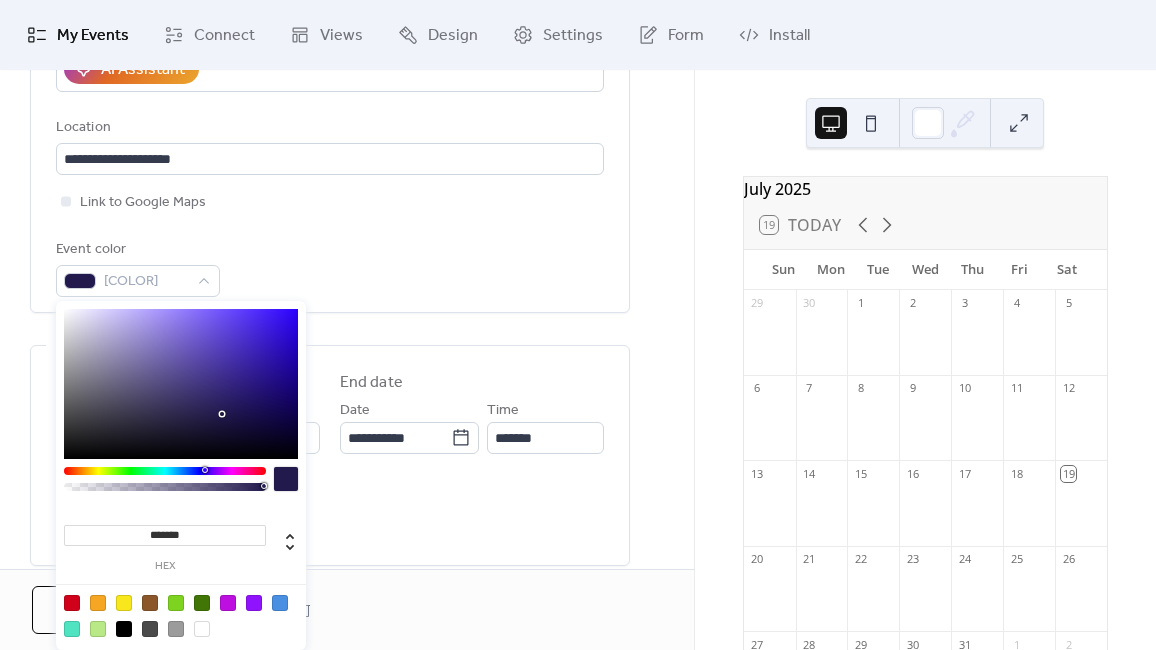 type on "*******" 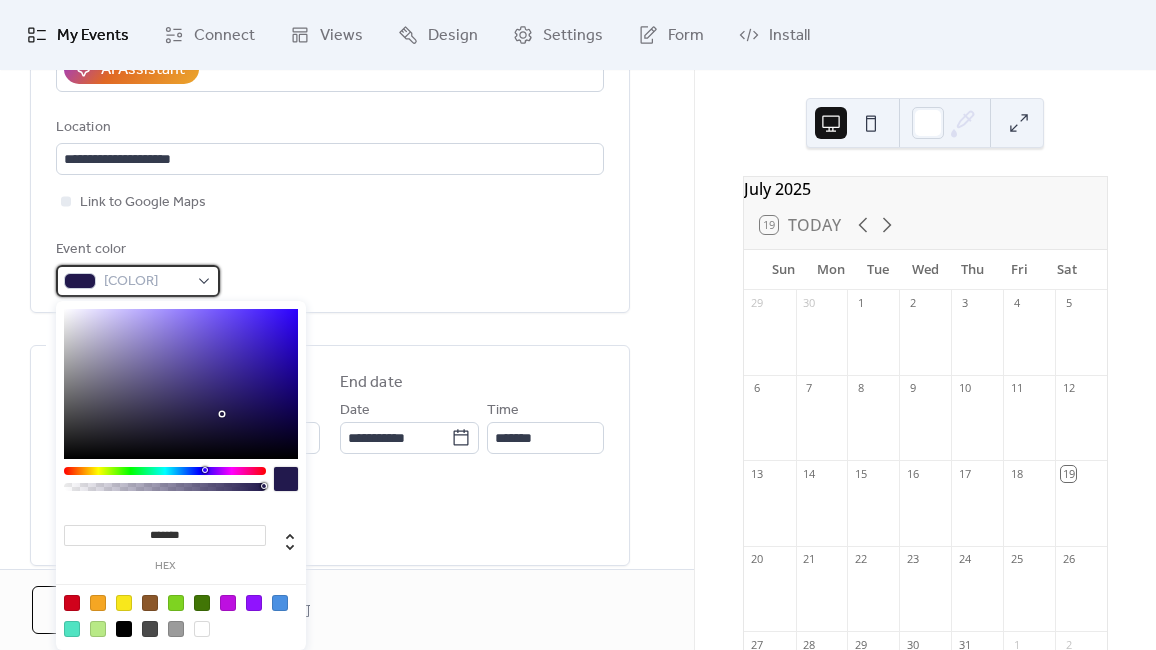 click on "[COLOR]" at bounding box center [146, 282] 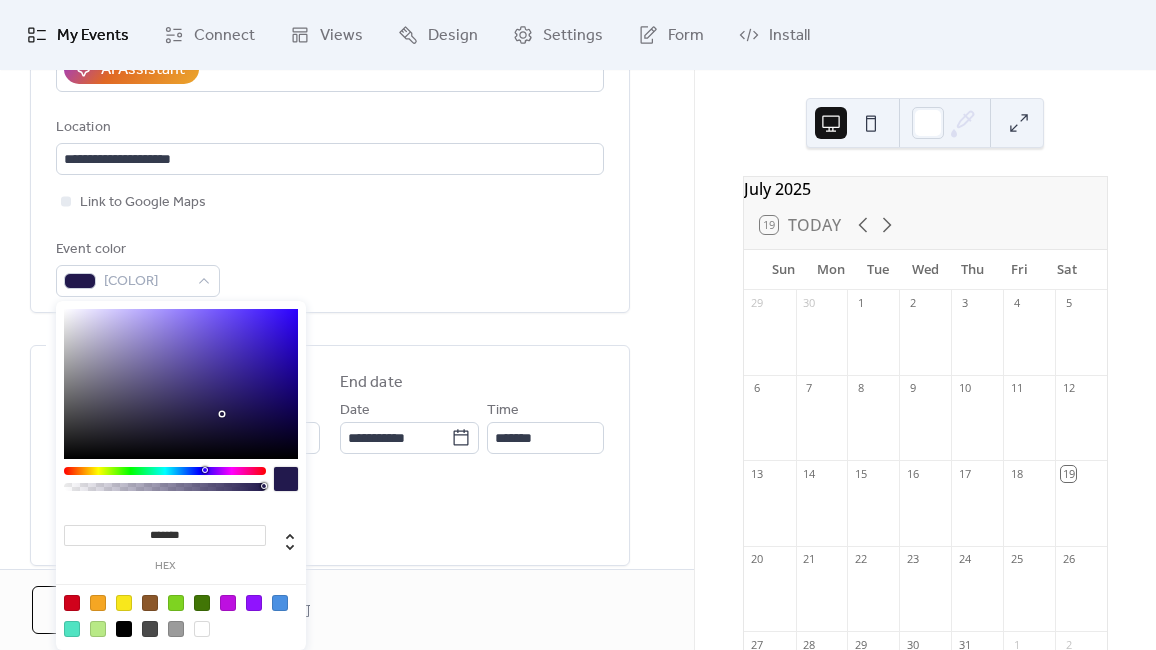 drag, startPoint x: 199, startPoint y: 540, endPoint x: 149, endPoint y: 540, distance: 50 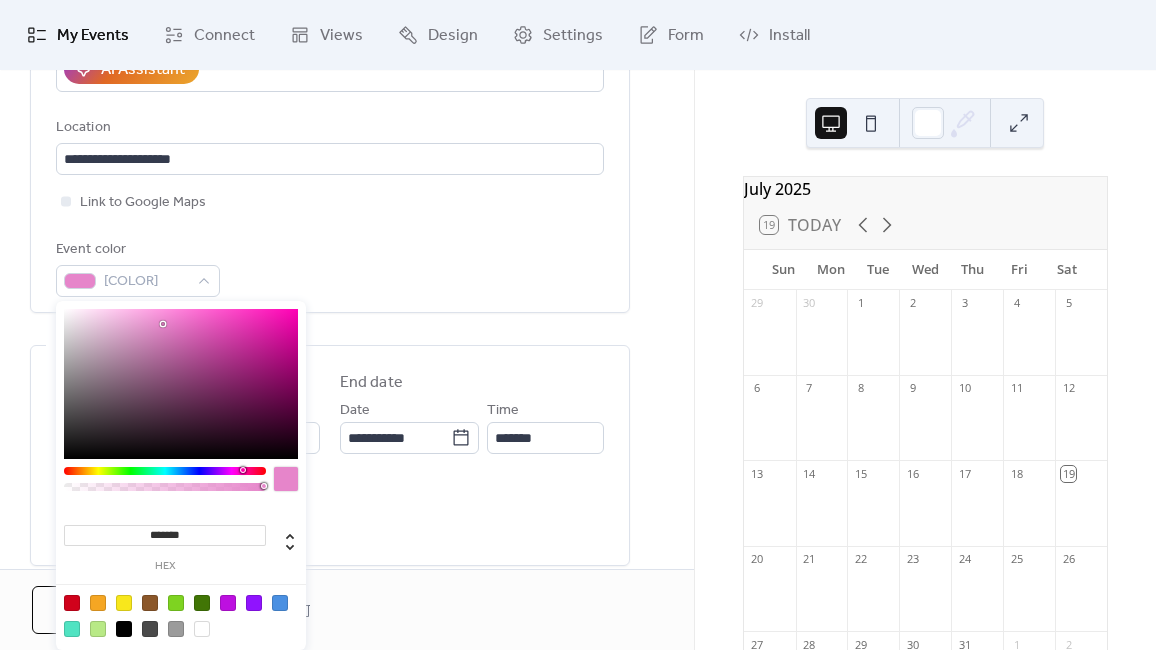 type on "*******" 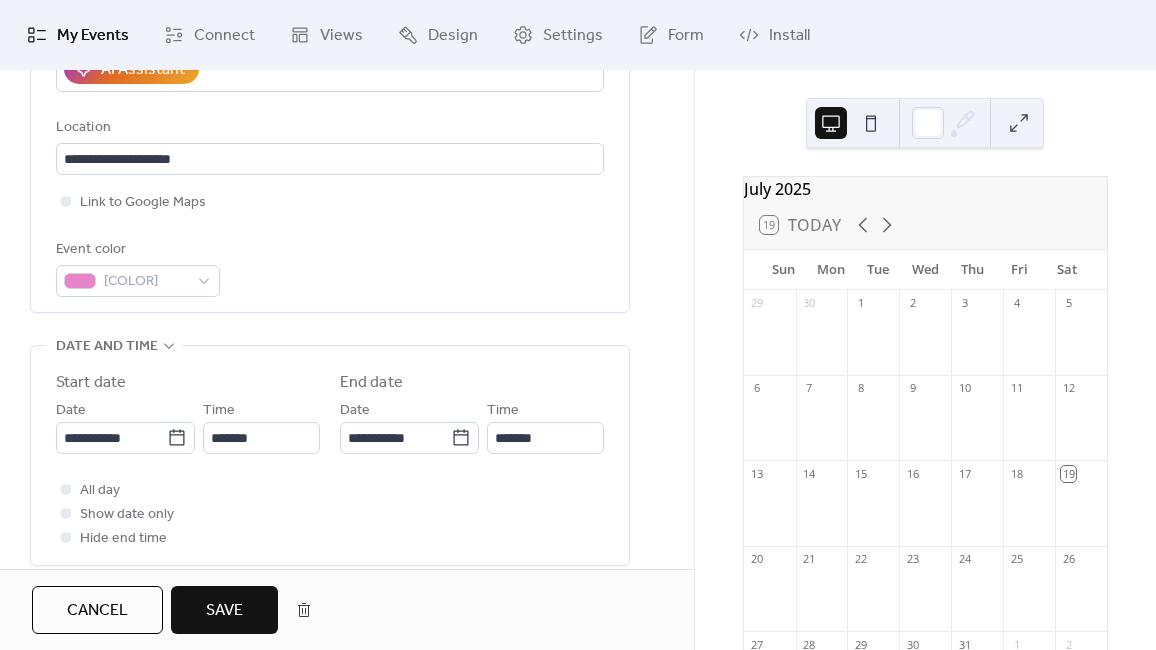click on "Save" at bounding box center [224, 611] 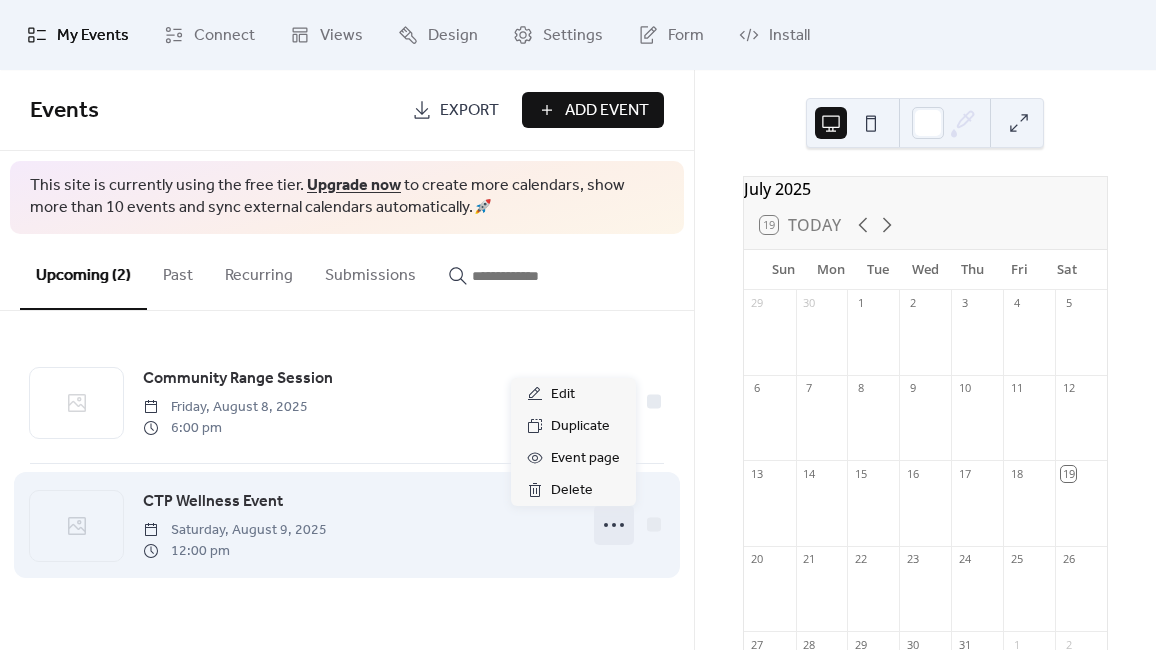 click 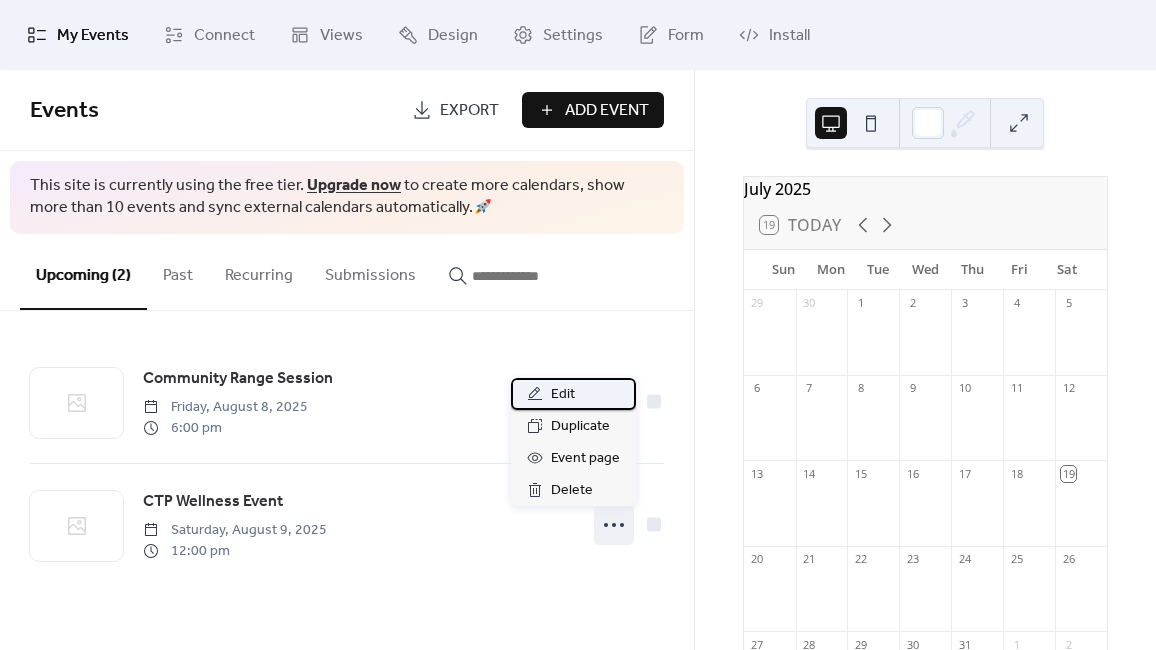 click on "Edit" at bounding box center (573, 394) 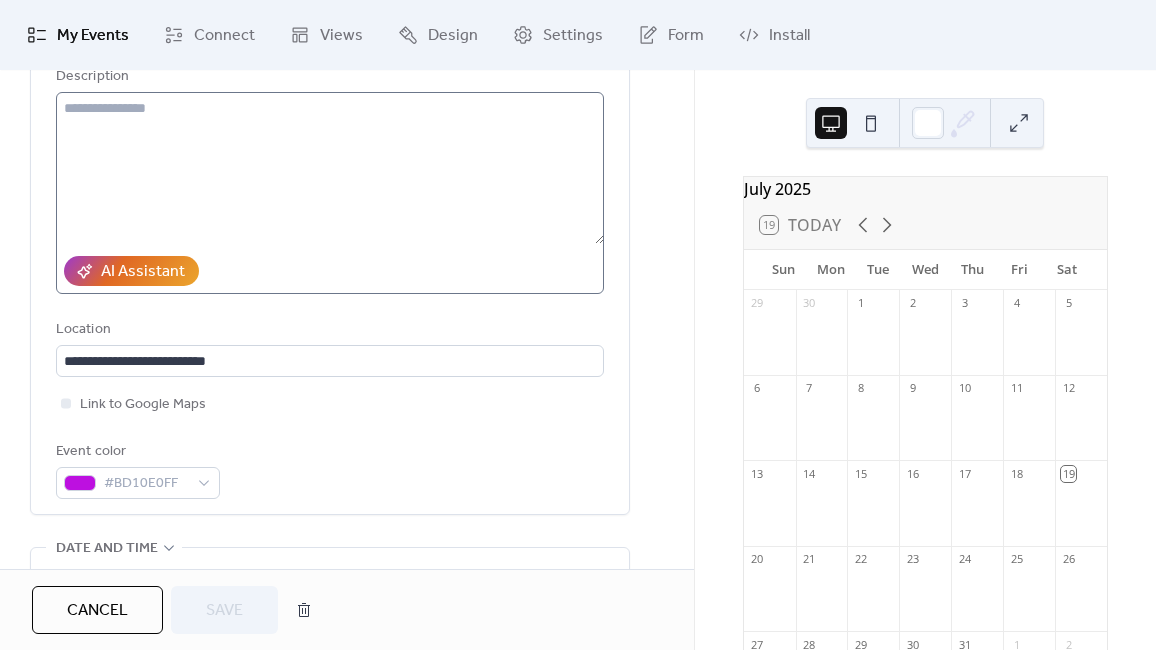 scroll, scrollTop: 476, scrollLeft: 0, axis: vertical 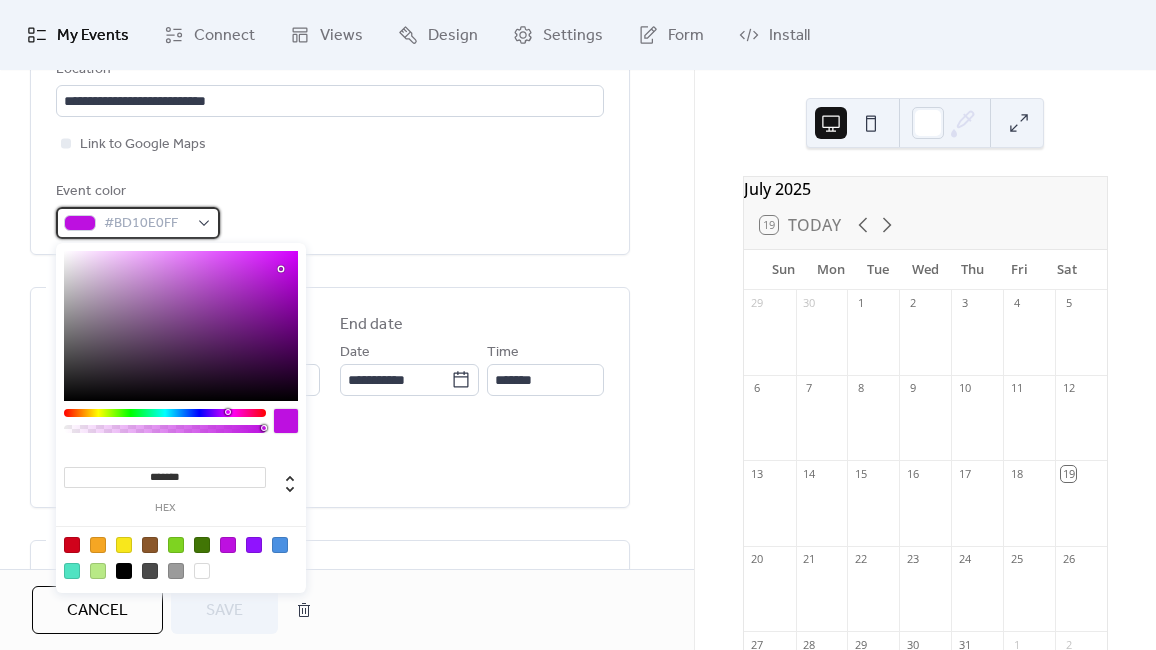 click on "#BD10E0FF" at bounding box center (138, 223) 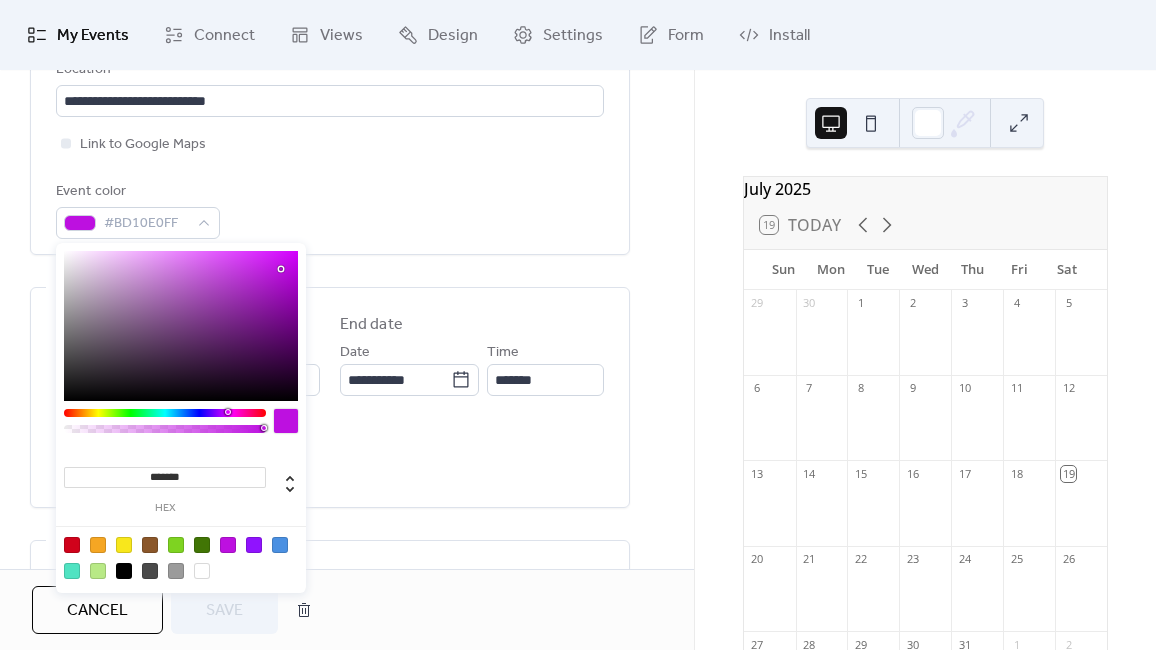 drag, startPoint x: 203, startPoint y: 477, endPoint x: 149, endPoint y: 475, distance: 54.037025 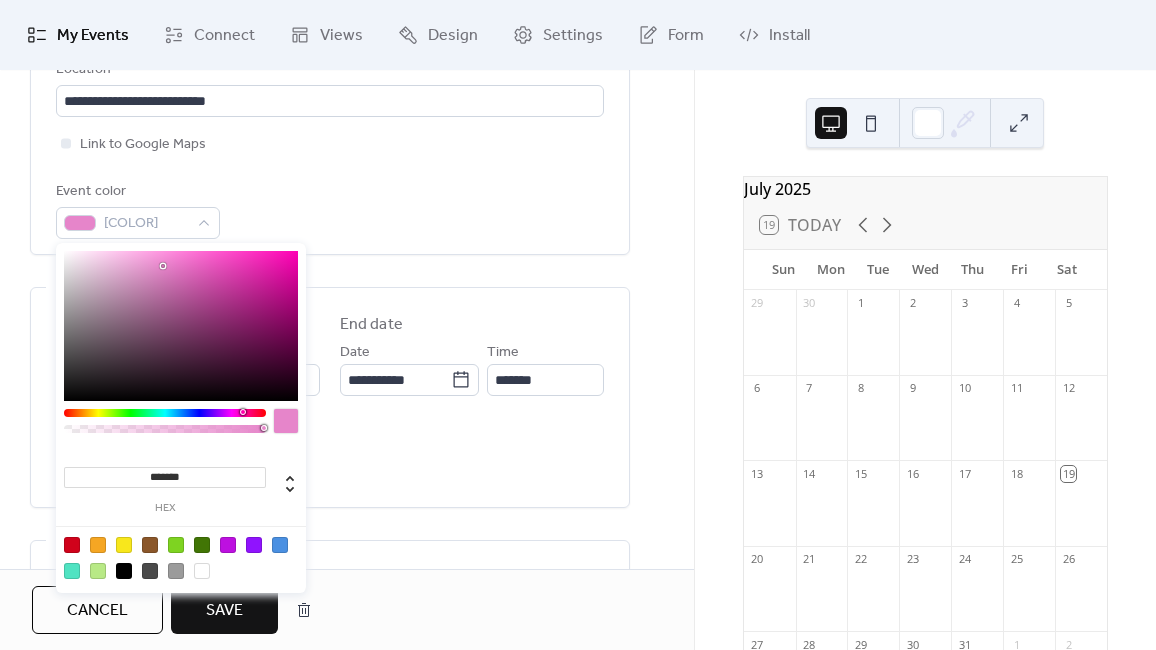type on "*******" 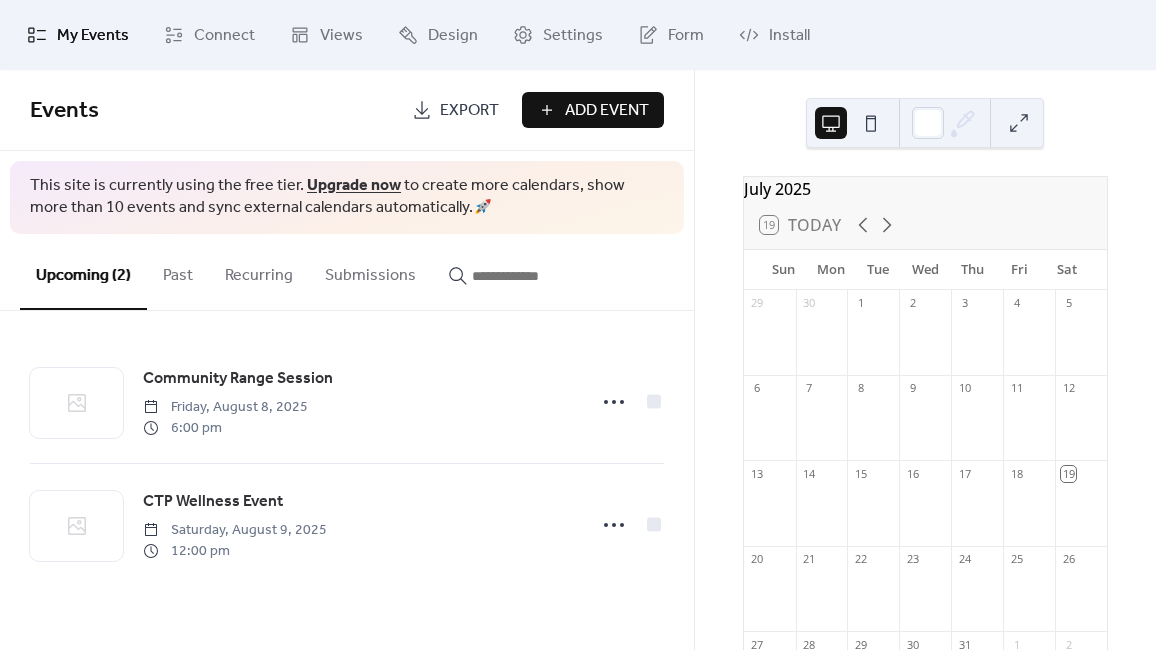 click on "[DAY] Today" at bounding box center (925, 225) 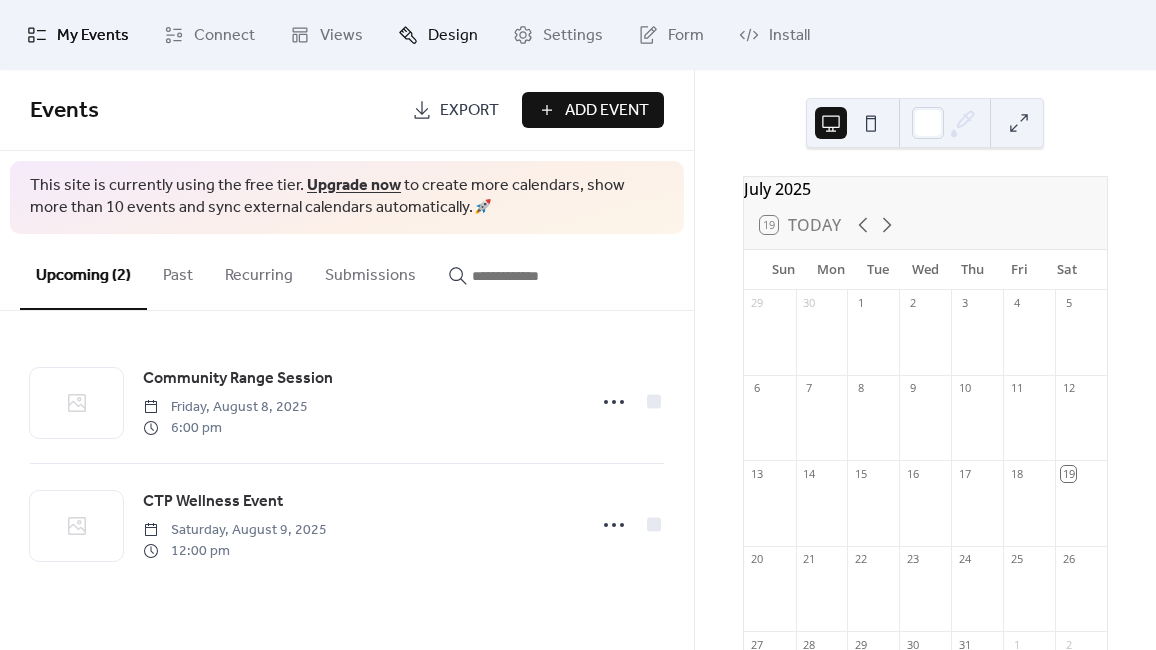 click on "Design" at bounding box center [453, 36] 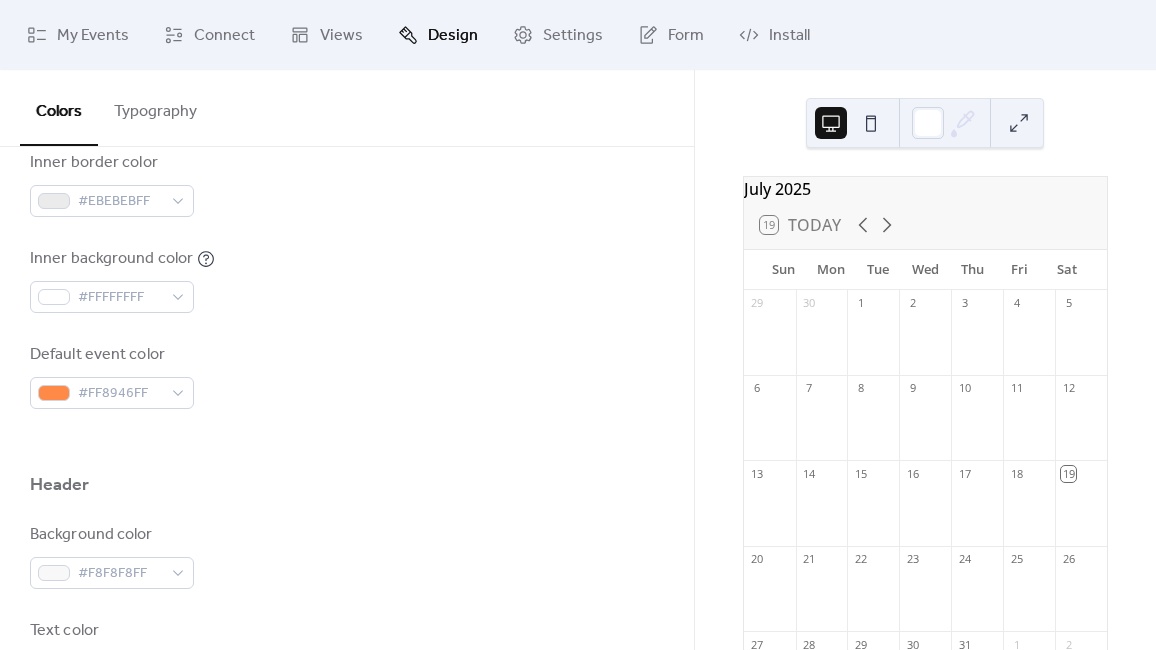 scroll, scrollTop: 561, scrollLeft: 0, axis: vertical 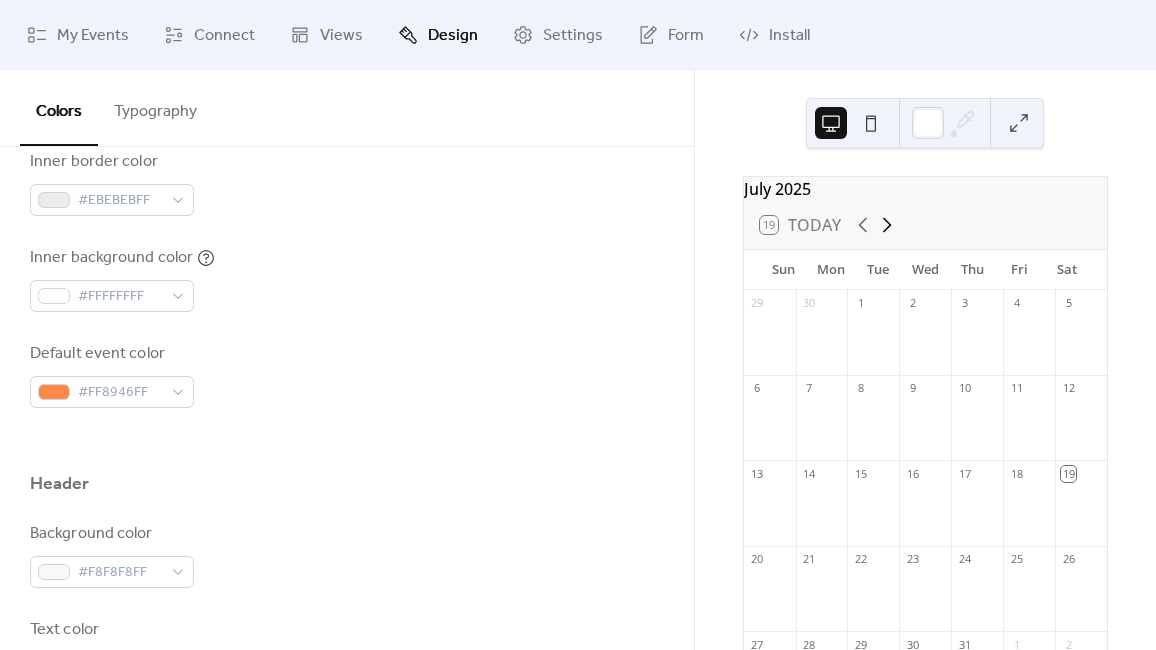 click 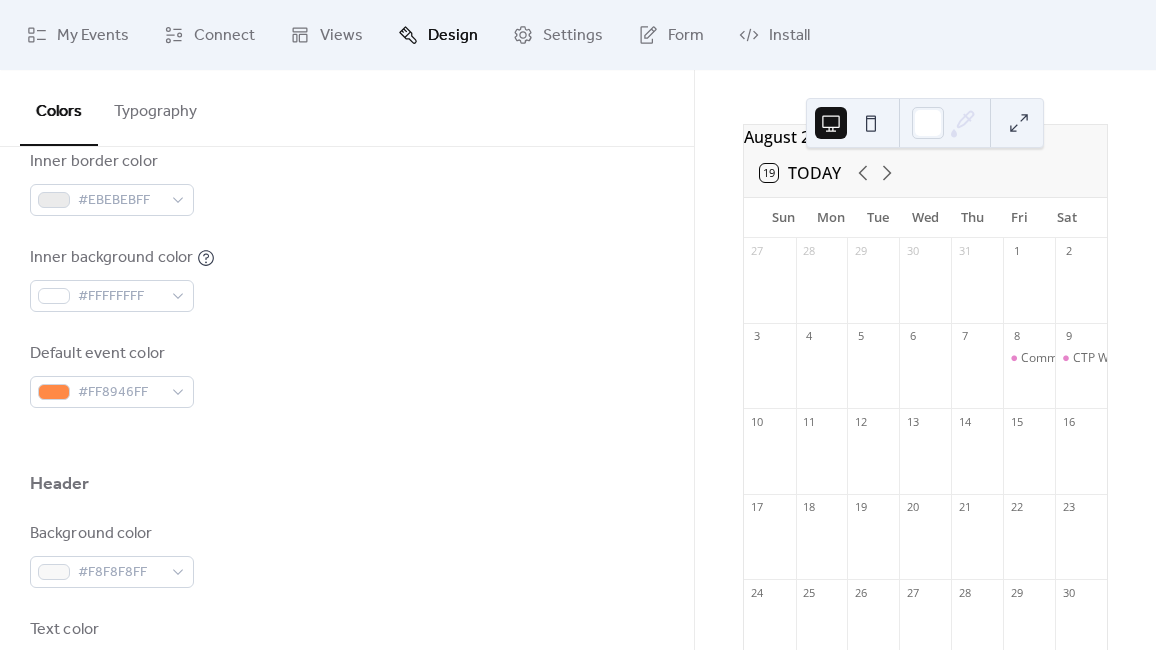 scroll, scrollTop: 60, scrollLeft: 0, axis: vertical 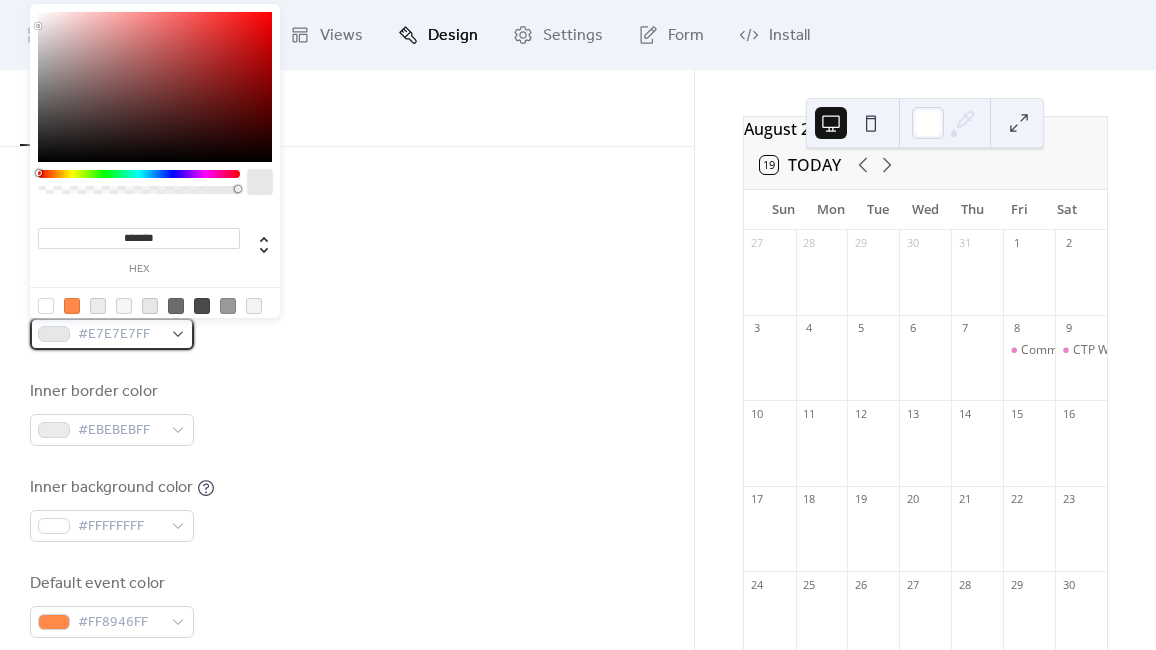 click on "#E7E7E7FF" at bounding box center [112, 334] 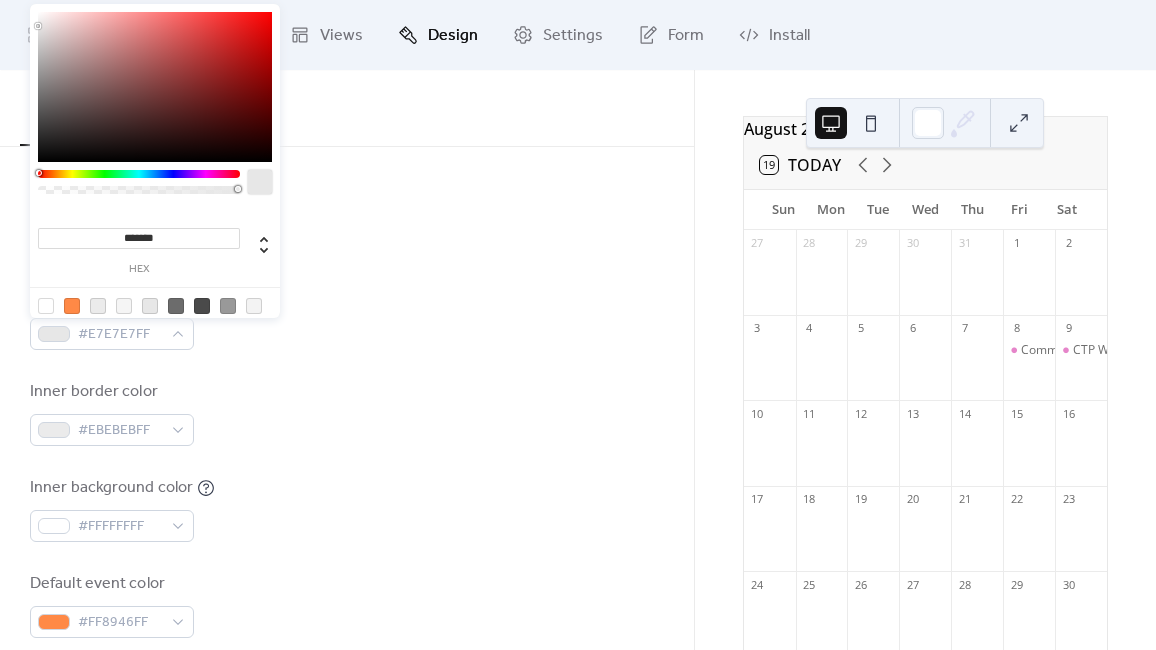 click on "*******" at bounding box center (139, 238) 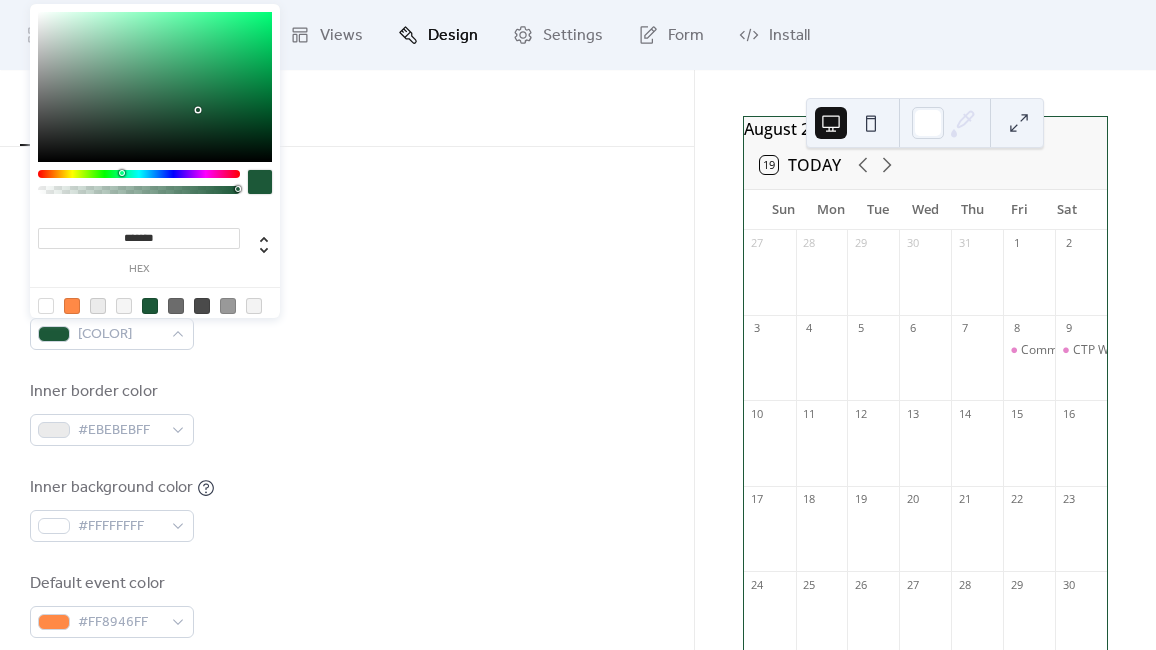 type on "*******" 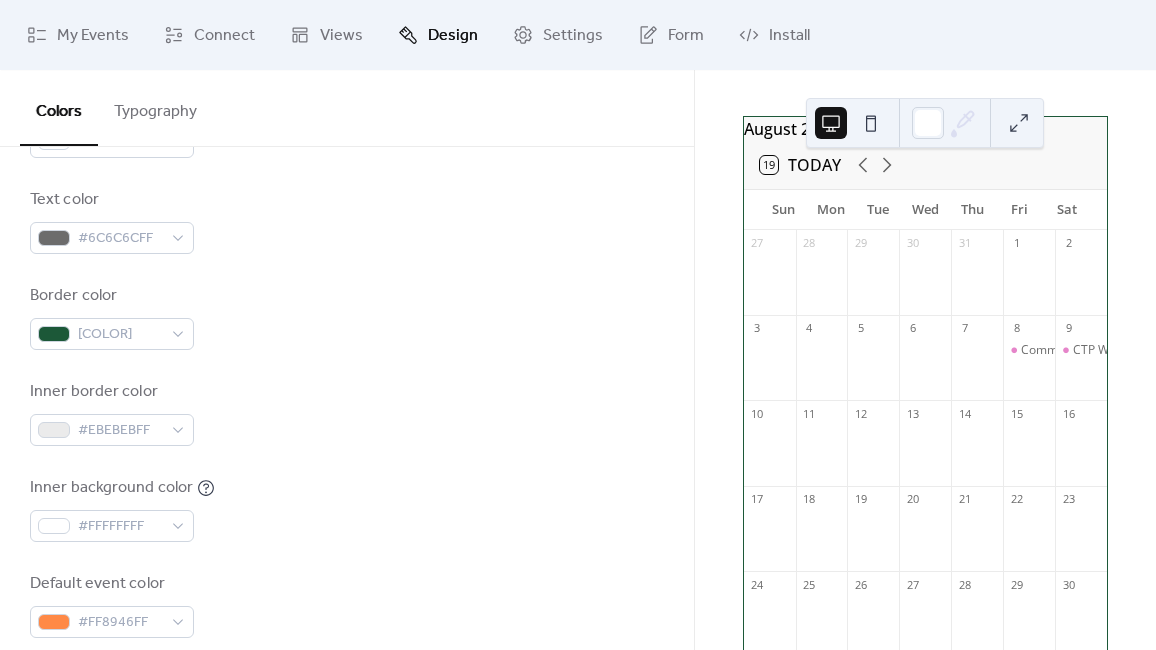 click on "Text color [COLOR]" at bounding box center (347, 221) 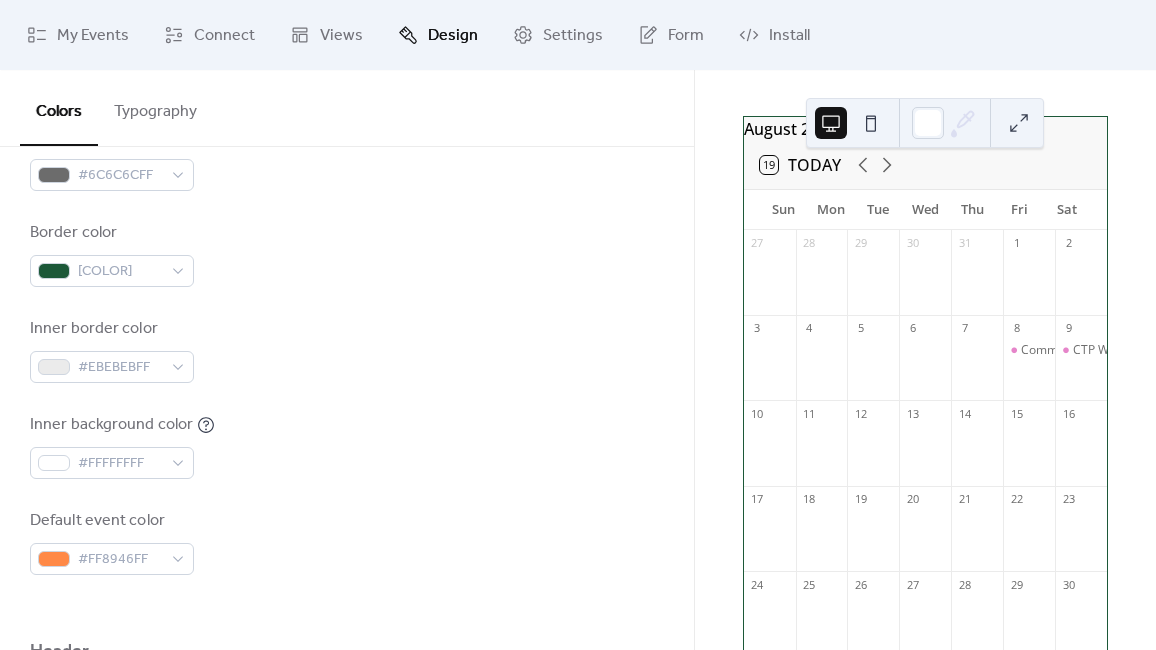 scroll, scrollTop: 408, scrollLeft: 0, axis: vertical 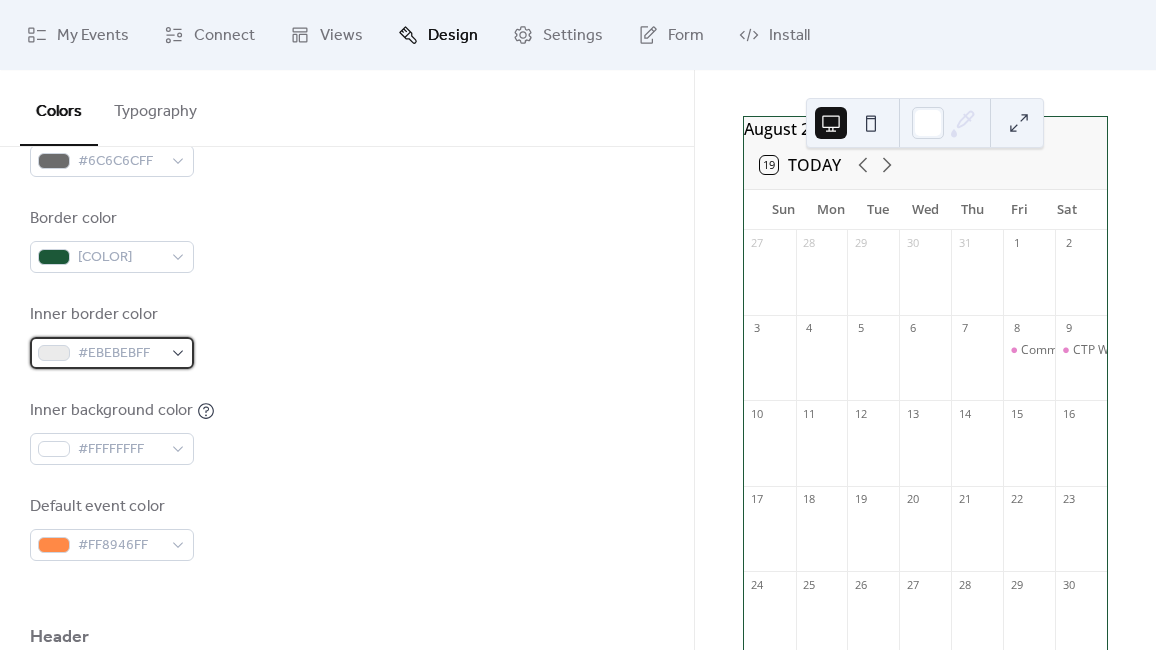 click on "#EBEBEBFF" at bounding box center (120, 354) 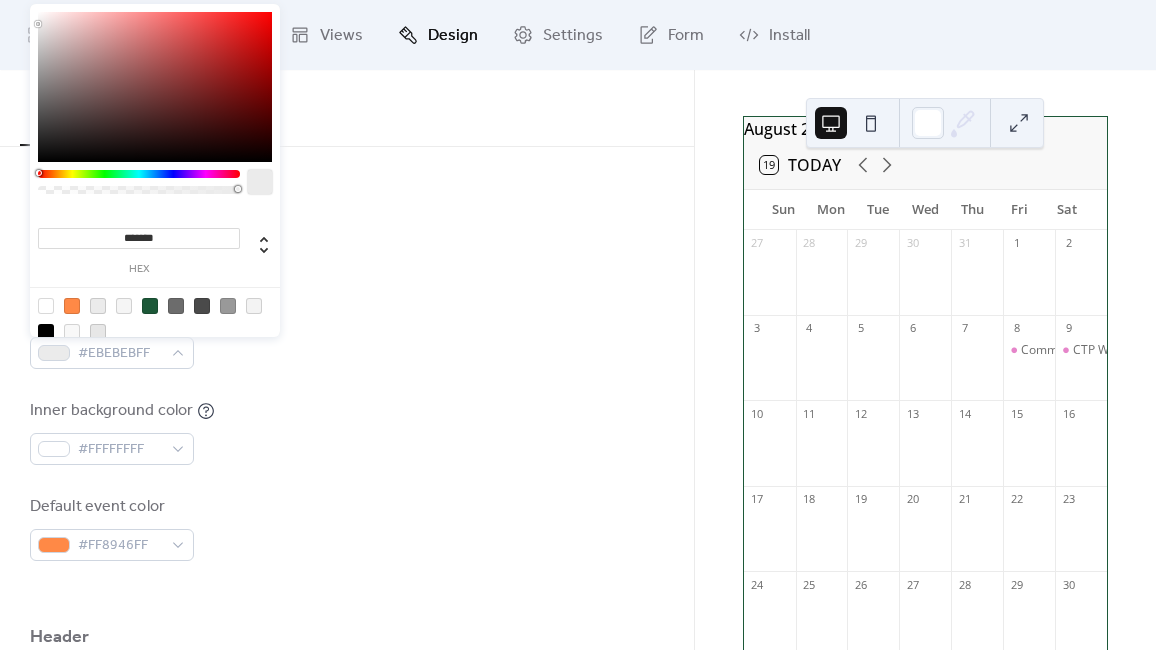 drag, startPoint x: 194, startPoint y: 239, endPoint x: 118, endPoint y: 240, distance: 76.00658 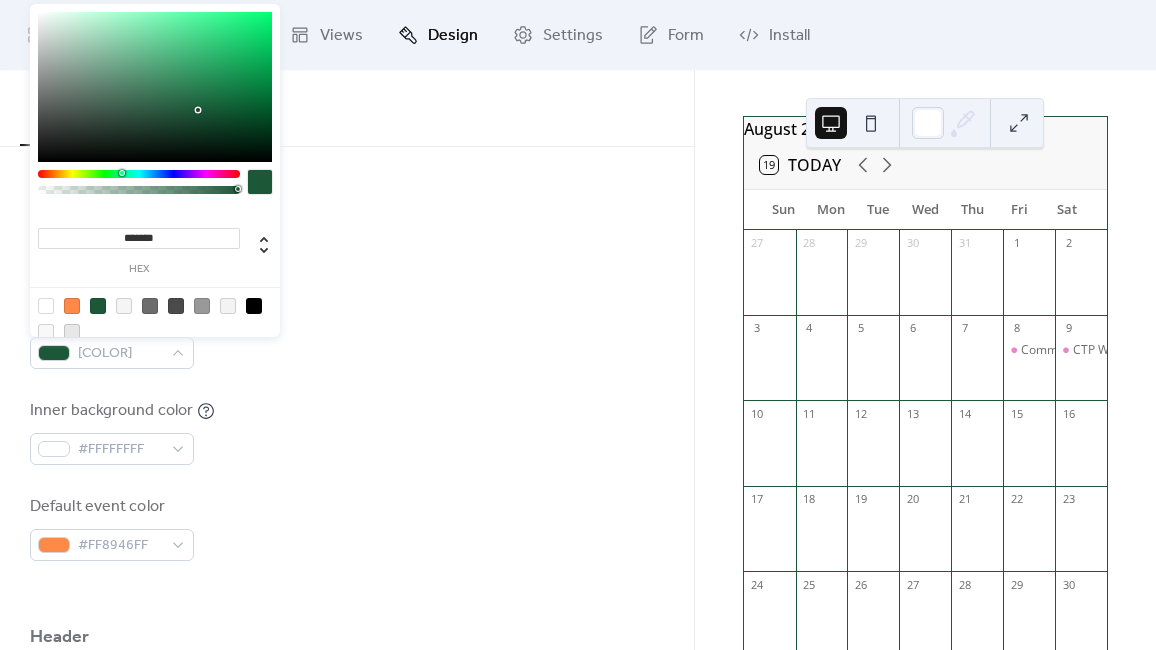 type on "*******" 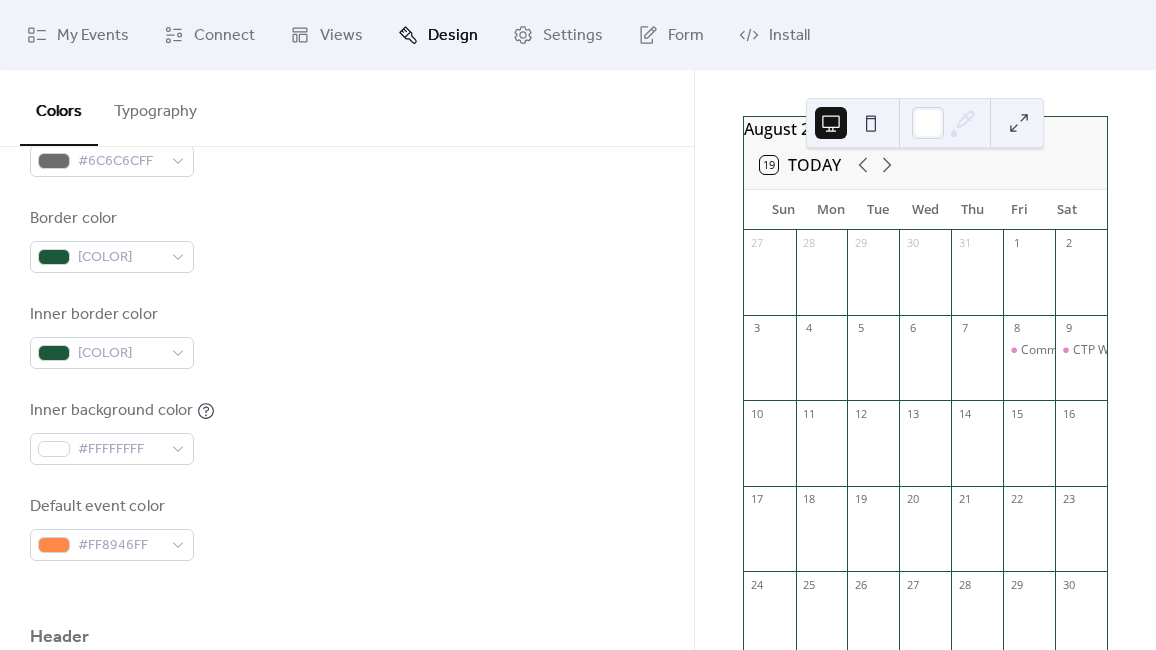 click on "Inner border color [COLOR]" at bounding box center [347, 336] 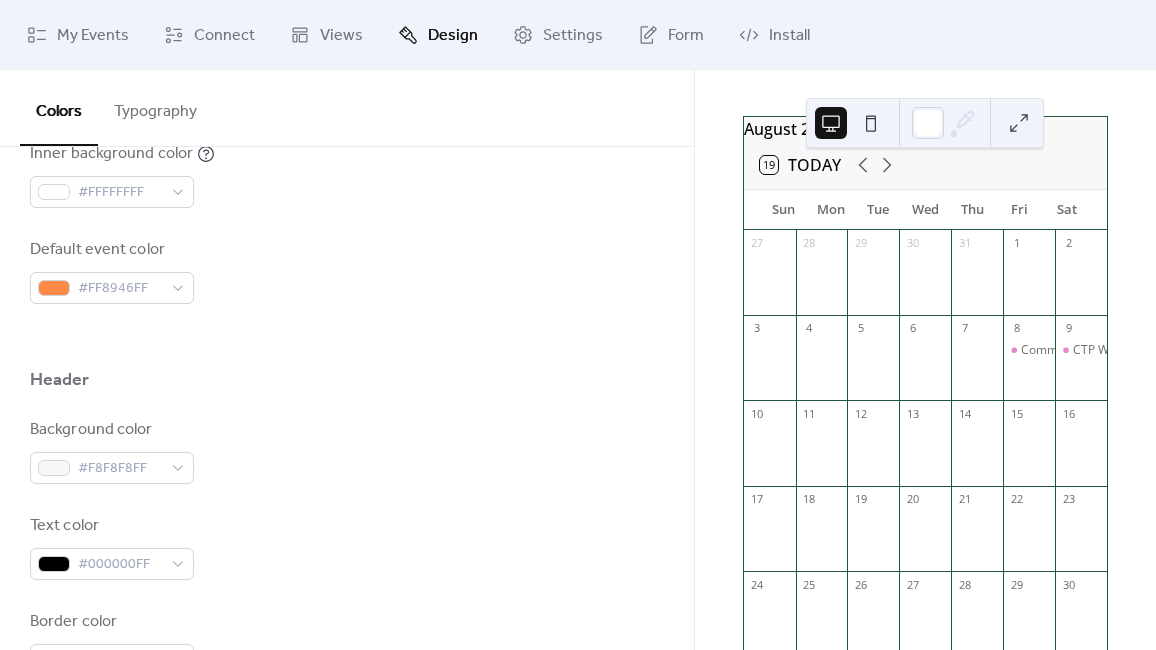 scroll, scrollTop: 663, scrollLeft: 0, axis: vertical 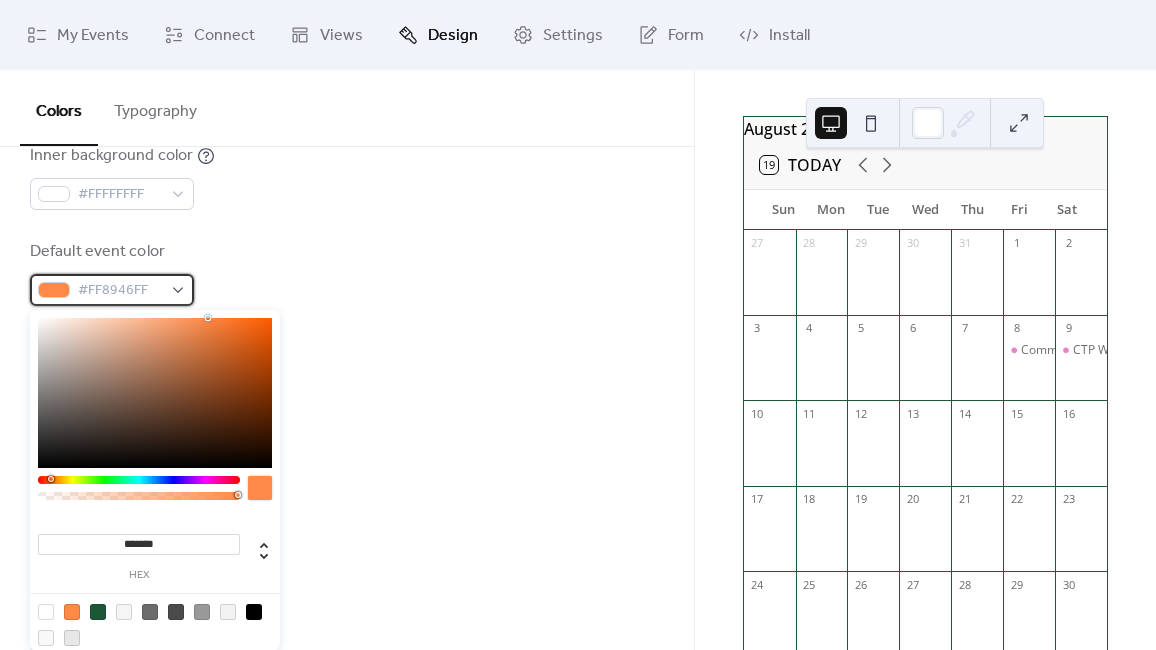 click on "#FF8946FF" at bounding box center [112, 290] 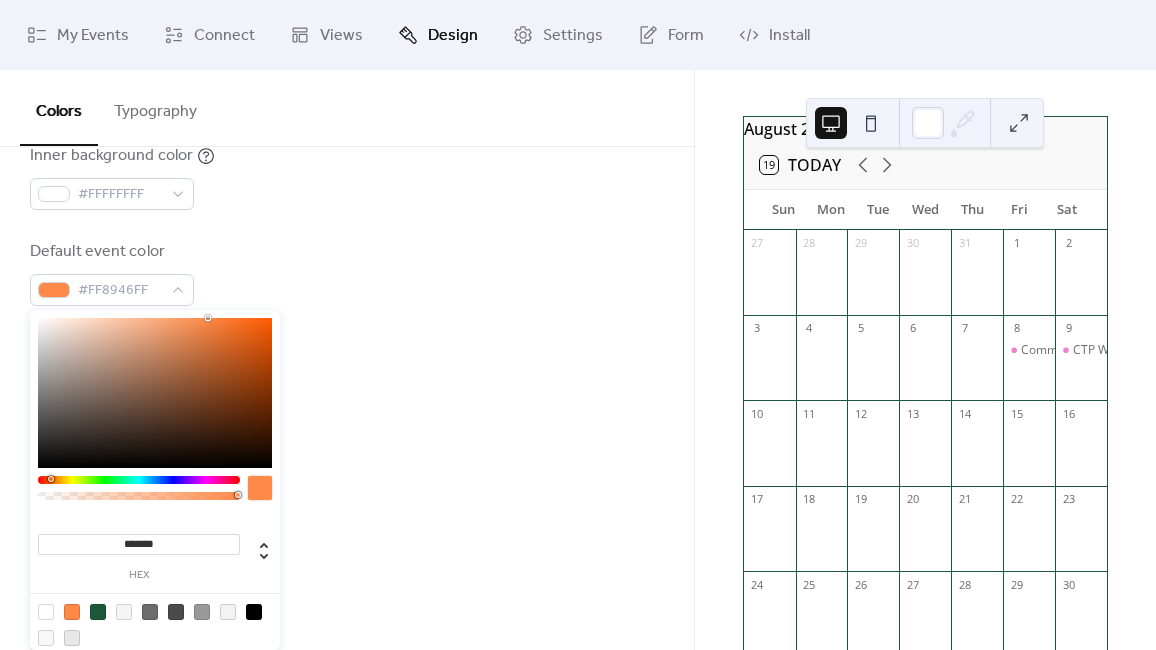click on "*******" at bounding box center [139, 544] 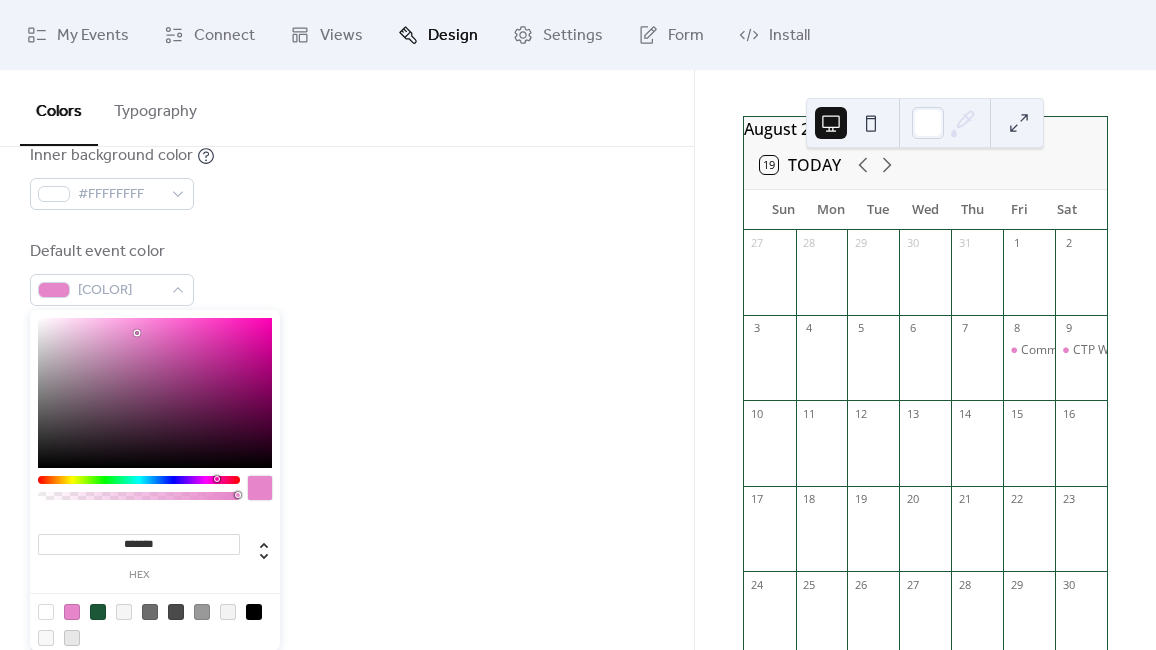 type on "*******" 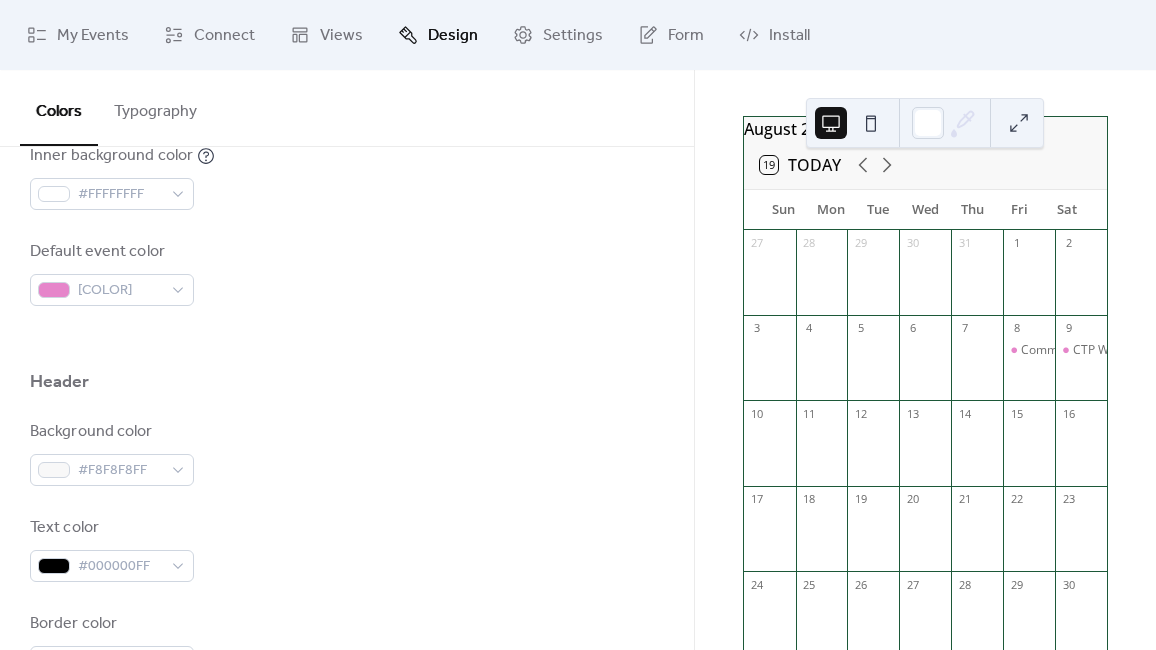 click on "Background color [COLOR] Text color [COLOR] Border color [COLOR]" at bounding box center [347, 549] 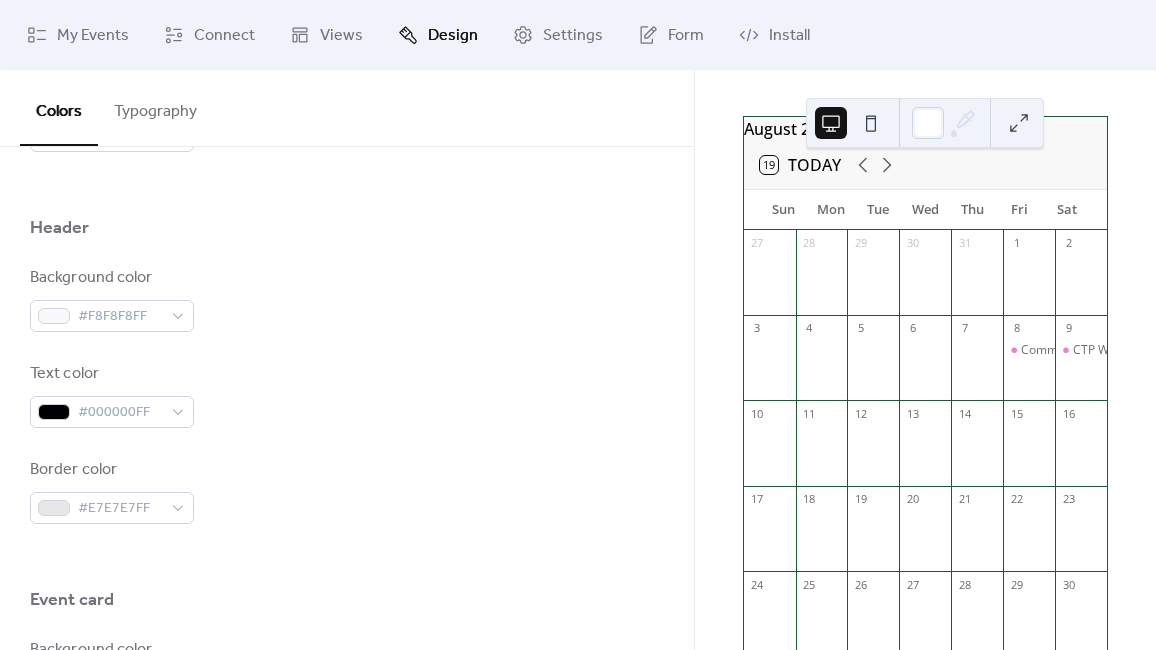 scroll, scrollTop: 821, scrollLeft: 0, axis: vertical 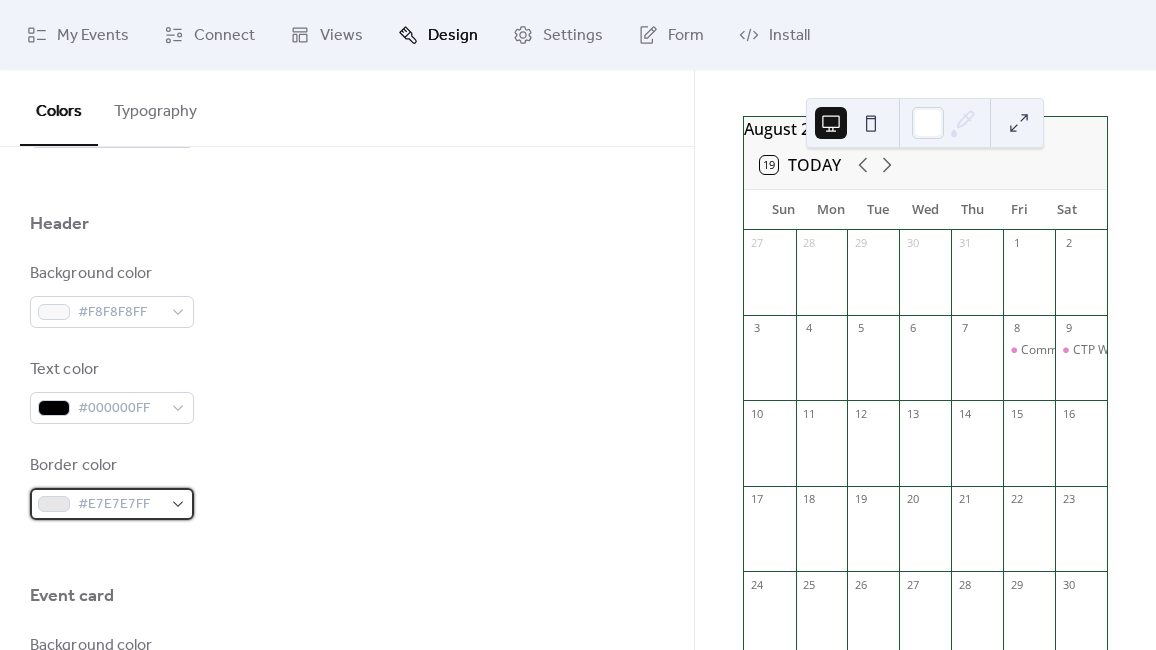 click on "#E7E7E7FF" at bounding box center (112, 504) 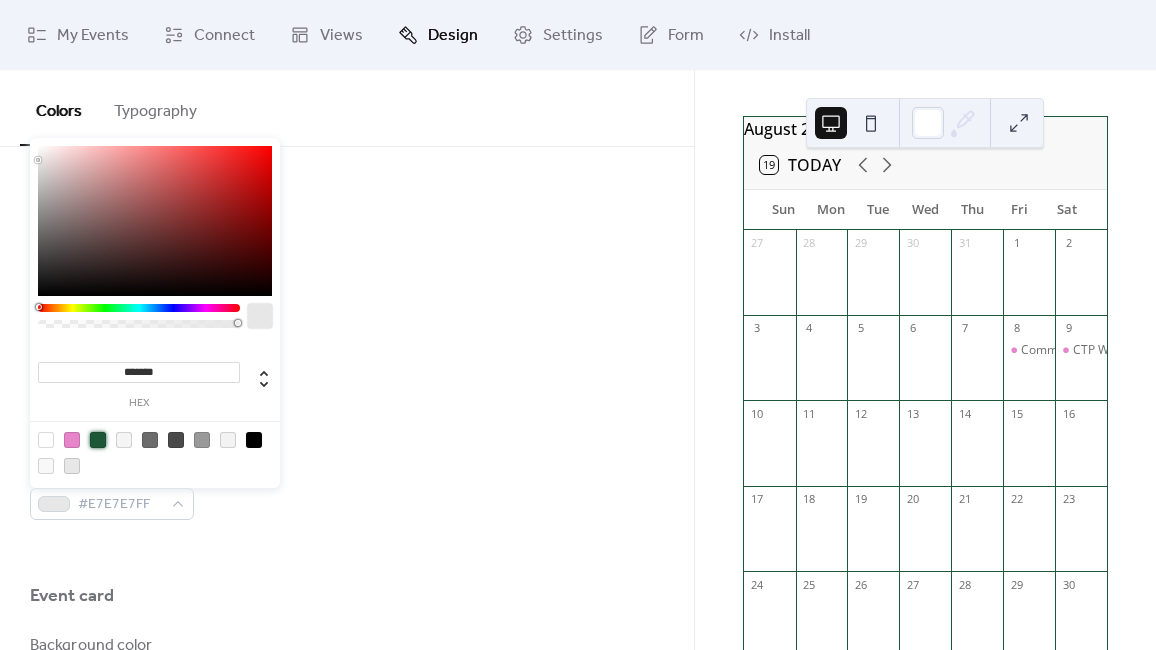 click at bounding box center (98, 440) 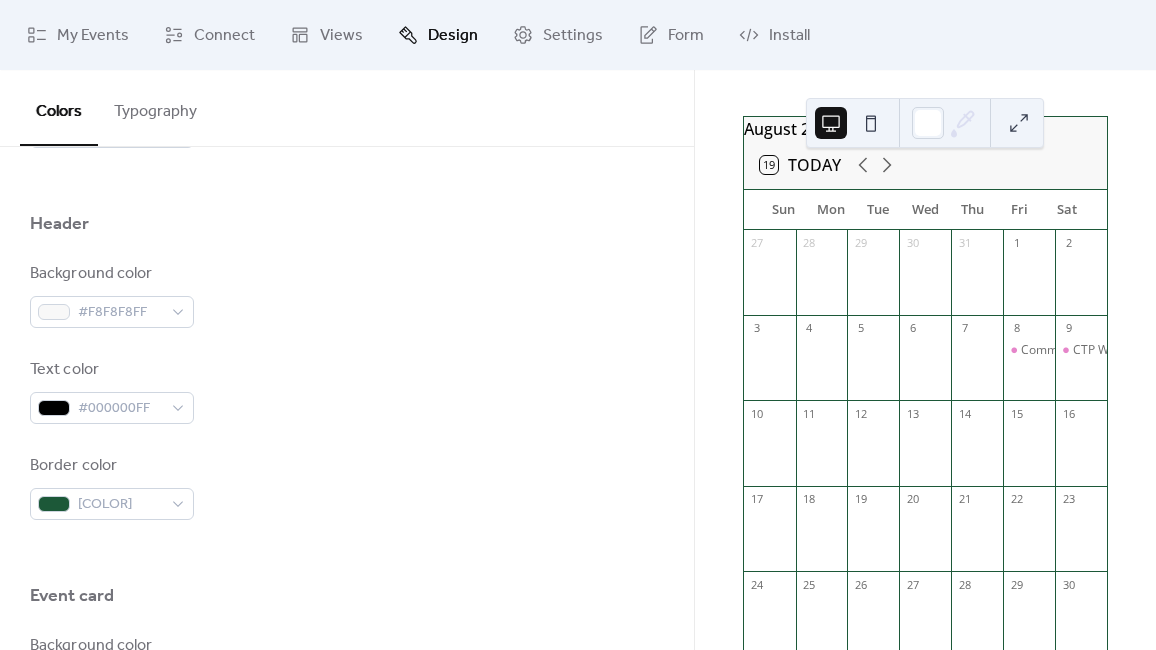 click at bounding box center (347, 552) 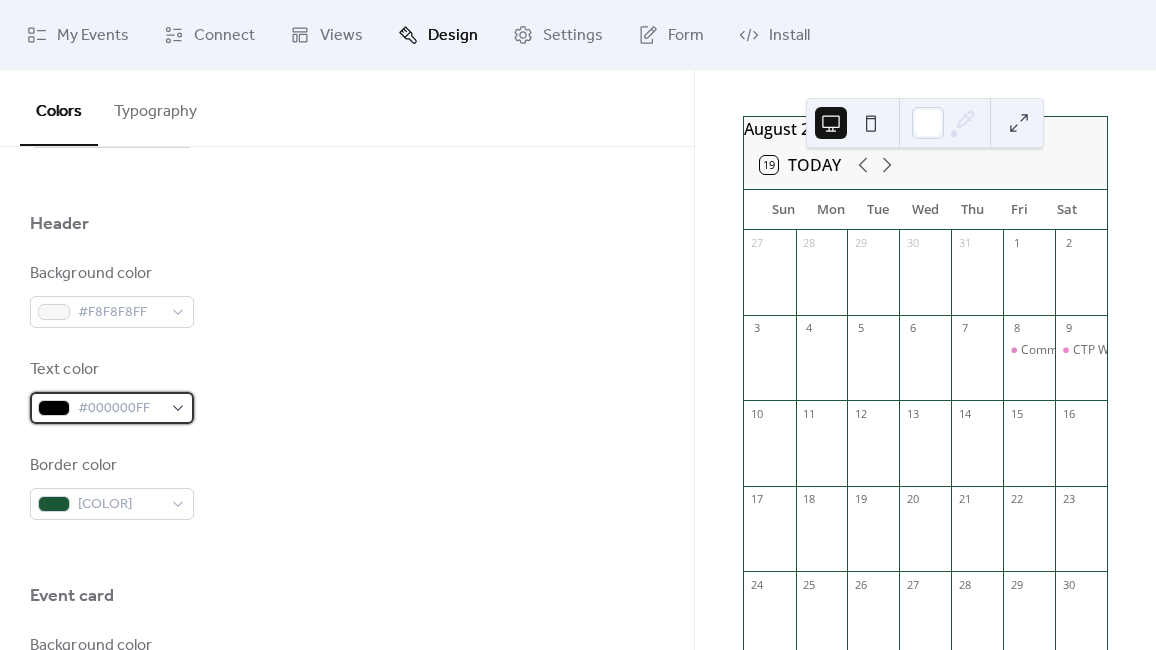 click on "#000000FF" at bounding box center [112, 408] 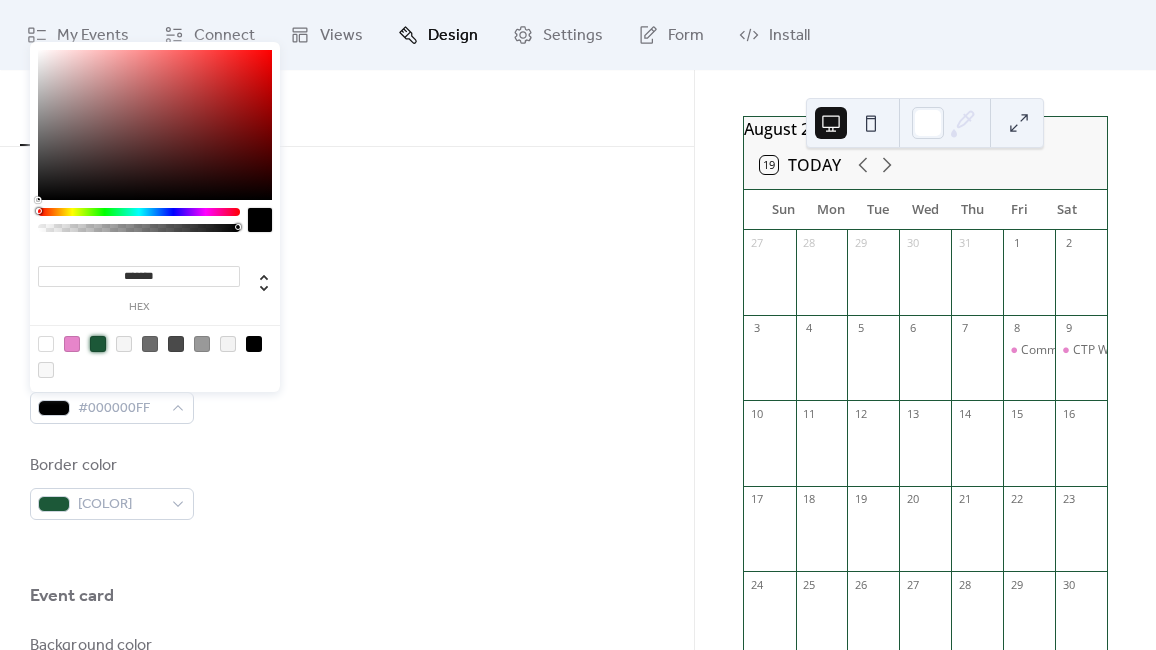 click at bounding box center (98, 344) 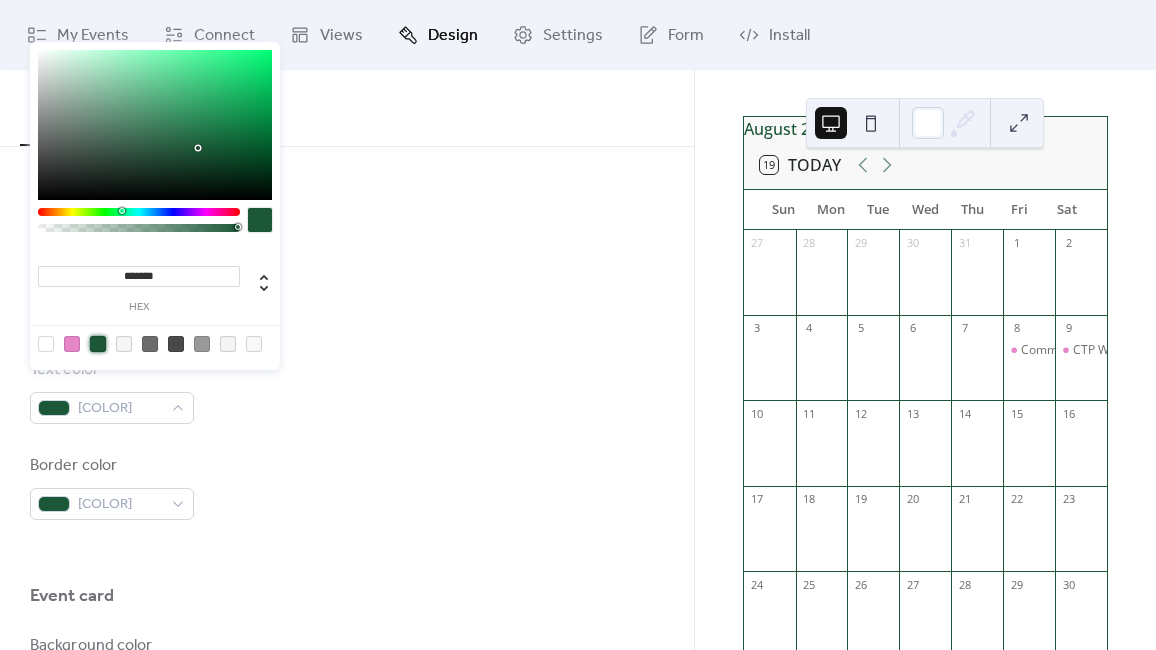 click on "Border color [COLOR]" at bounding box center [347, 487] 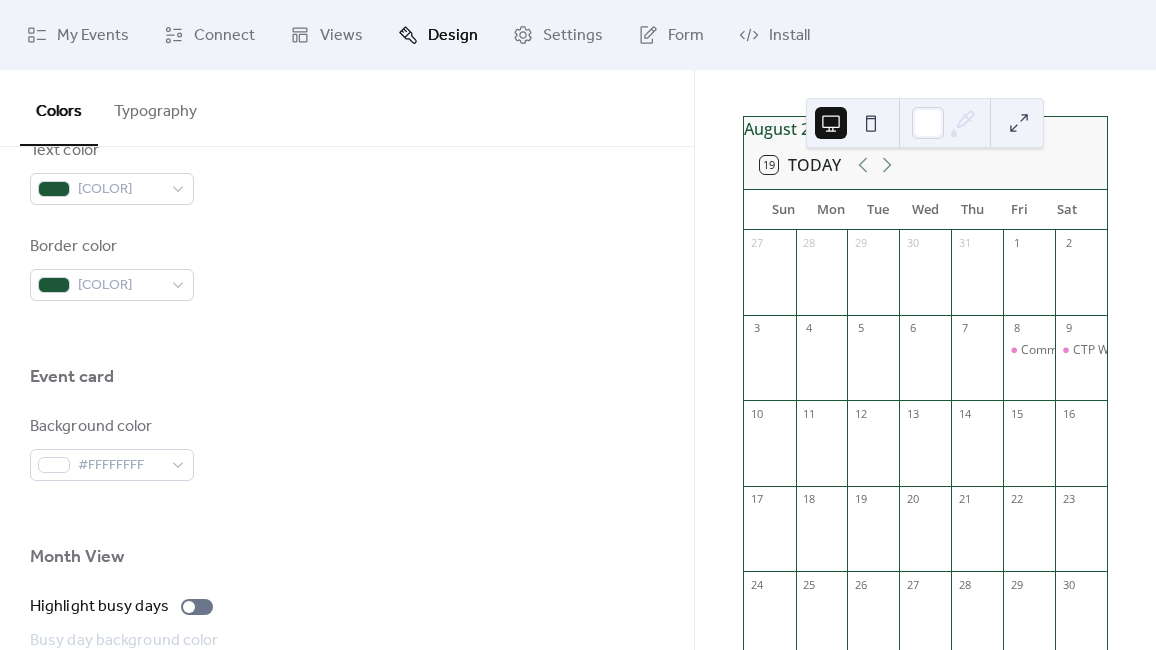 scroll, scrollTop: 1038, scrollLeft: 0, axis: vertical 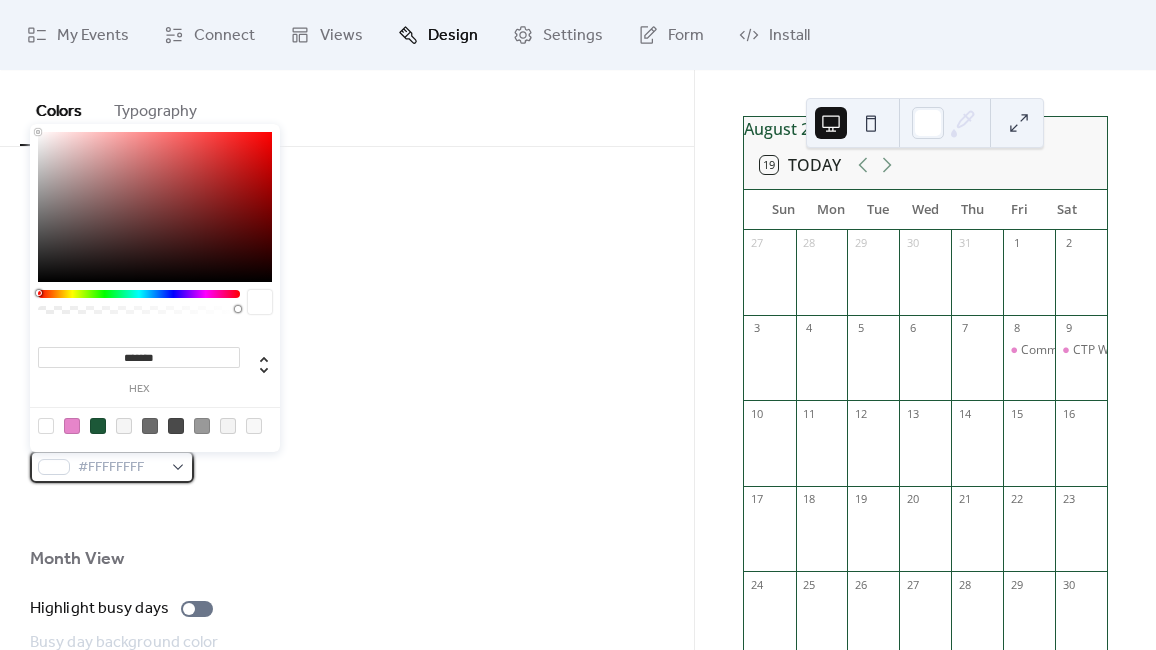click on "#FFFFFFFF" at bounding box center (112, 467) 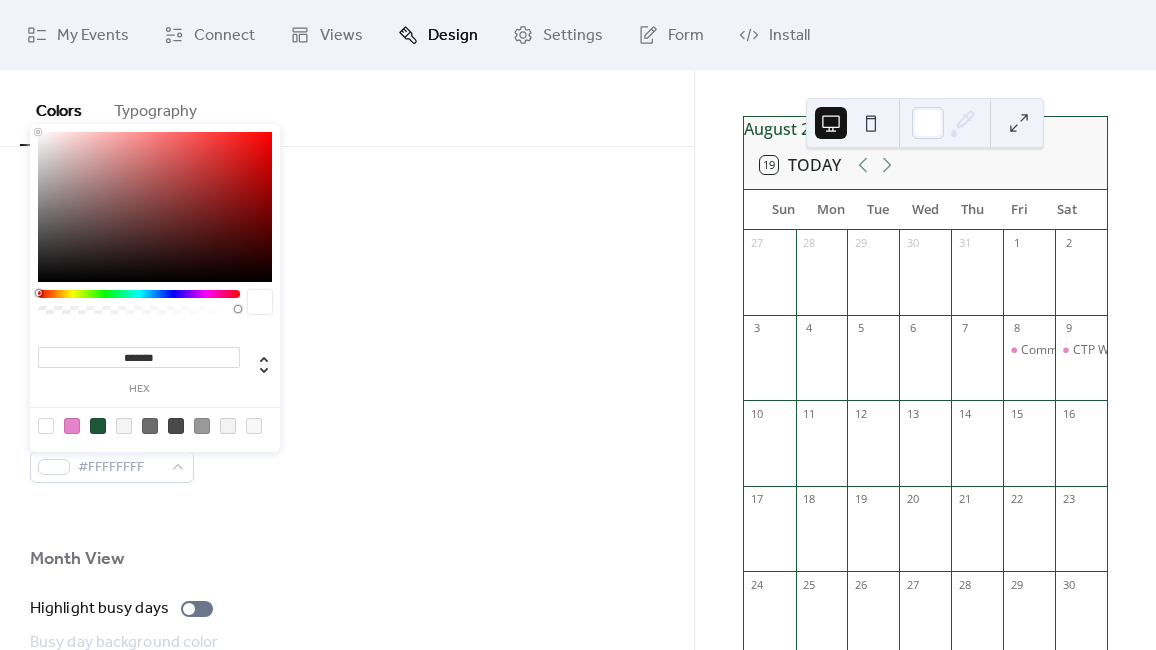 click at bounding box center [72, 426] 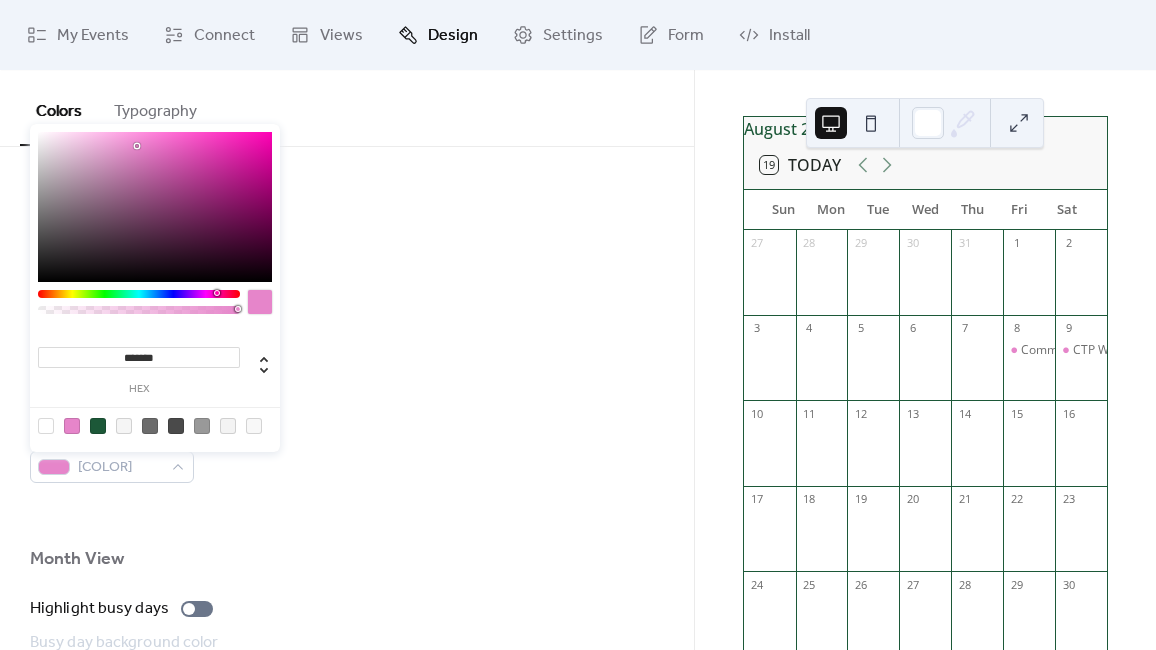 click at bounding box center (46, 426) 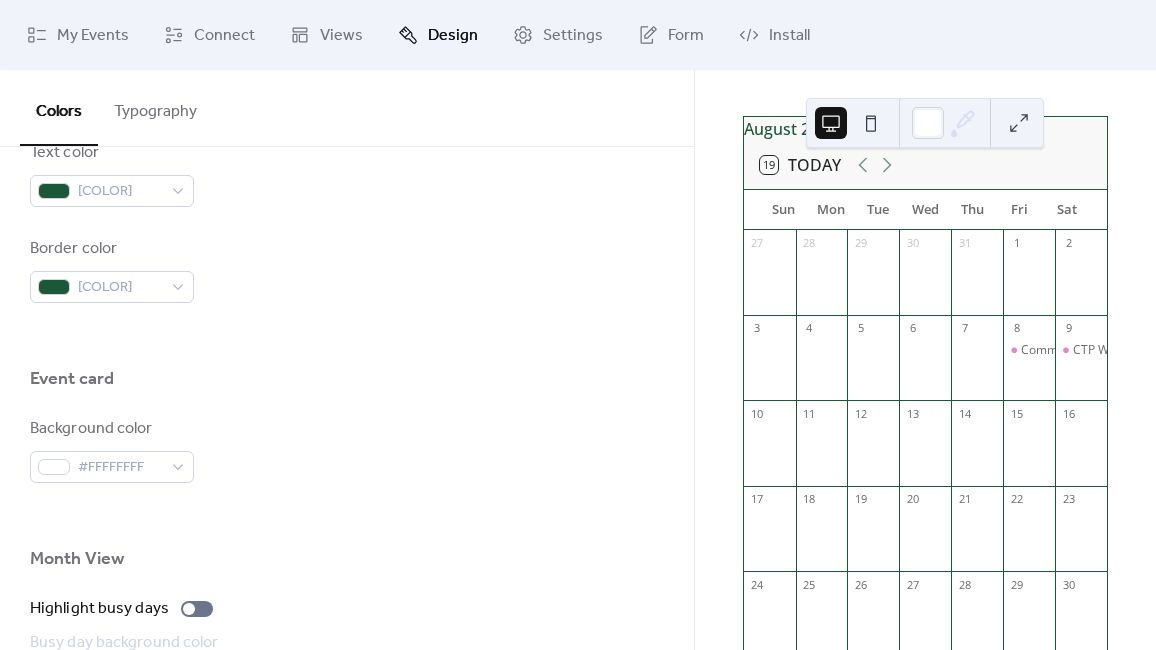 click at bounding box center (347, 515) 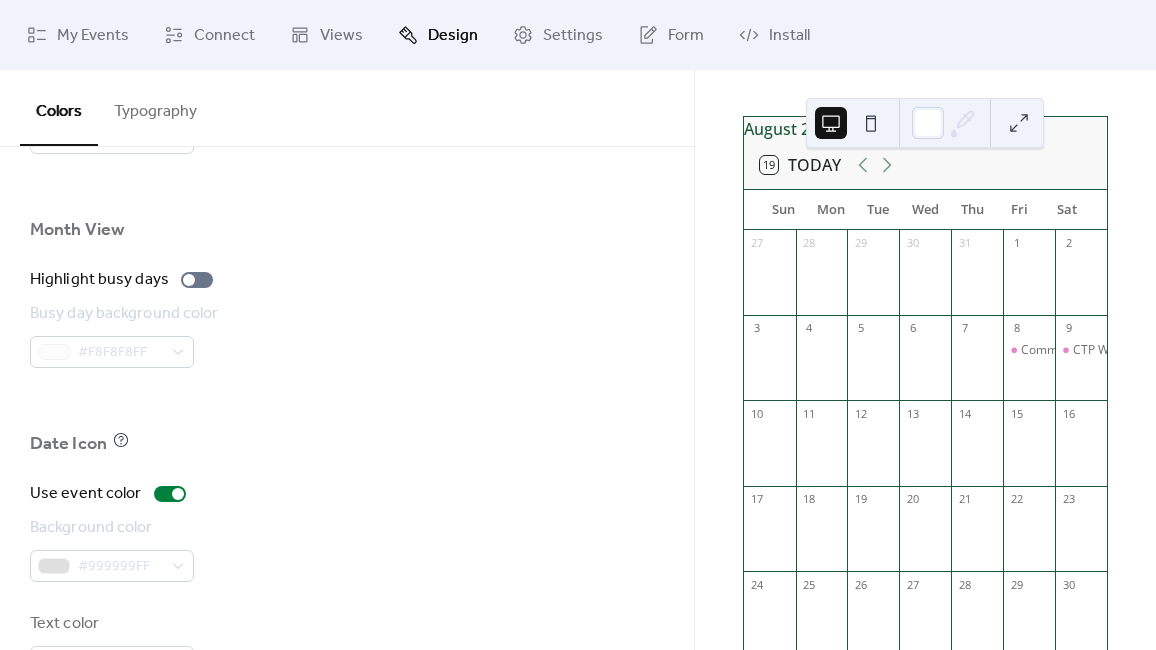 scroll, scrollTop: 1435, scrollLeft: 0, axis: vertical 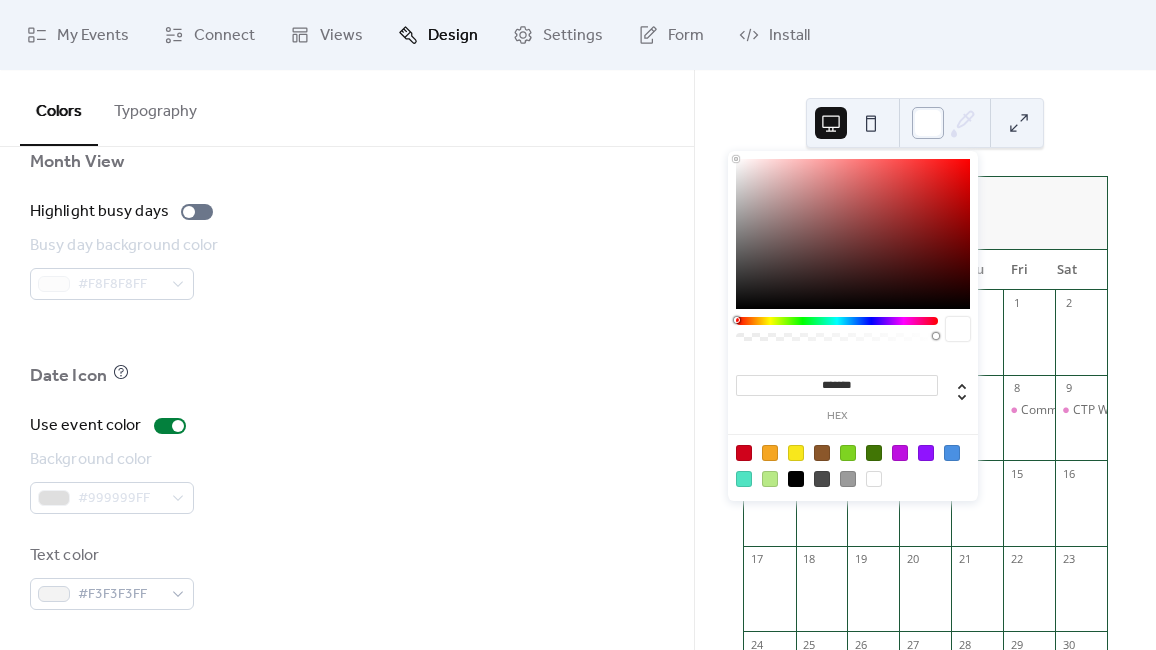 click at bounding box center [928, 123] 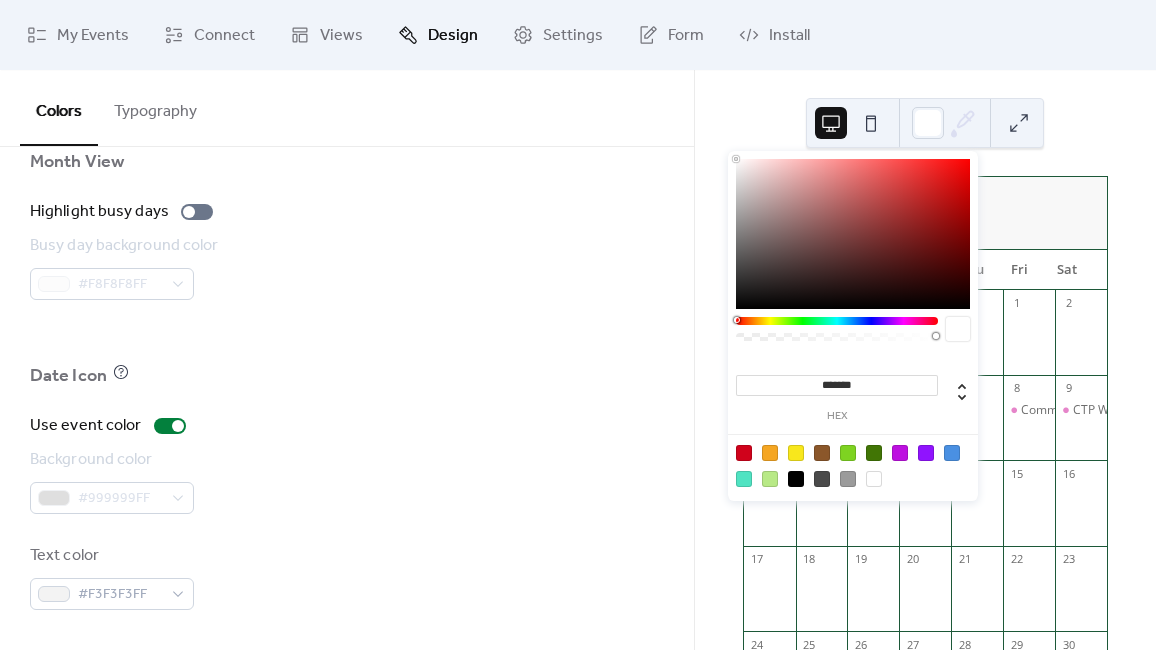 click on "August 2025" at bounding box center (925, 189) 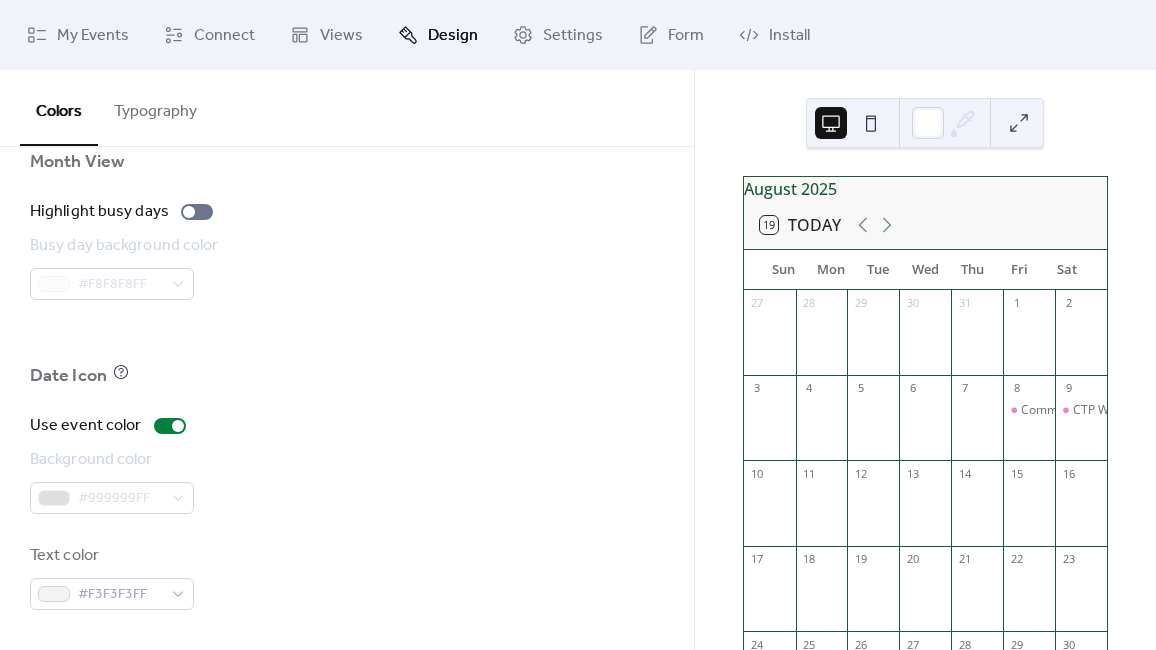 click at bounding box center [1019, 123] 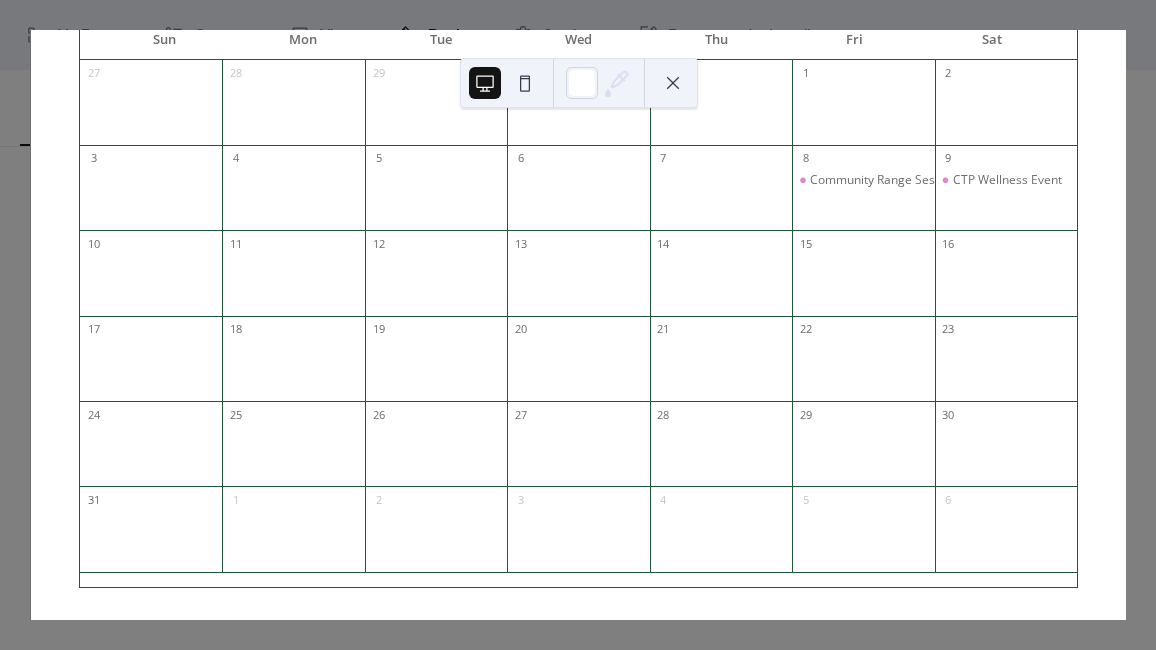 scroll, scrollTop: 0, scrollLeft: 0, axis: both 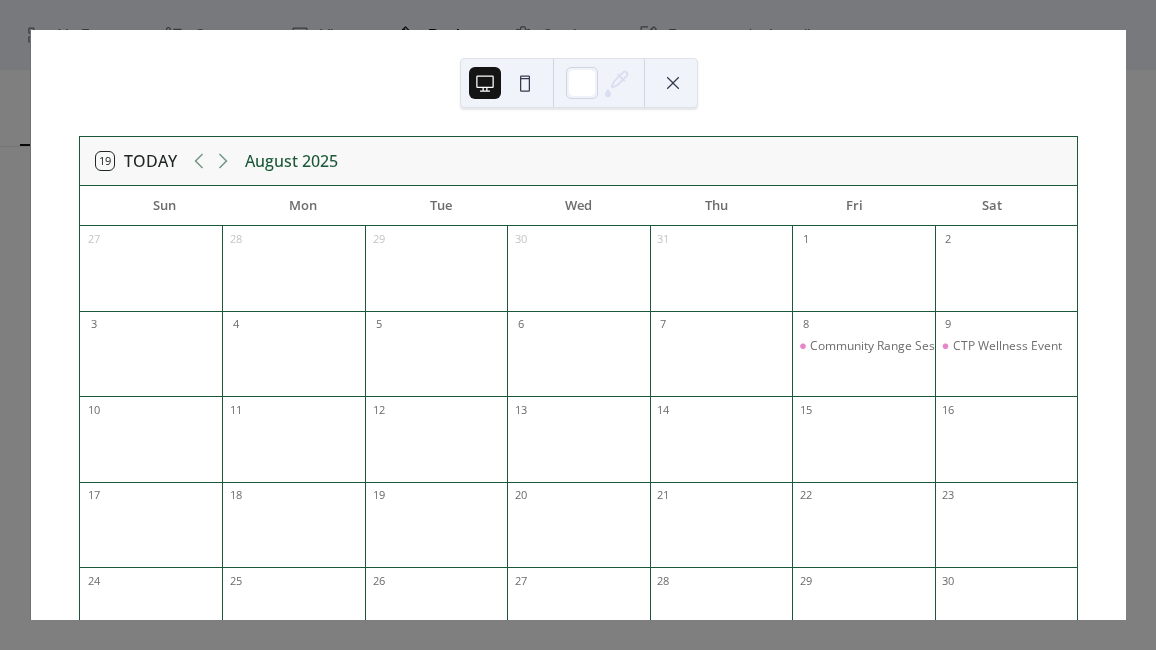 click at bounding box center (673, 83) 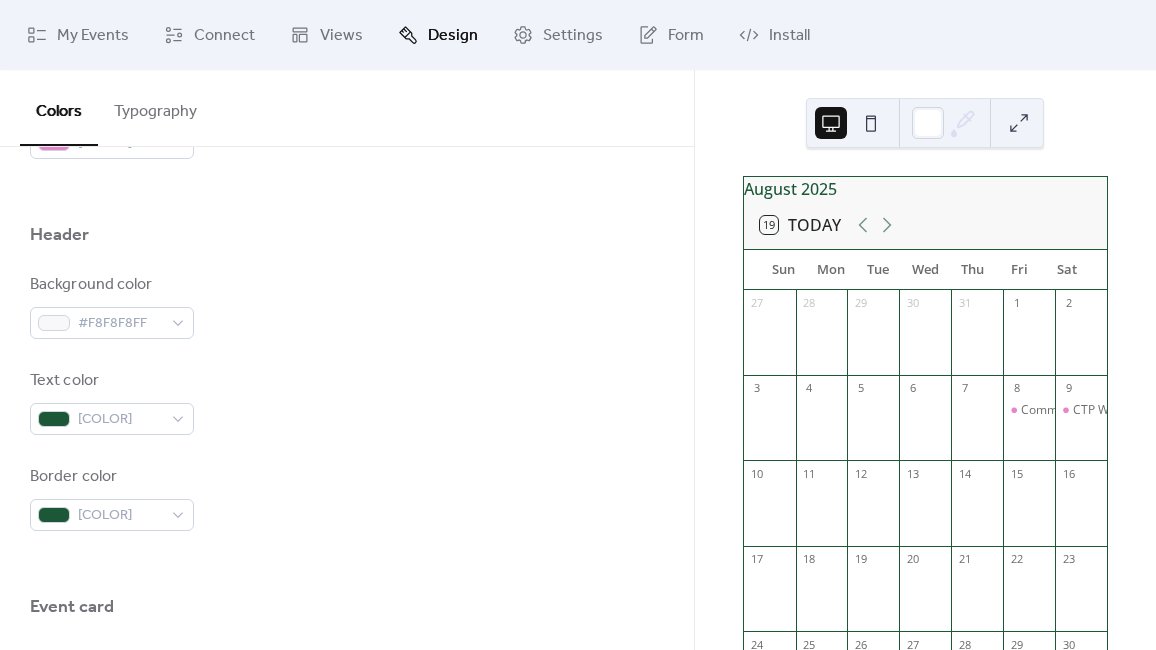 scroll, scrollTop: 805, scrollLeft: 0, axis: vertical 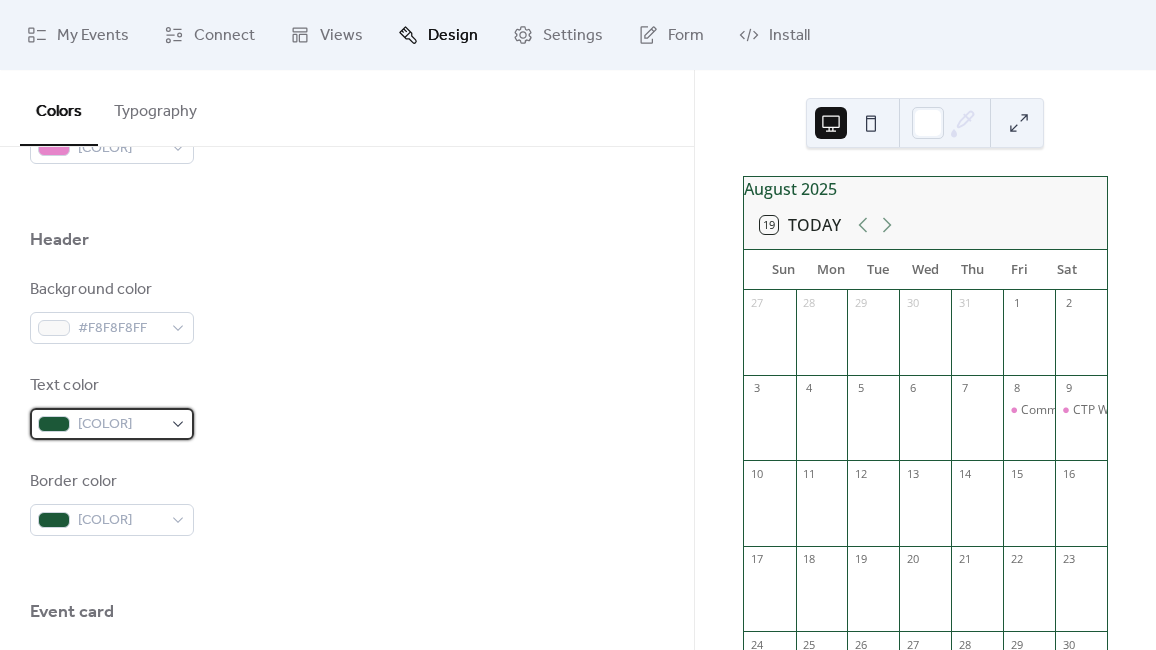 click on "[COLOR]" at bounding box center (112, 424) 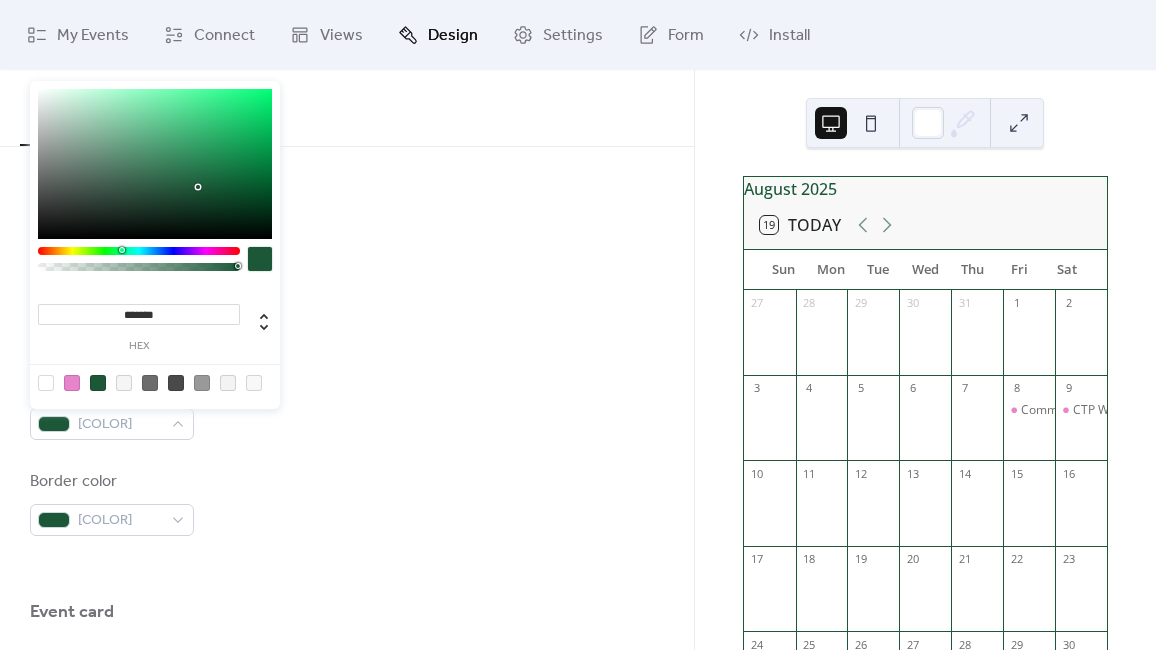 type on "*******" 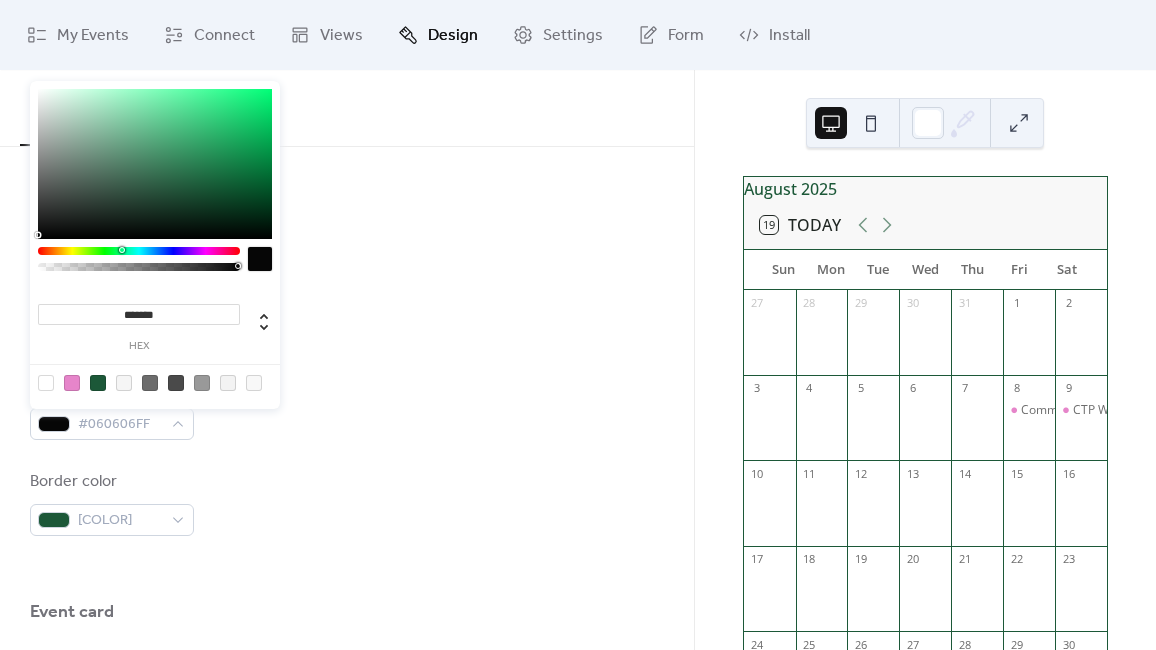 click at bounding box center (155, 164) 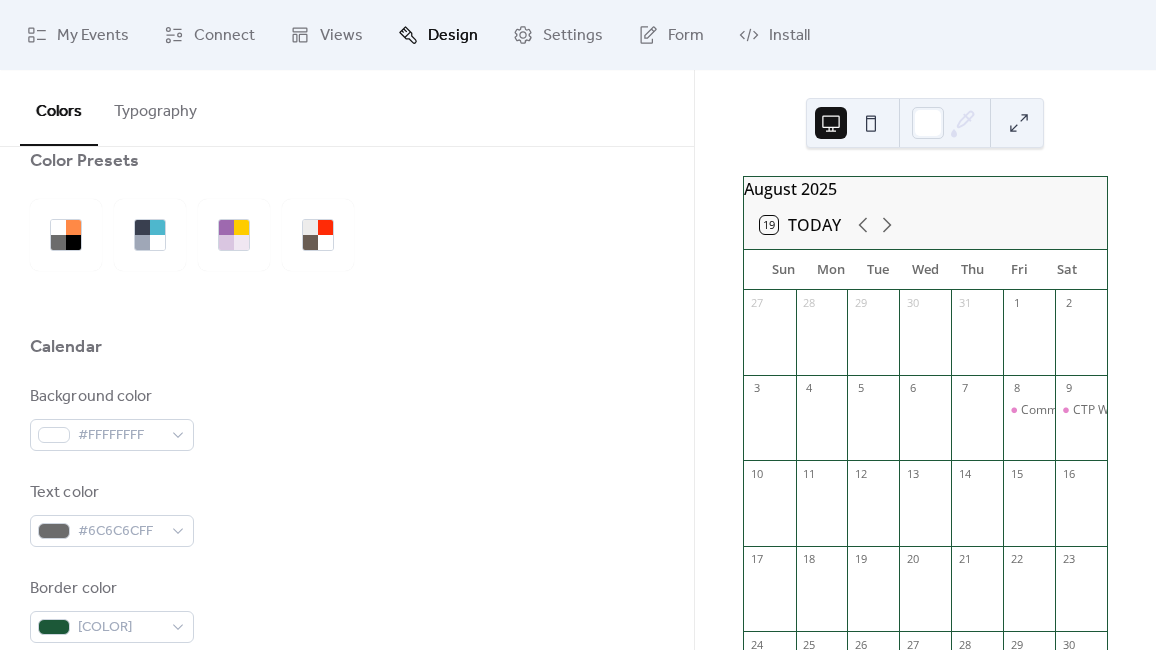 scroll, scrollTop: 10, scrollLeft: 0, axis: vertical 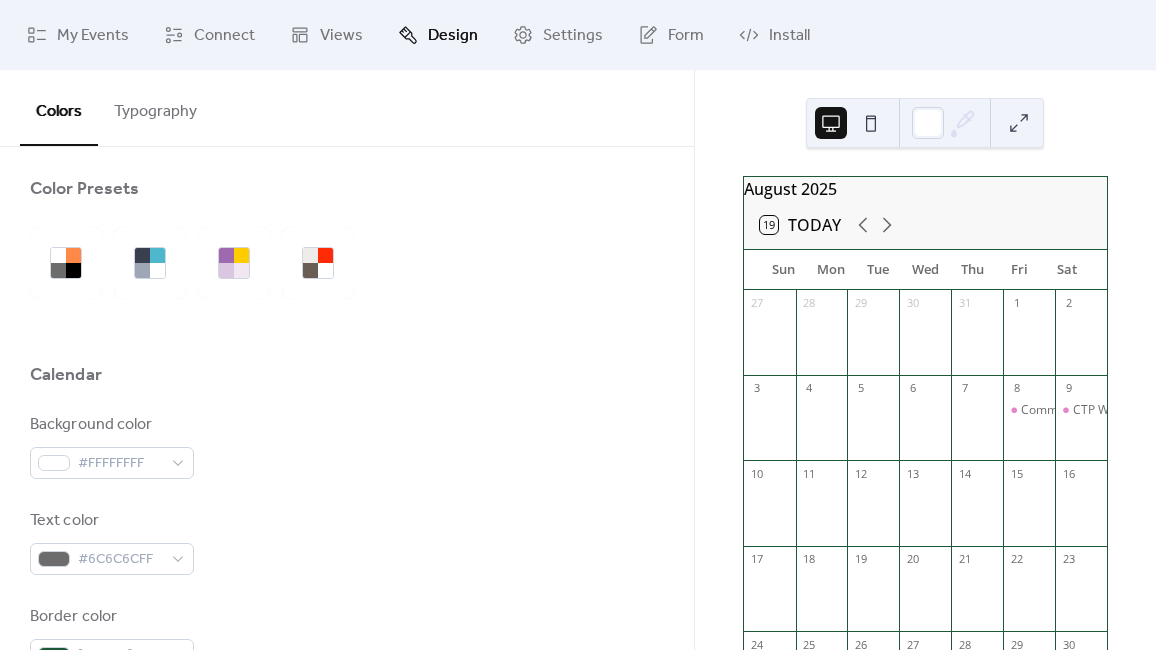 click on "Typography" at bounding box center (155, 107) 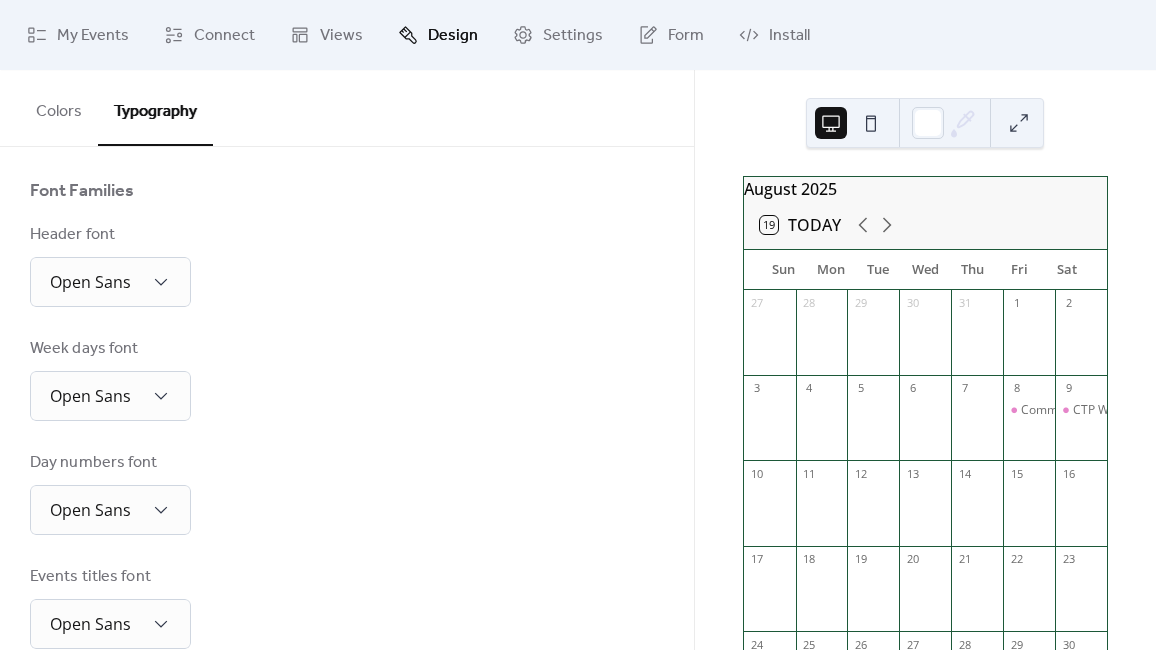 scroll, scrollTop: 185, scrollLeft: 0, axis: vertical 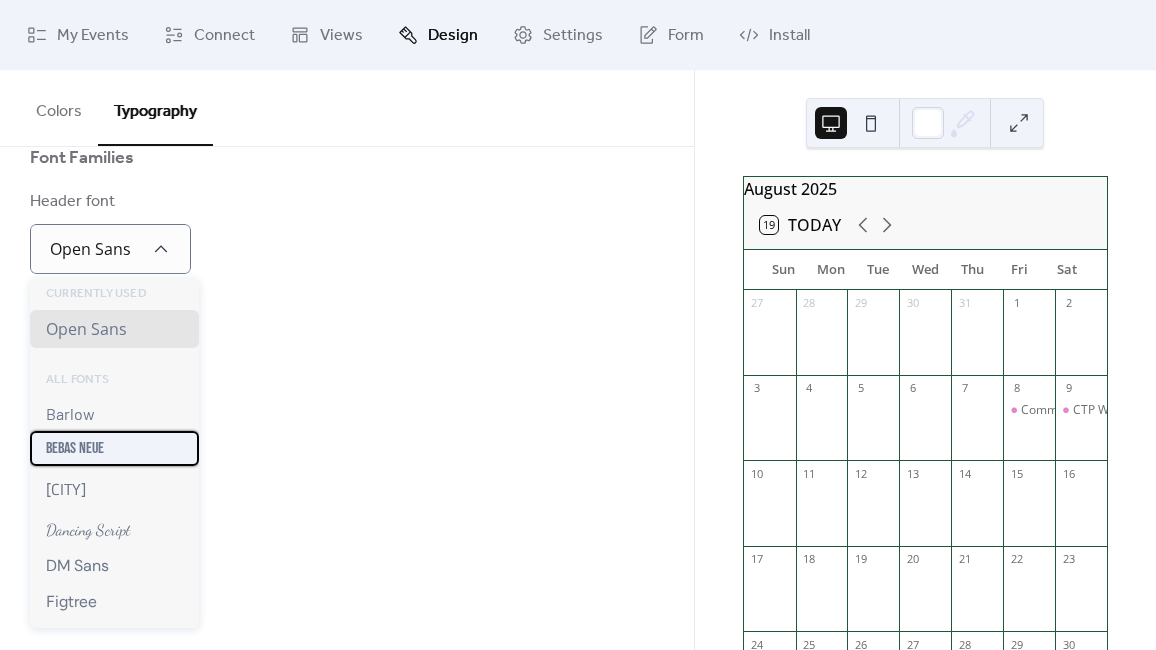 click on "Bebas Neue" at bounding box center (114, 448) 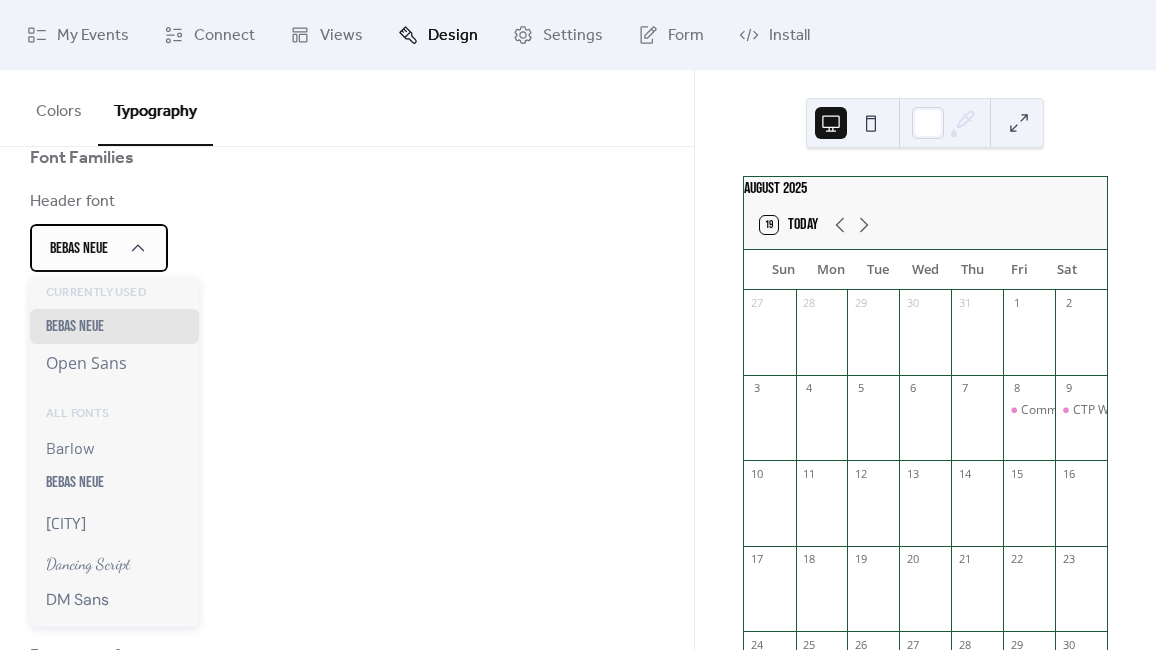 click on "Bebas Neue" at bounding box center (99, 248) 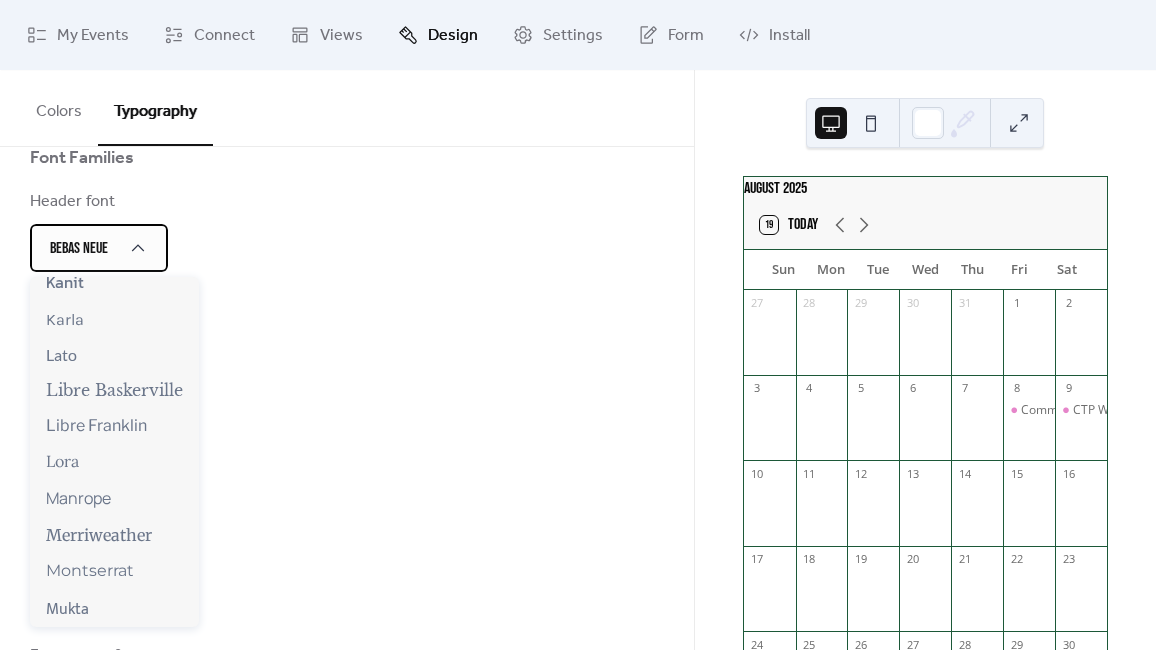 scroll, scrollTop: 690, scrollLeft: 0, axis: vertical 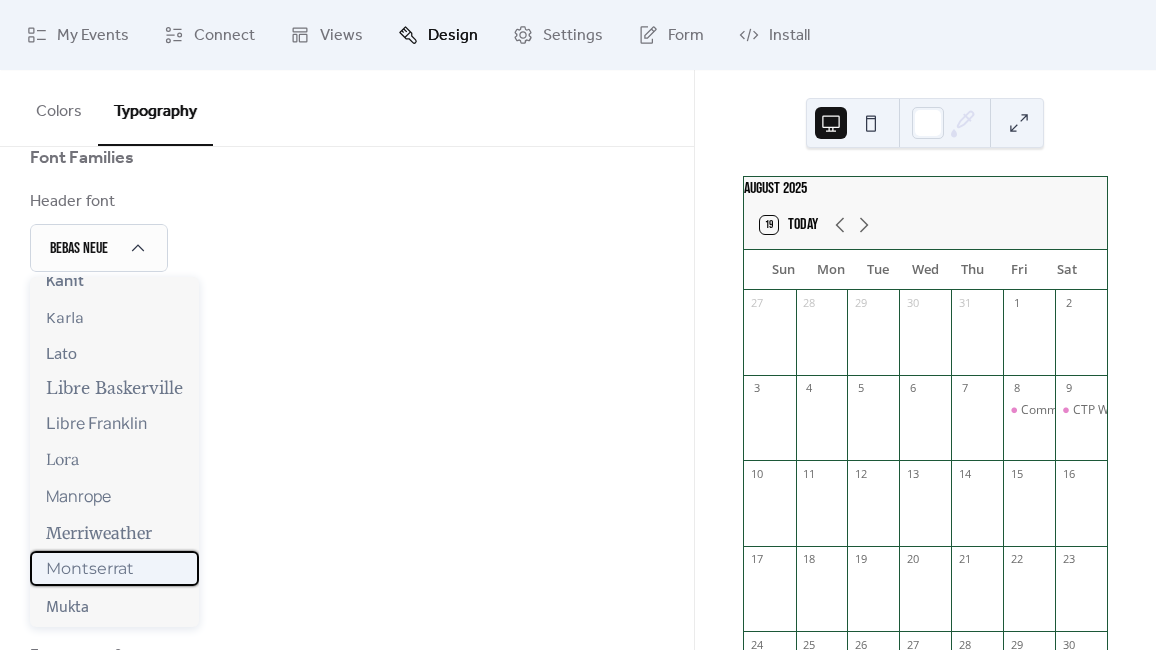 click on "Montserrat" at bounding box center [114, 568] 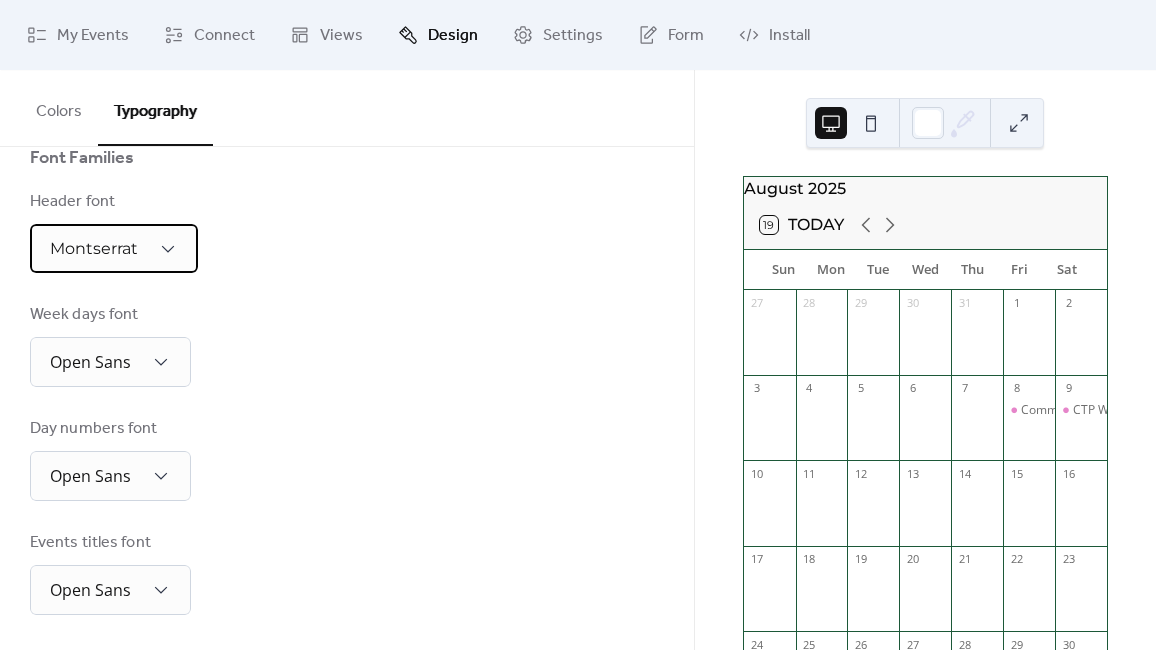 click on "Montserrat" at bounding box center (114, 248) 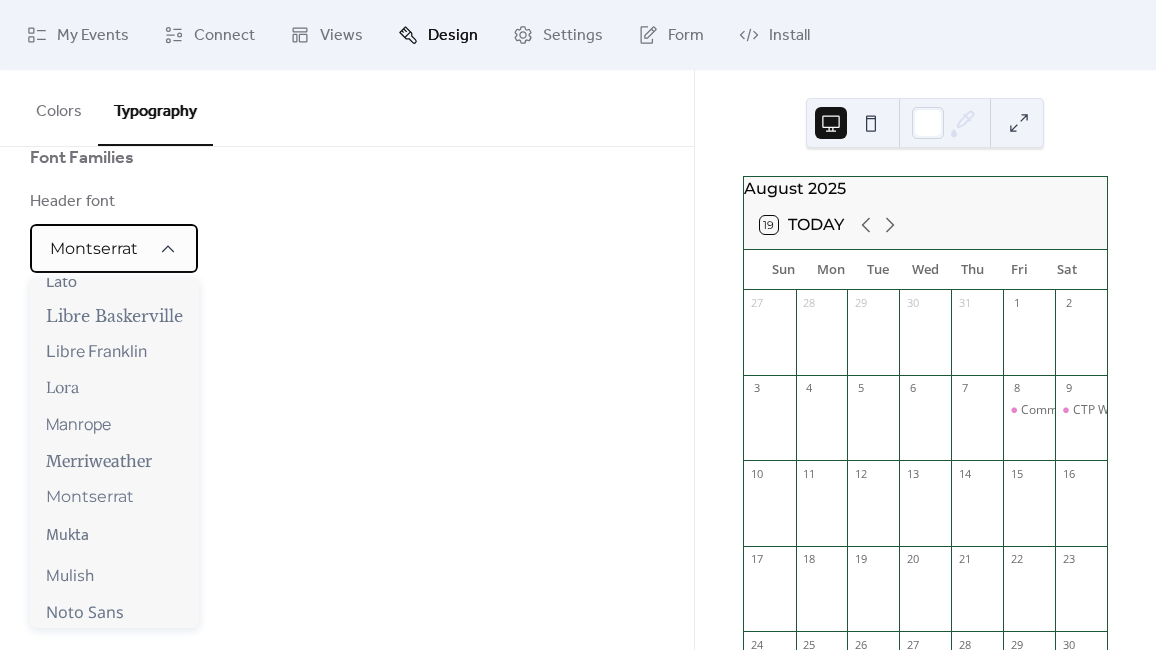 scroll, scrollTop: 778, scrollLeft: 0, axis: vertical 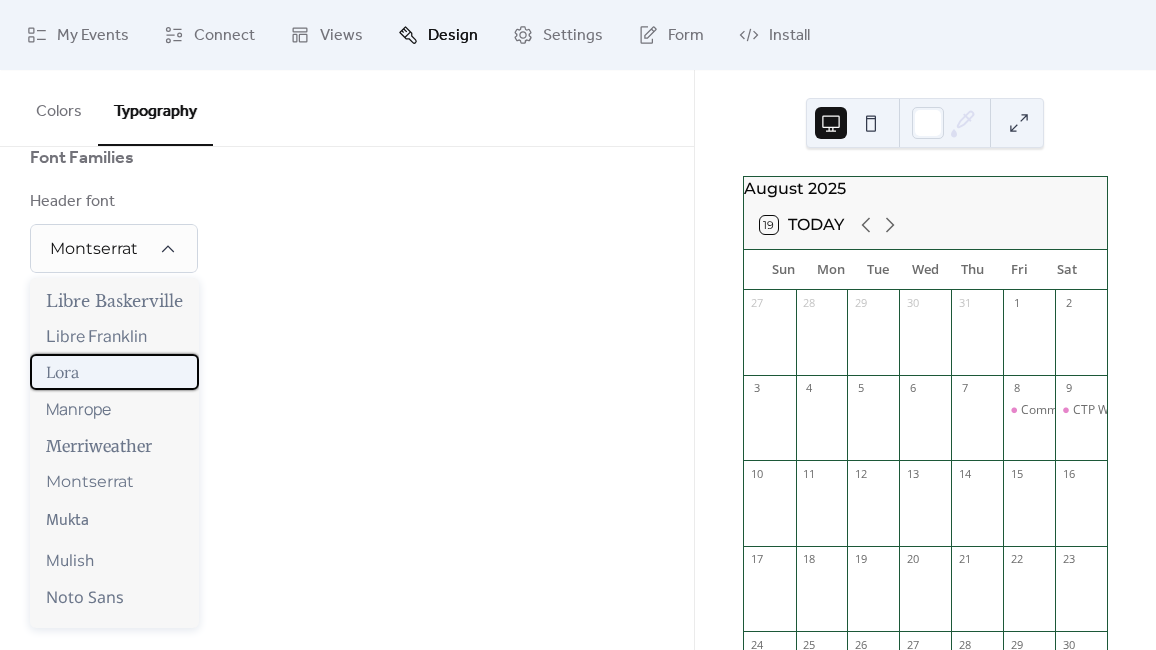 click on "Lora" at bounding box center [114, 372] 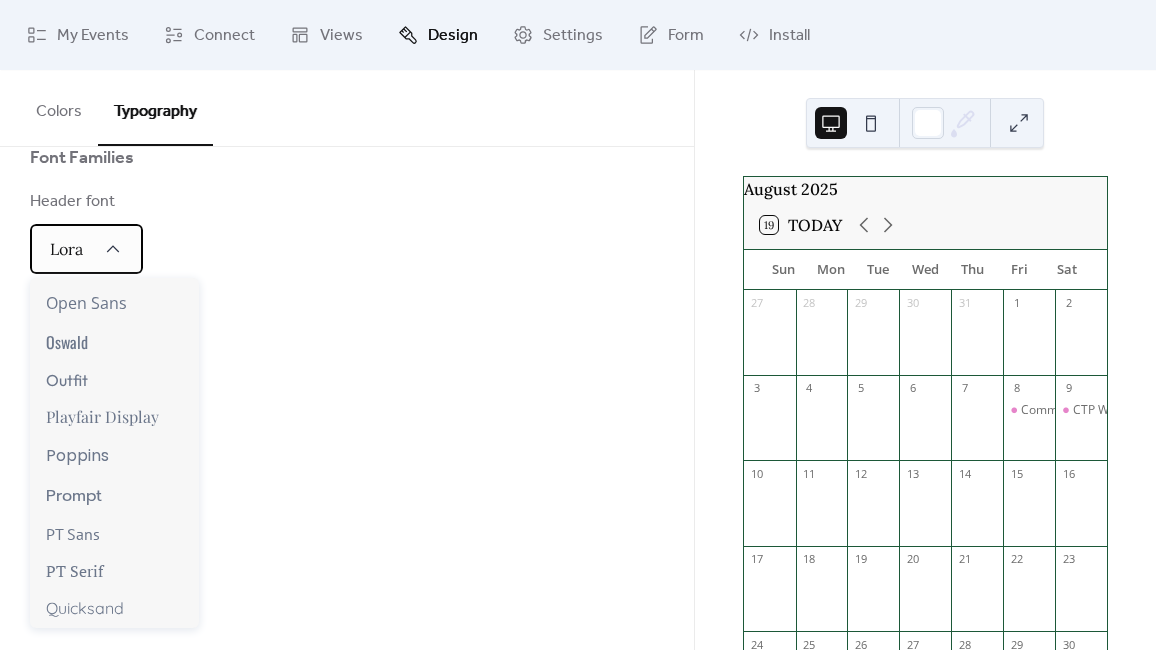 scroll, scrollTop: 1347, scrollLeft: 0, axis: vertical 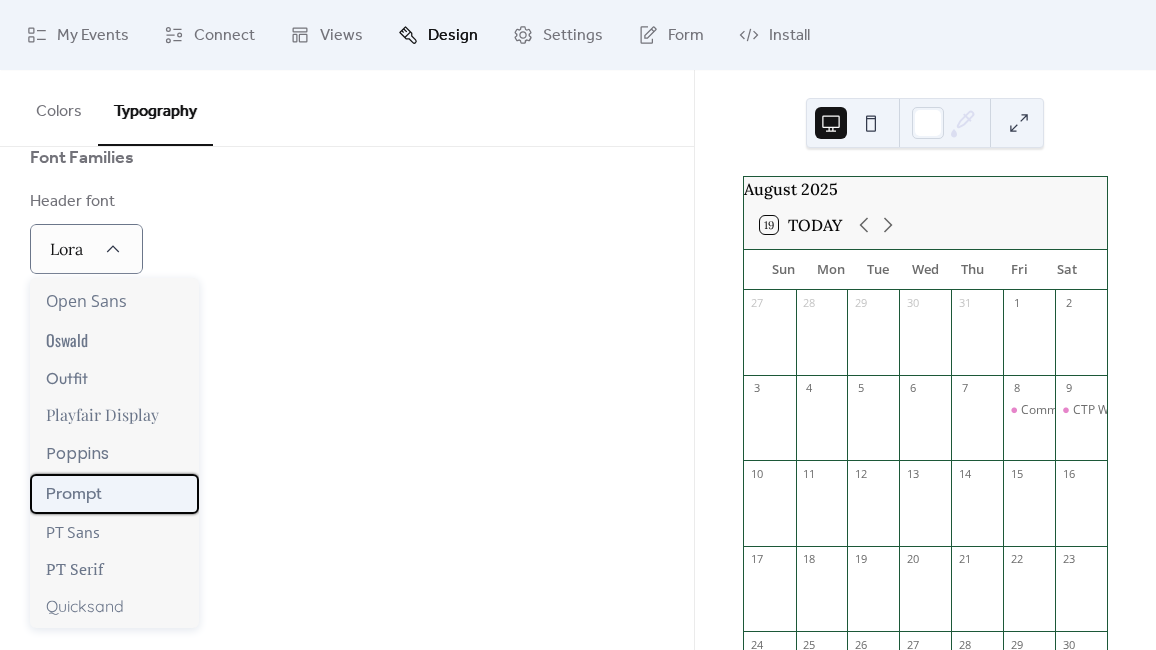 click on "Prompt" at bounding box center (114, 494) 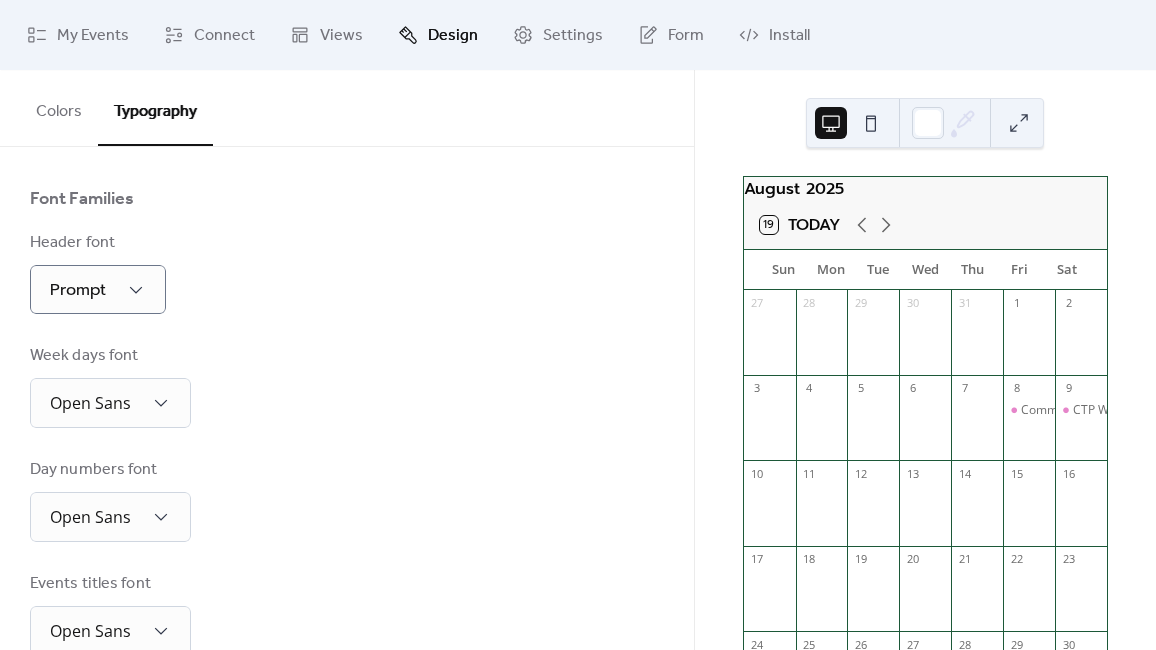 scroll, scrollTop: 140, scrollLeft: 0, axis: vertical 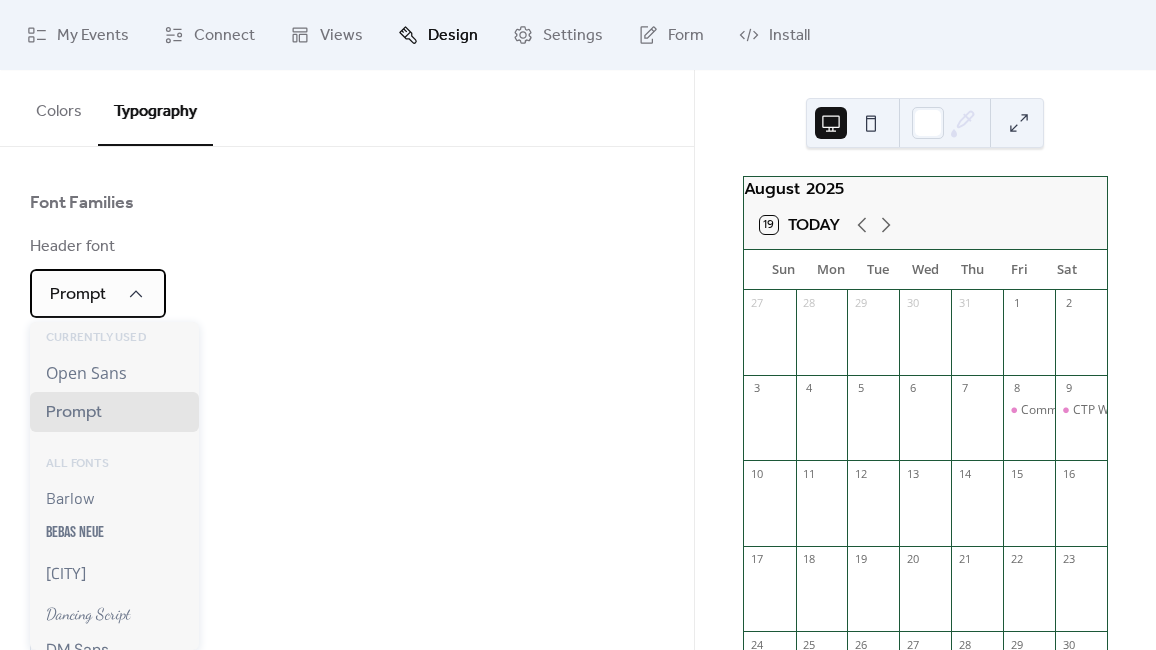 click on "Prompt" at bounding box center (98, 293) 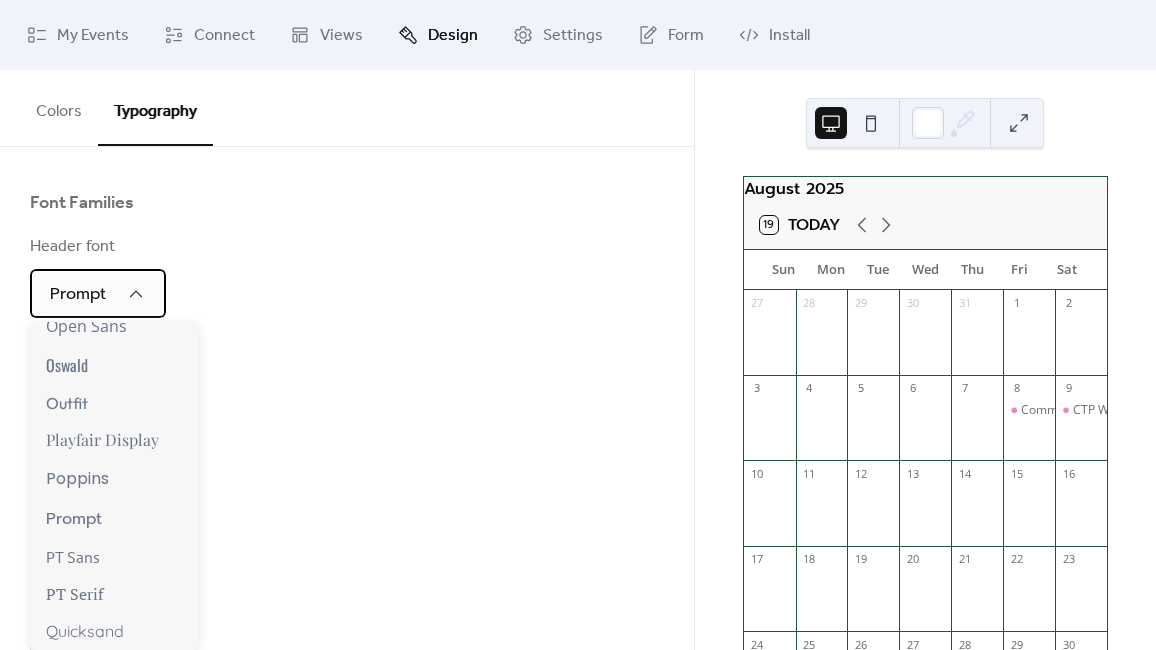 scroll, scrollTop: 1367, scrollLeft: 0, axis: vertical 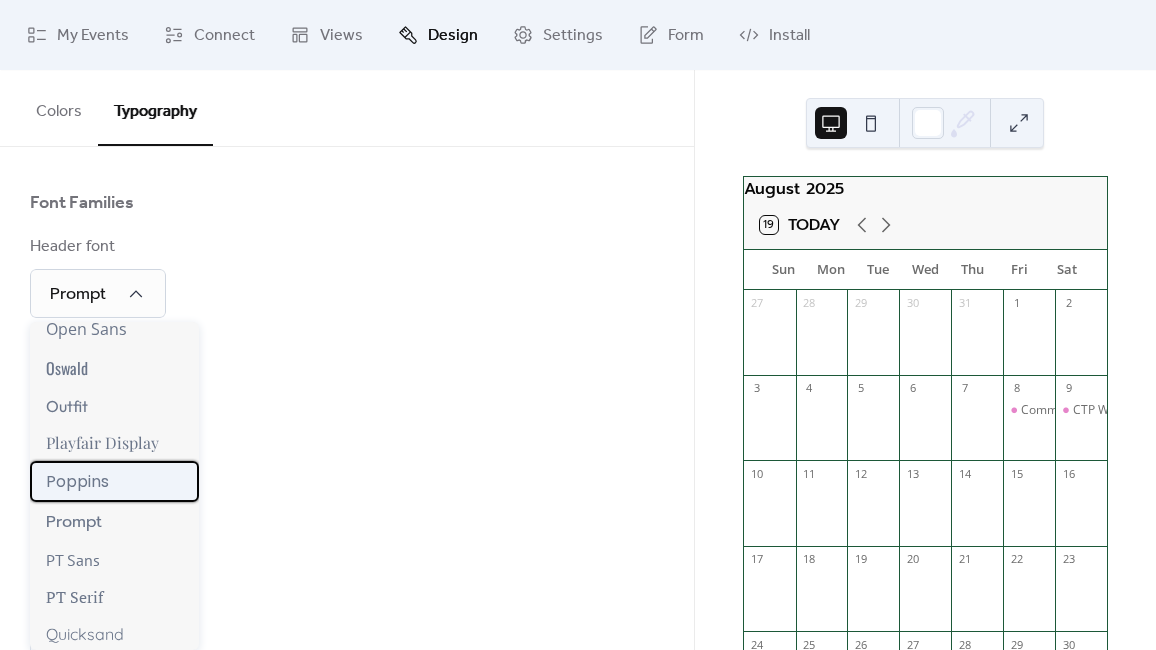 click on "Poppins" at bounding box center [77, 481] 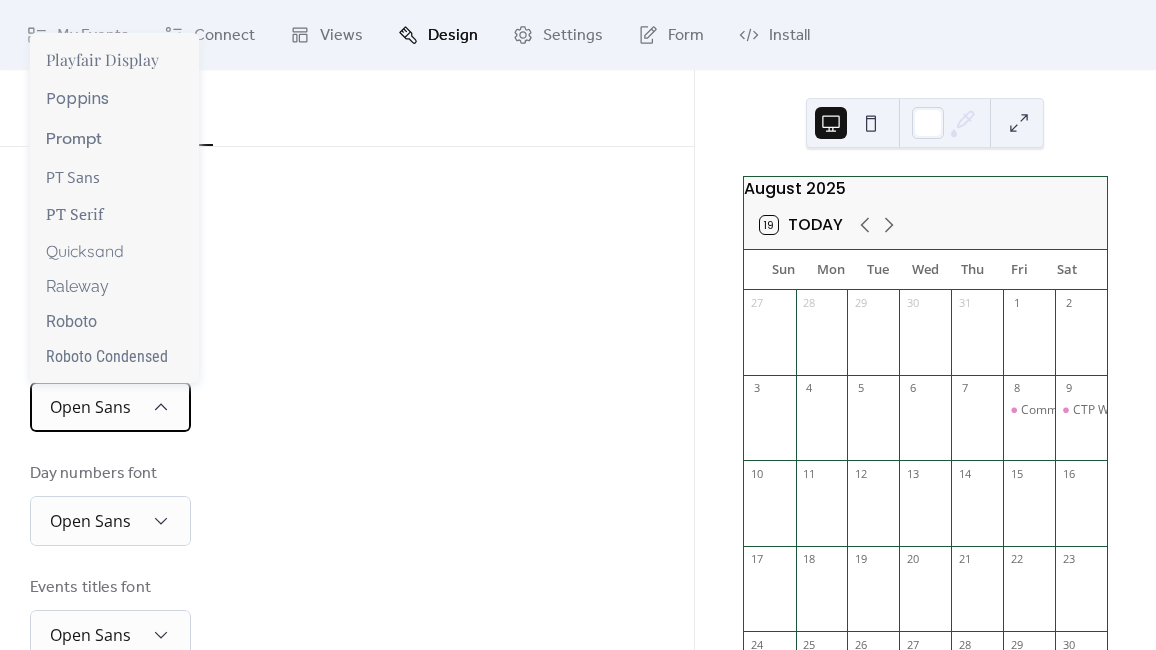 scroll, scrollTop: 1454, scrollLeft: 0, axis: vertical 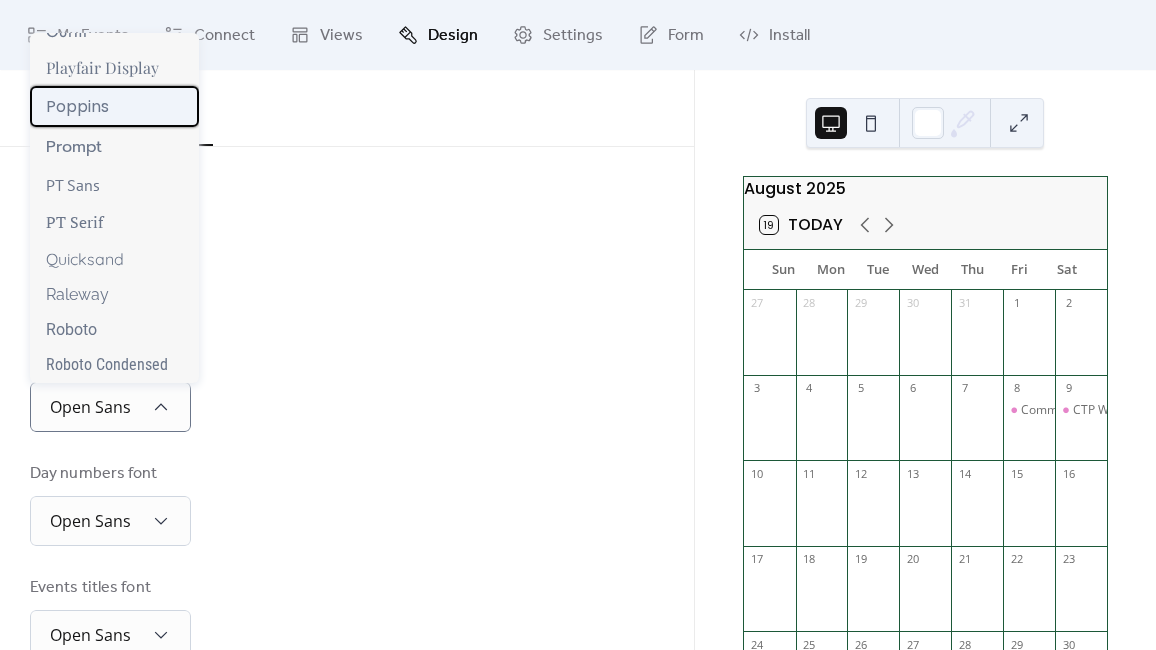 click on "Poppins" at bounding box center (114, 106) 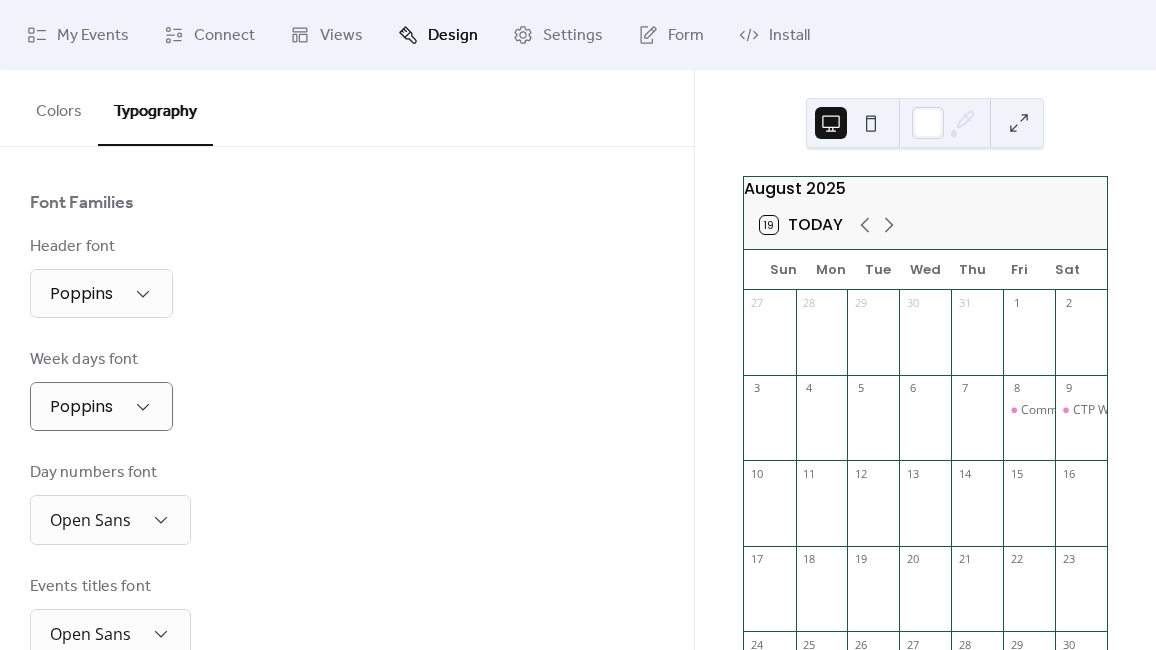 click on "Base Font Size * px Font Families Header font Poppins Week days font Poppins Day numbers font Open Sans Events titles font Open Sans Events text font Open Sans Date icon days font Open Sans Date icon months font Open Sans" at bounding box center [347, 524] 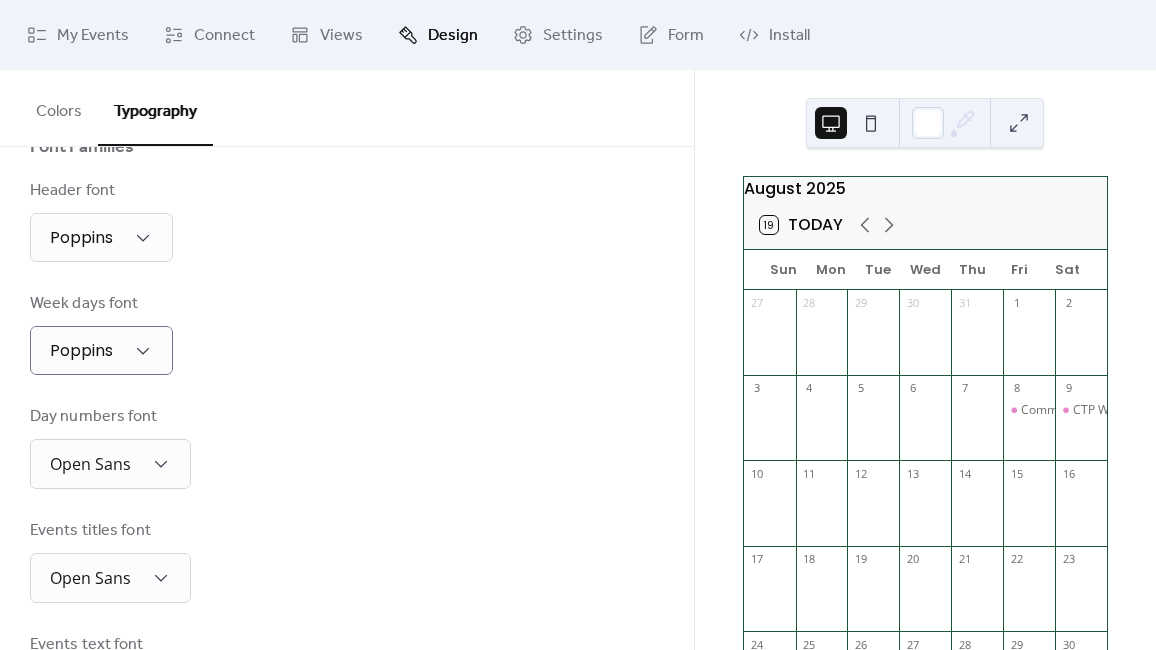 scroll, scrollTop: 225, scrollLeft: 0, axis: vertical 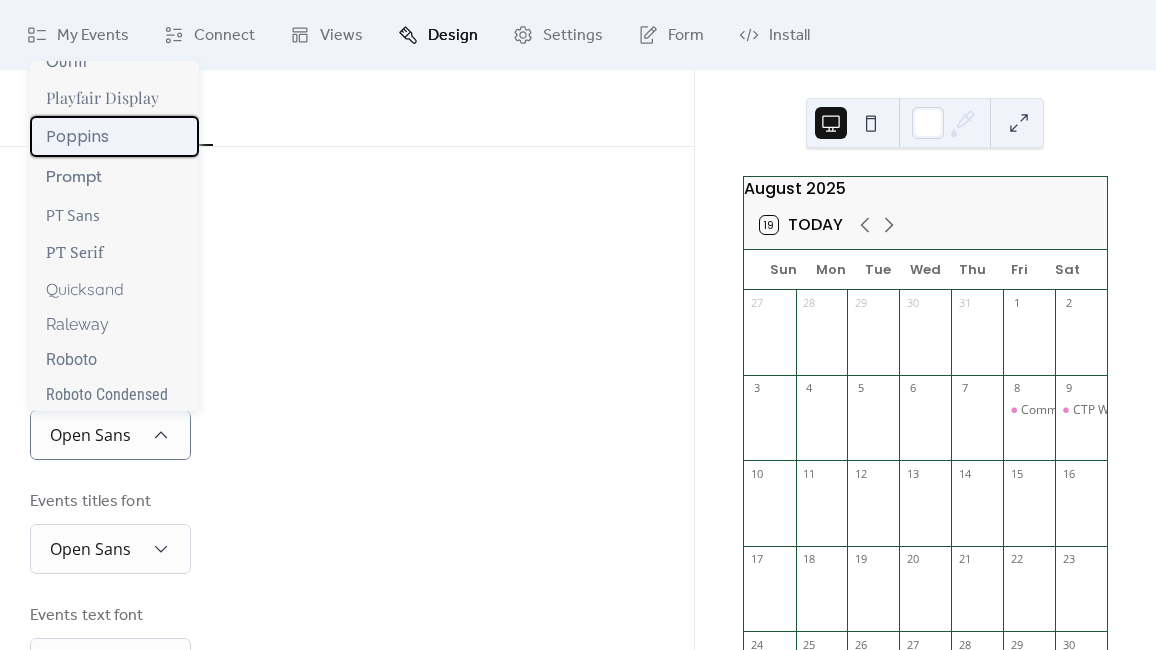 click on "Poppins" at bounding box center (114, 136) 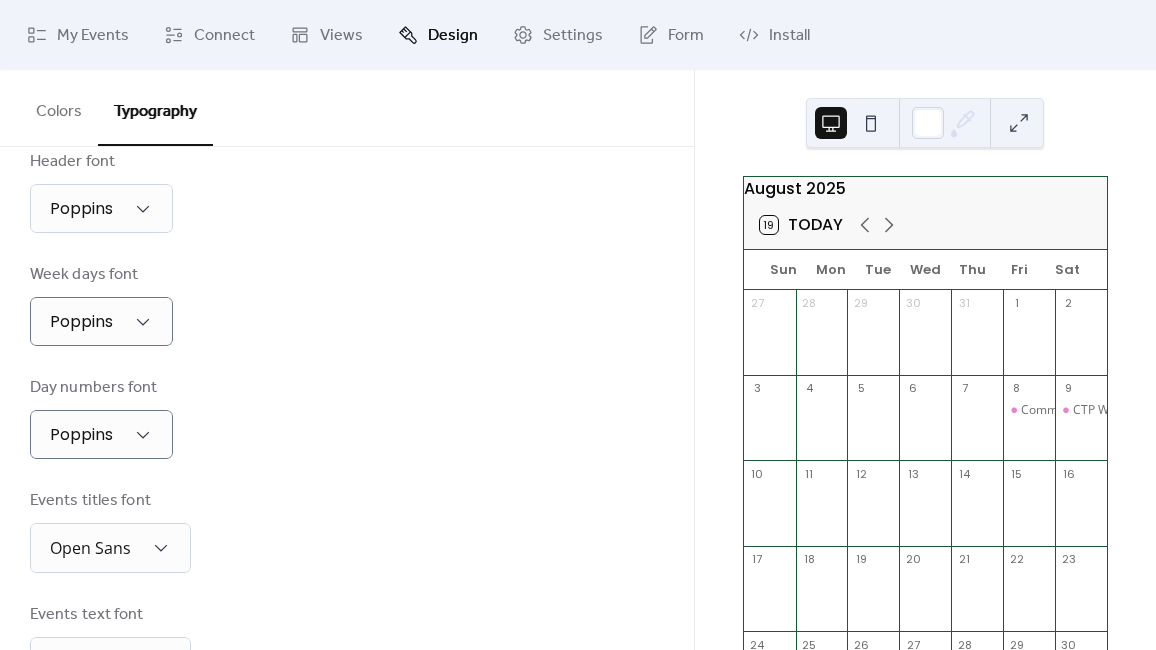 click on "Day numbers font Poppins" at bounding box center [347, 417] 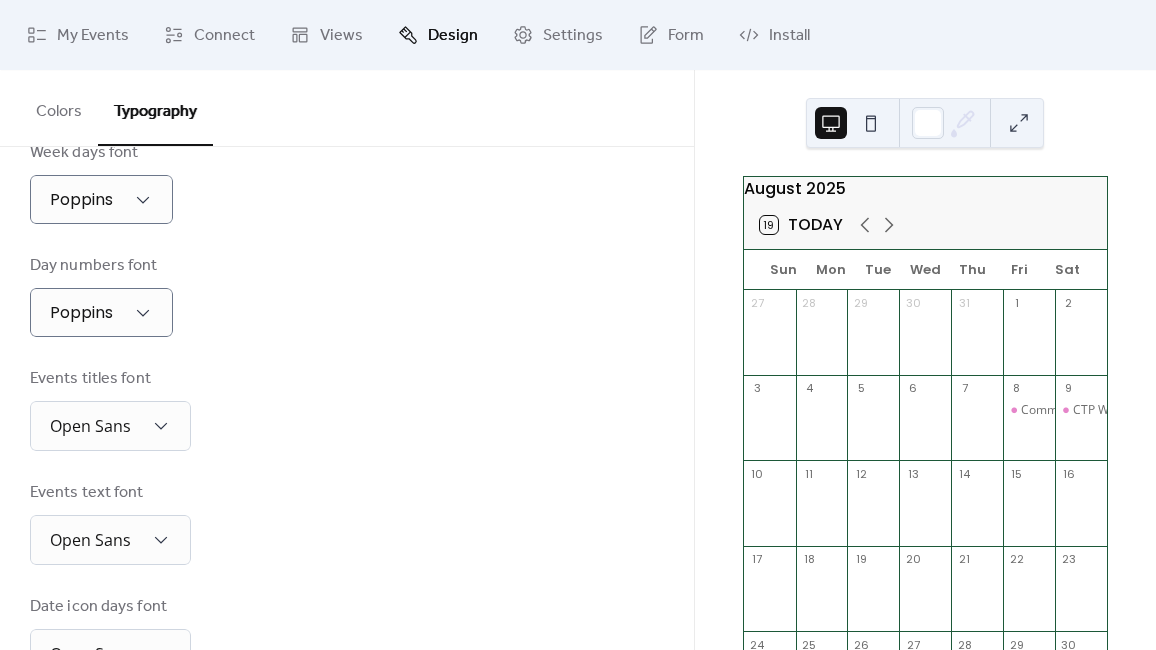 scroll, scrollTop: 337, scrollLeft: 0, axis: vertical 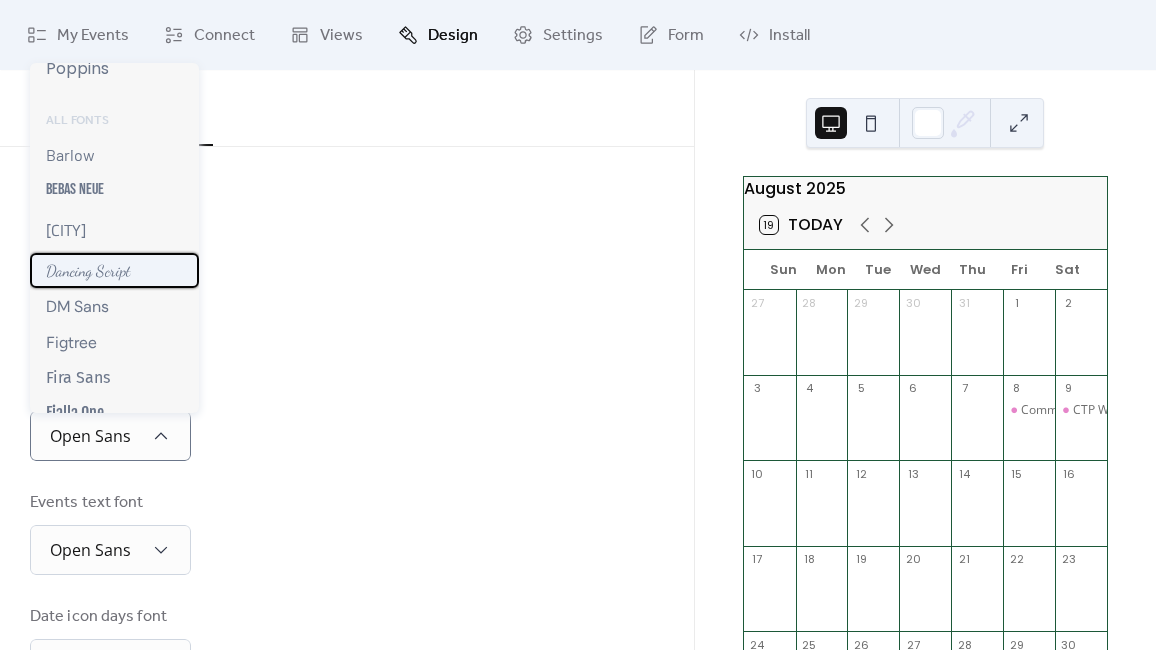 click on "Dancing Script" at bounding box center (88, 270) 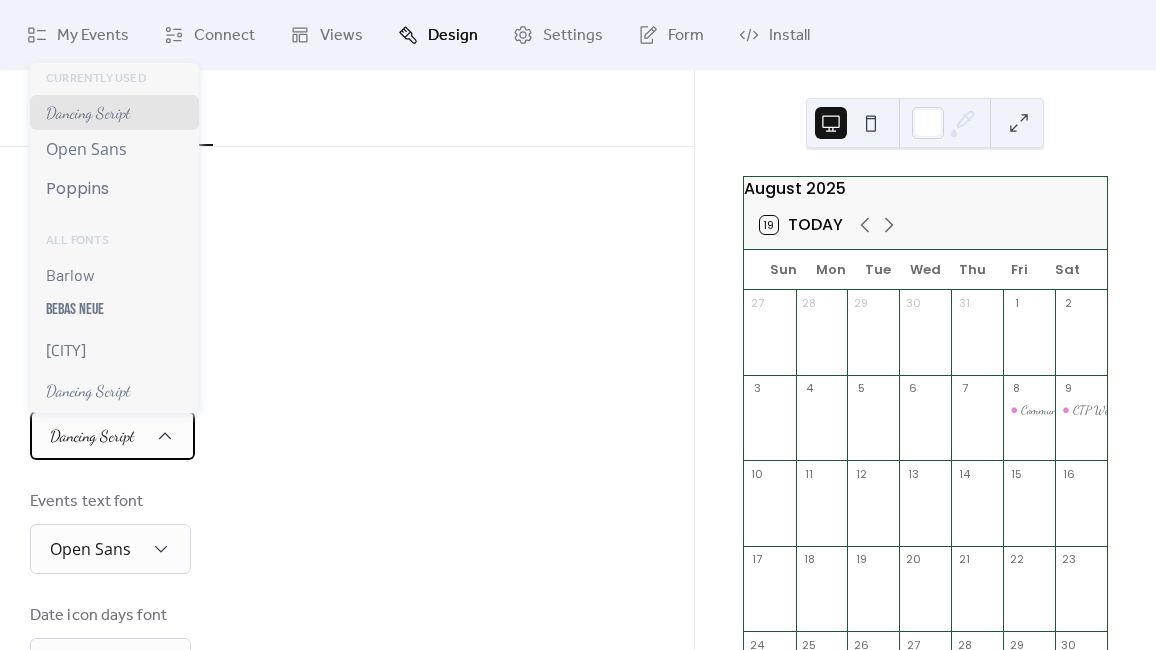 click on "Dancing Script" at bounding box center [92, 435] 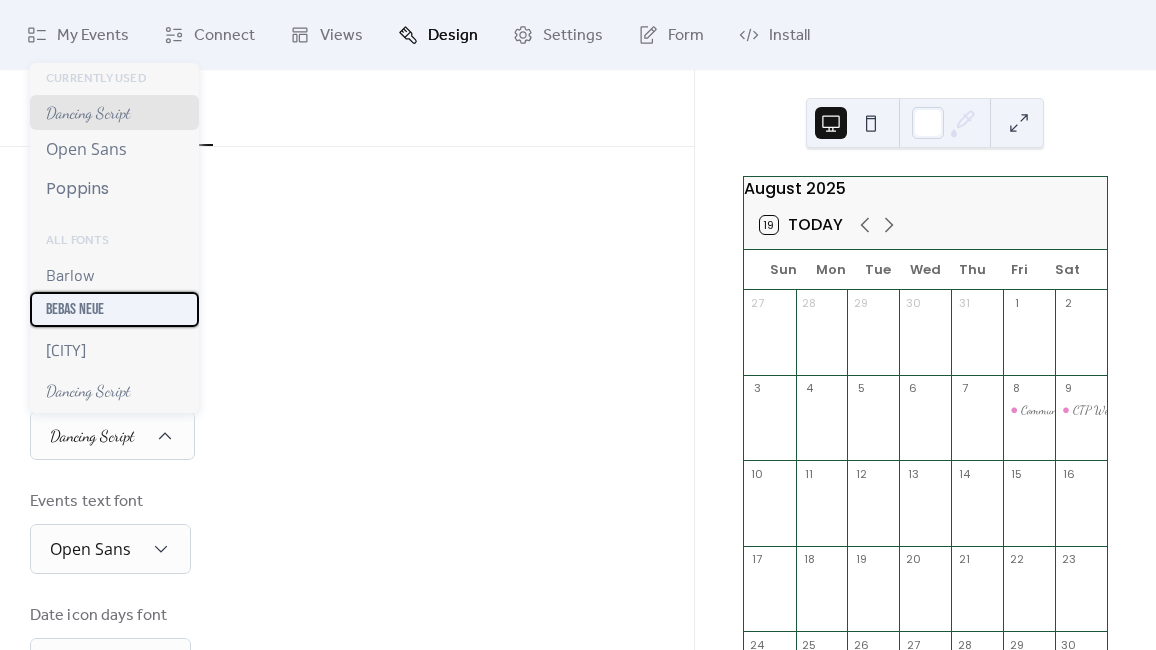 click on "Bebas Neue" at bounding box center (114, 309) 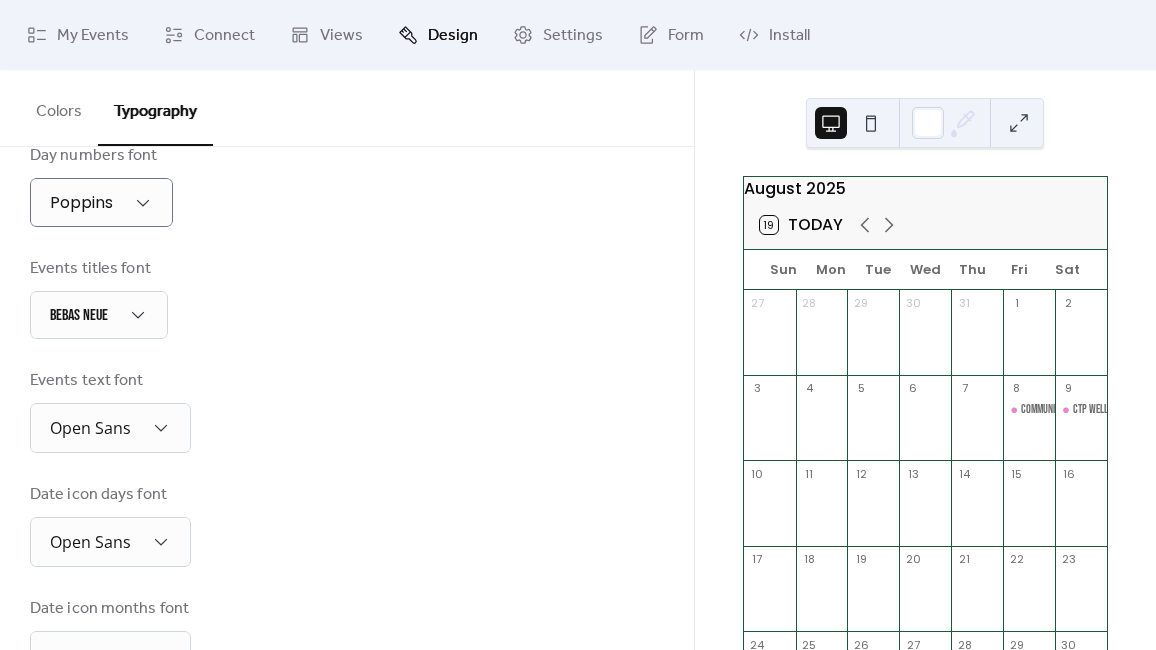 scroll, scrollTop: 510, scrollLeft: 0, axis: vertical 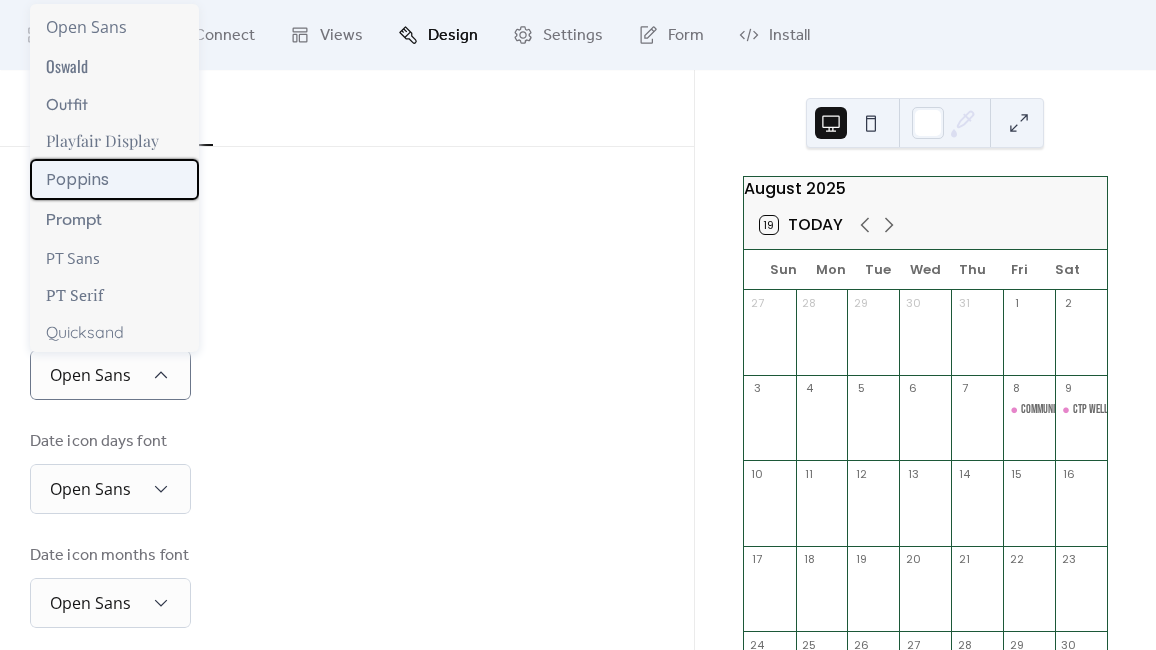 click on "Poppins" at bounding box center (114, 179) 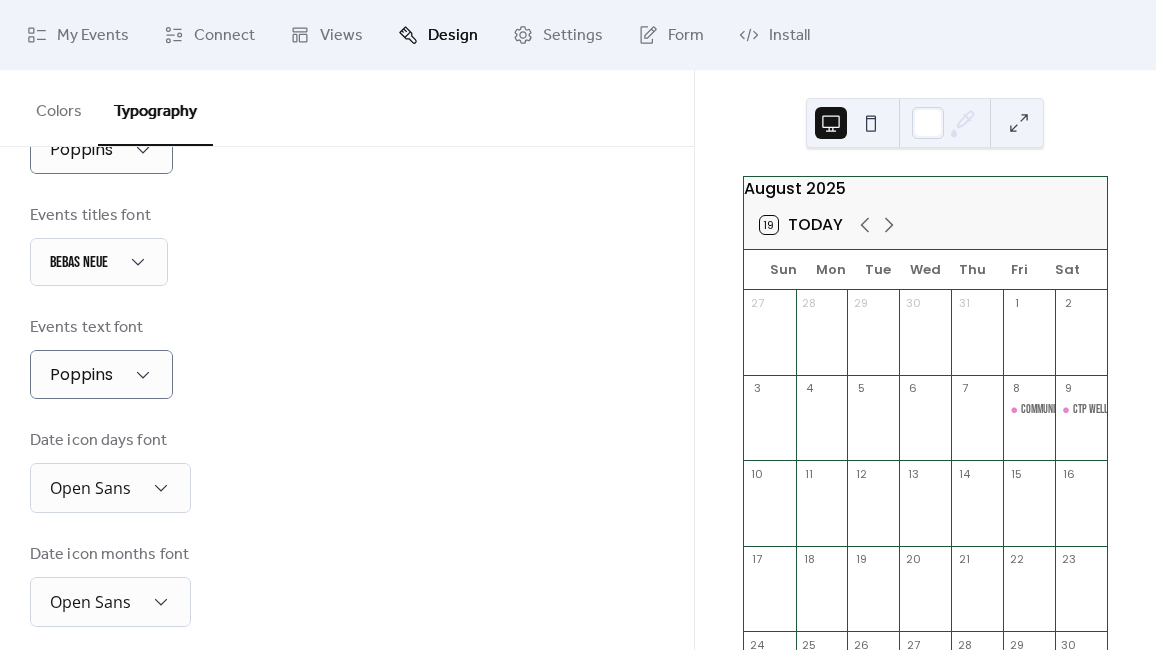 click on "Base Font Size * px Font Families Header font Poppins Week days font Poppins Day numbers font Poppins Events titles font Bebas Neue Events text font Poppins Date icon days font Open Sans Date icon months font Open Sans" at bounding box center (347, 152) 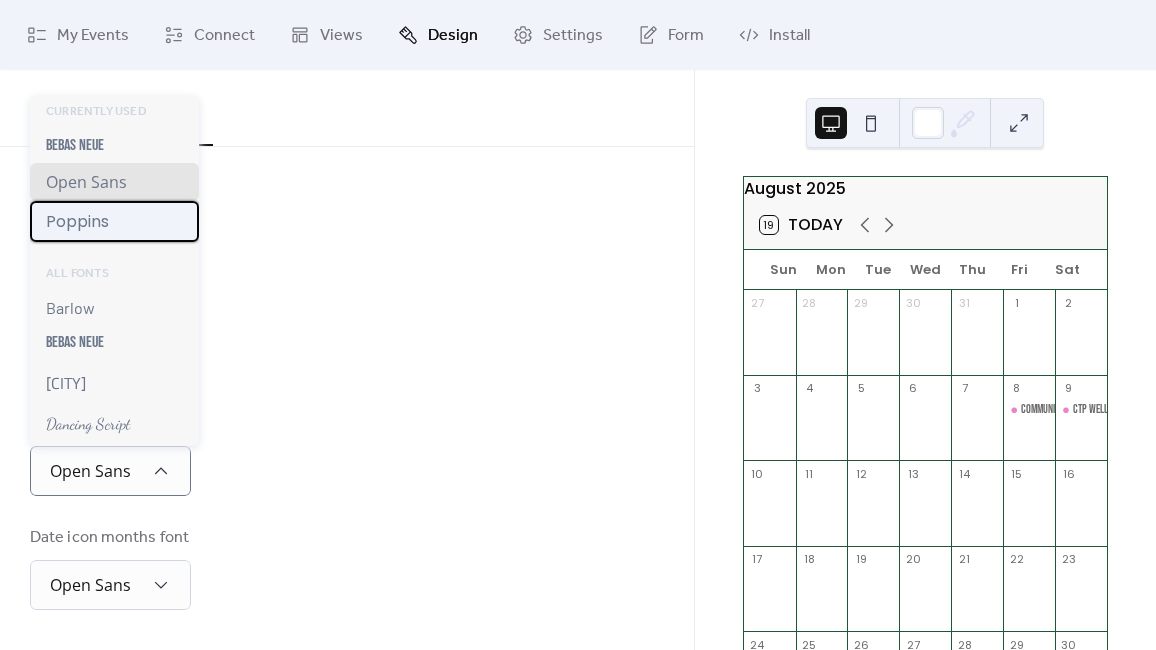 click on "Poppins" at bounding box center (77, 221) 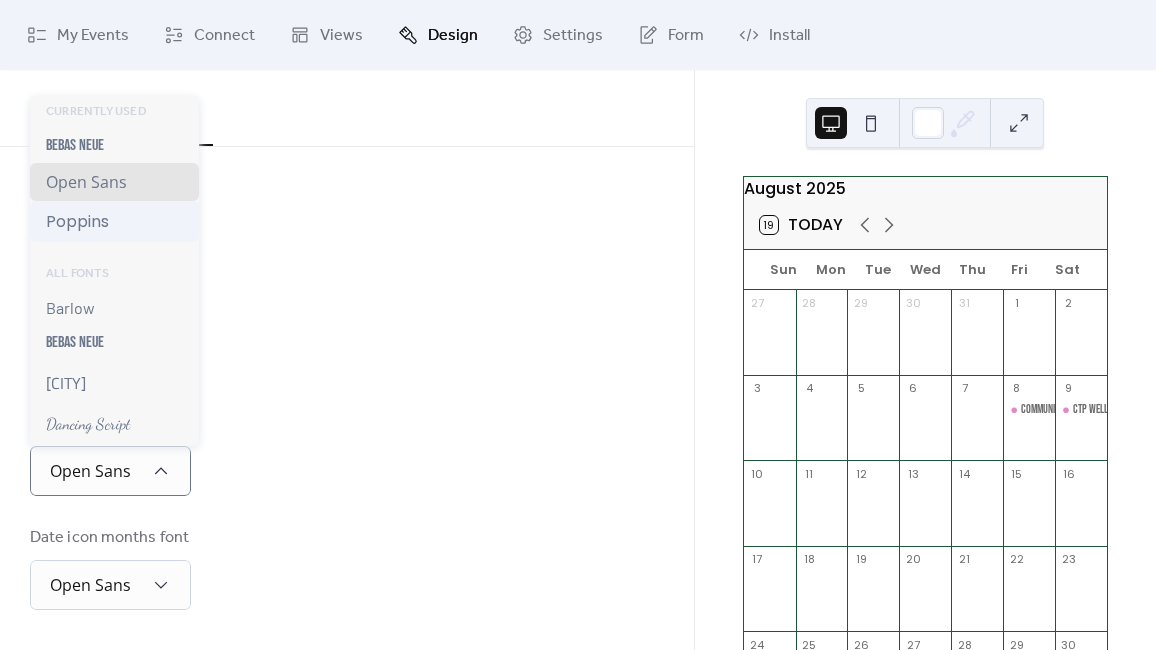 scroll, scrollTop: 529, scrollLeft: 0, axis: vertical 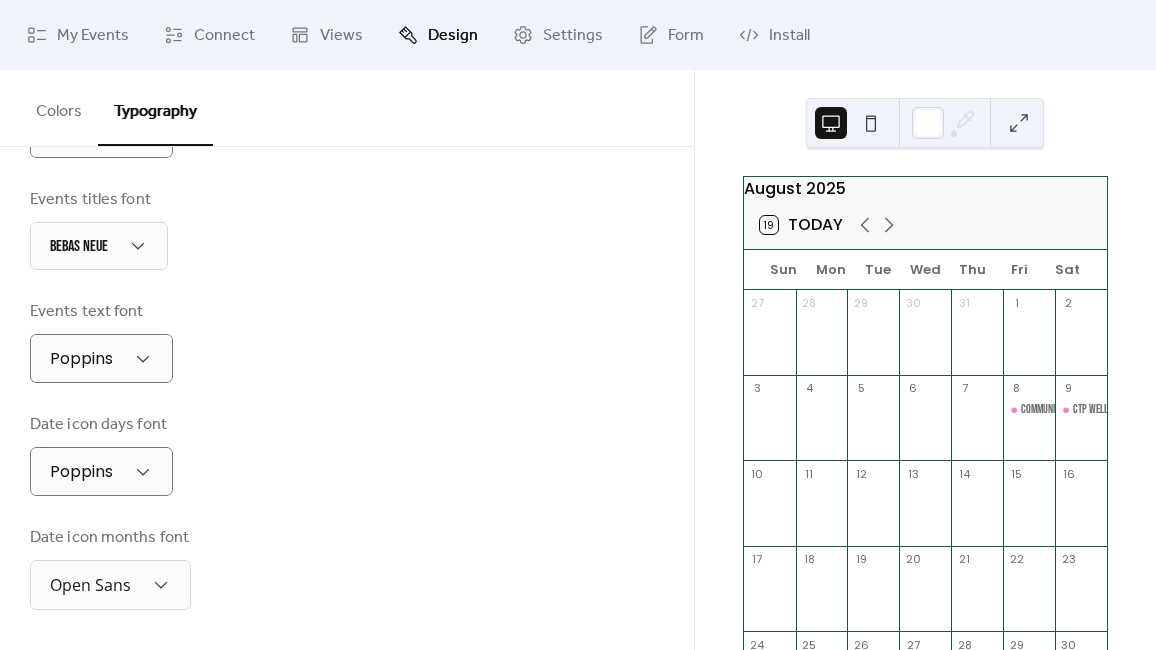 click on "Date icon days font Poppins" at bounding box center (347, 454) 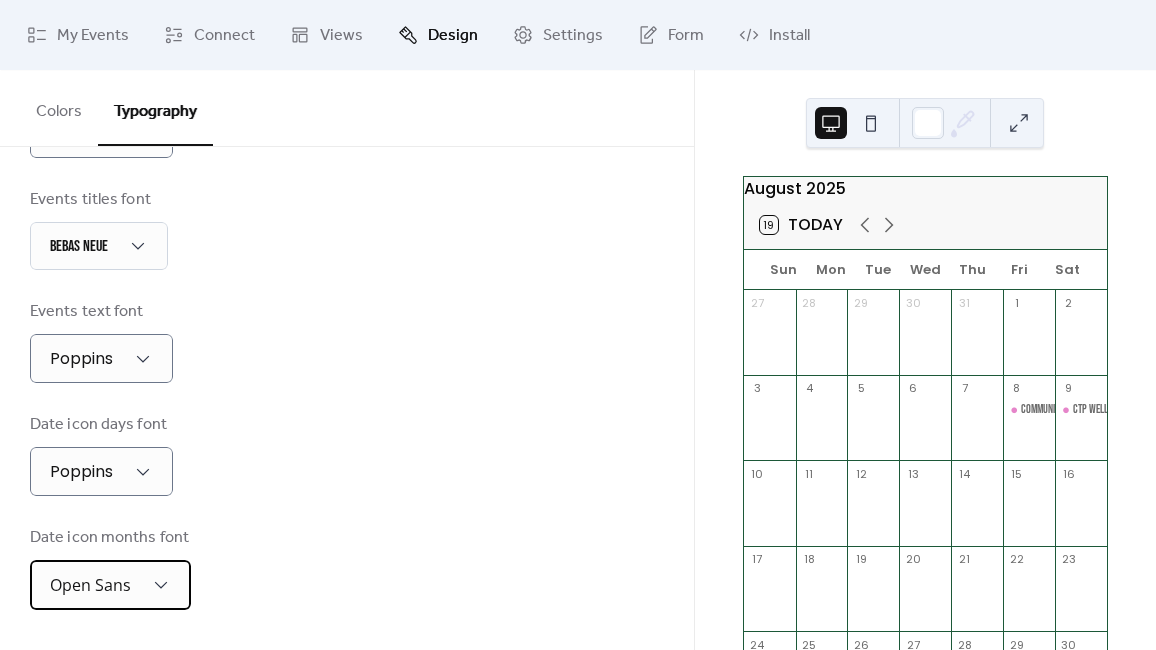 click on "Open Sans" at bounding box center [110, 585] 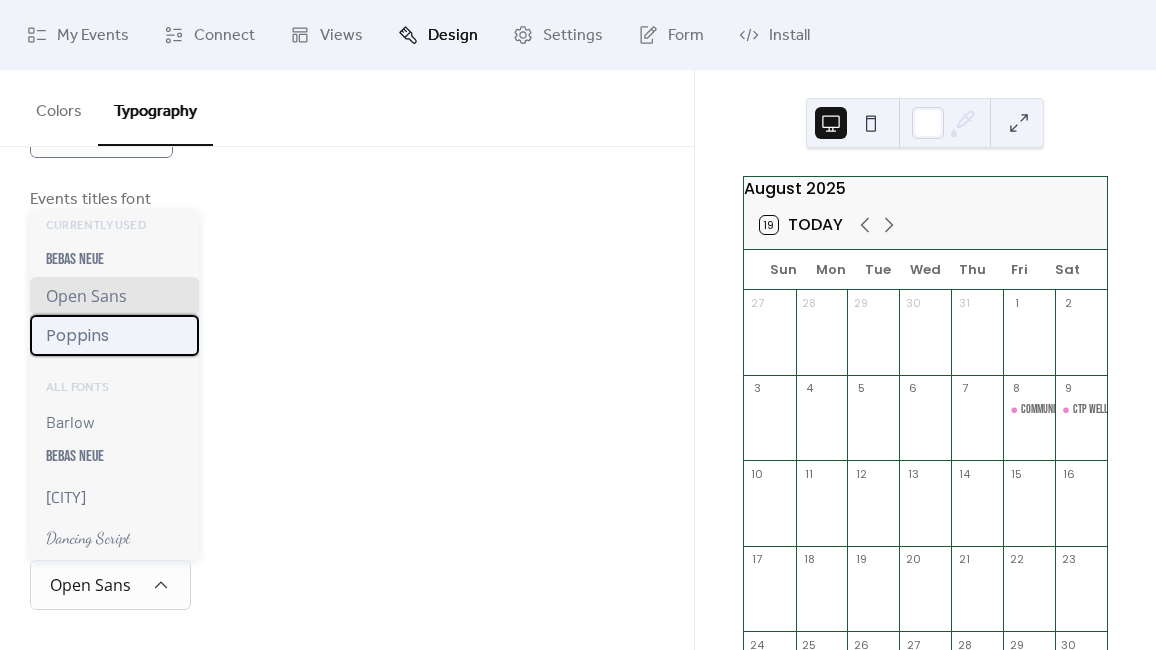 click on "Poppins" at bounding box center [114, 335] 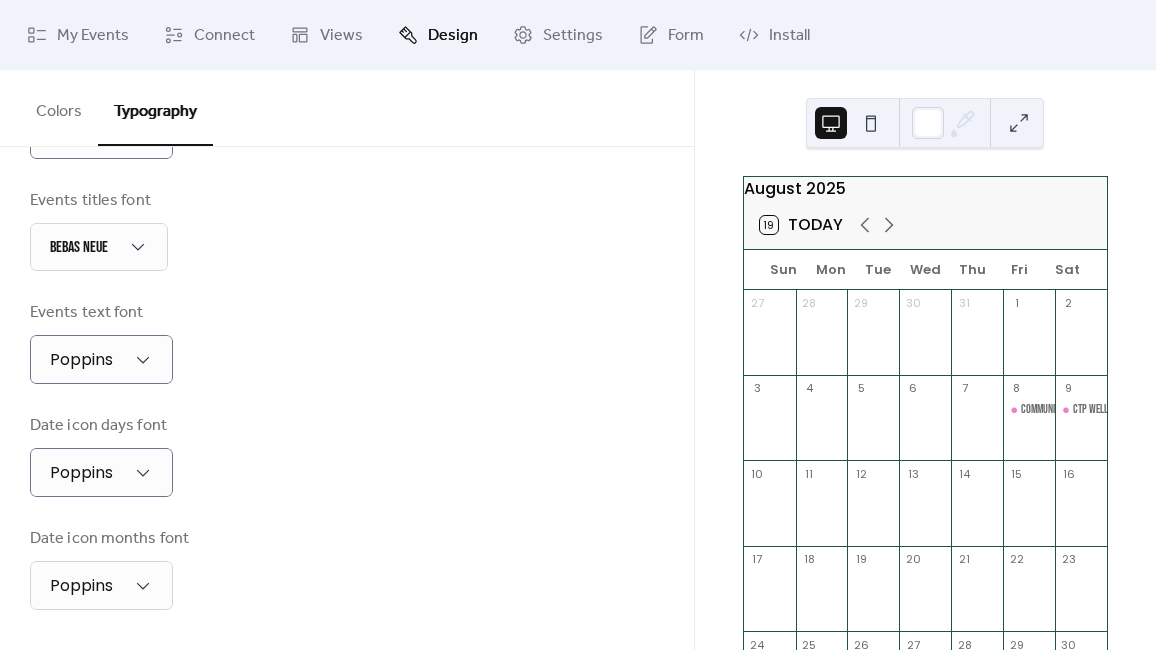 scroll, scrollTop: 528, scrollLeft: 0, axis: vertical 